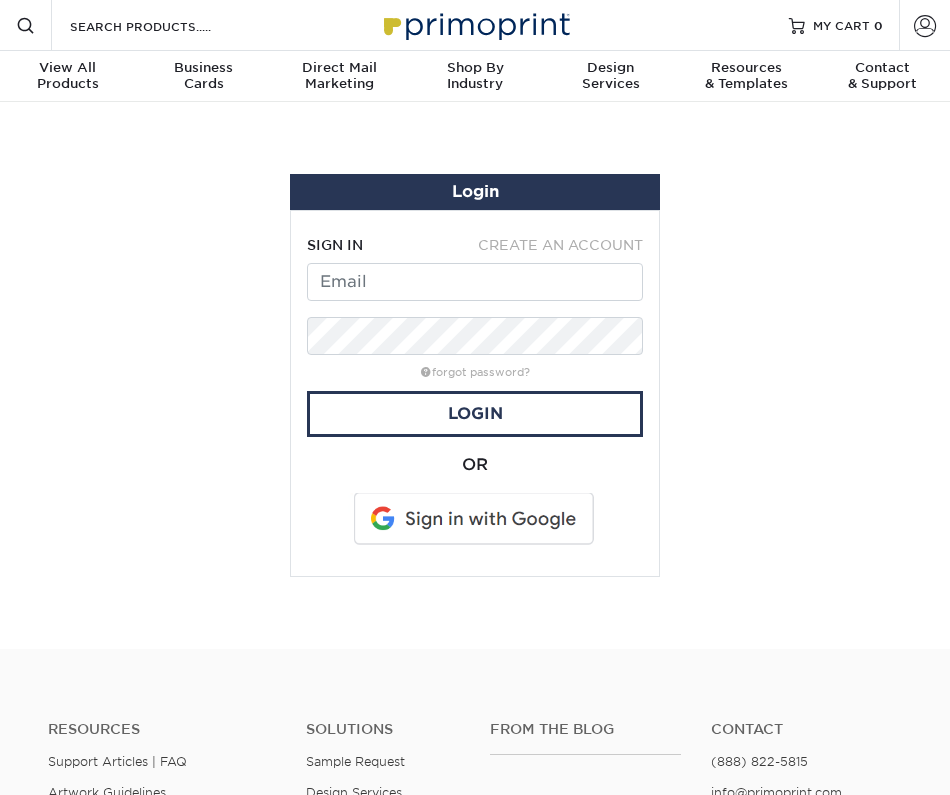 scroll, scrollTop: 0, scrollLeft: 0, axis: both 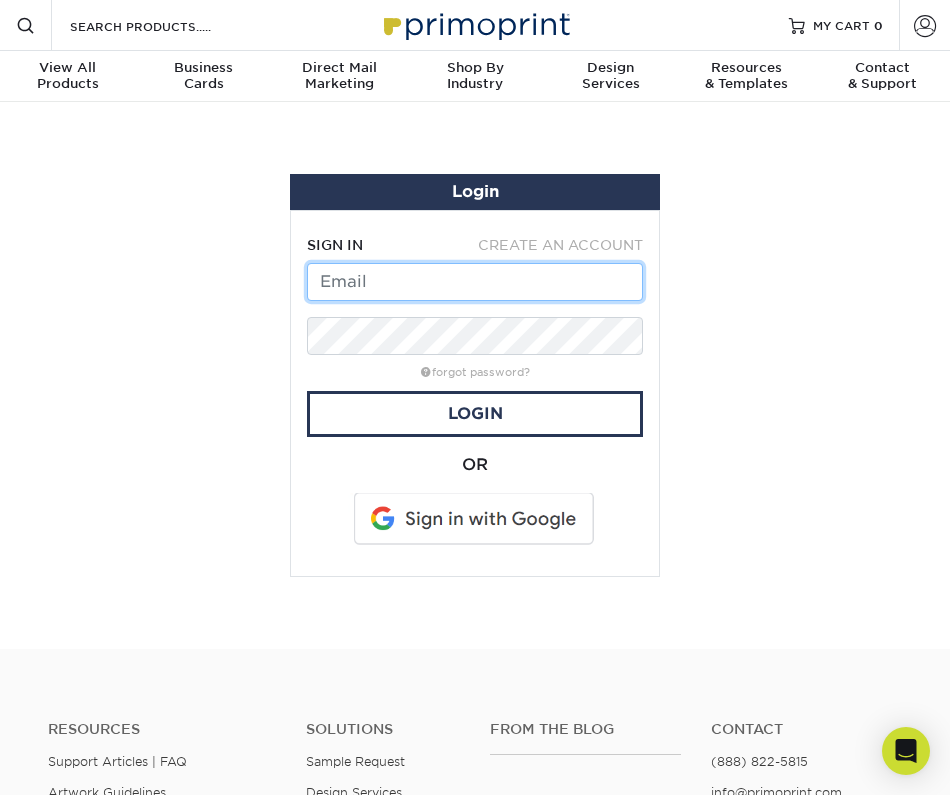 type on "[EMAIL]" 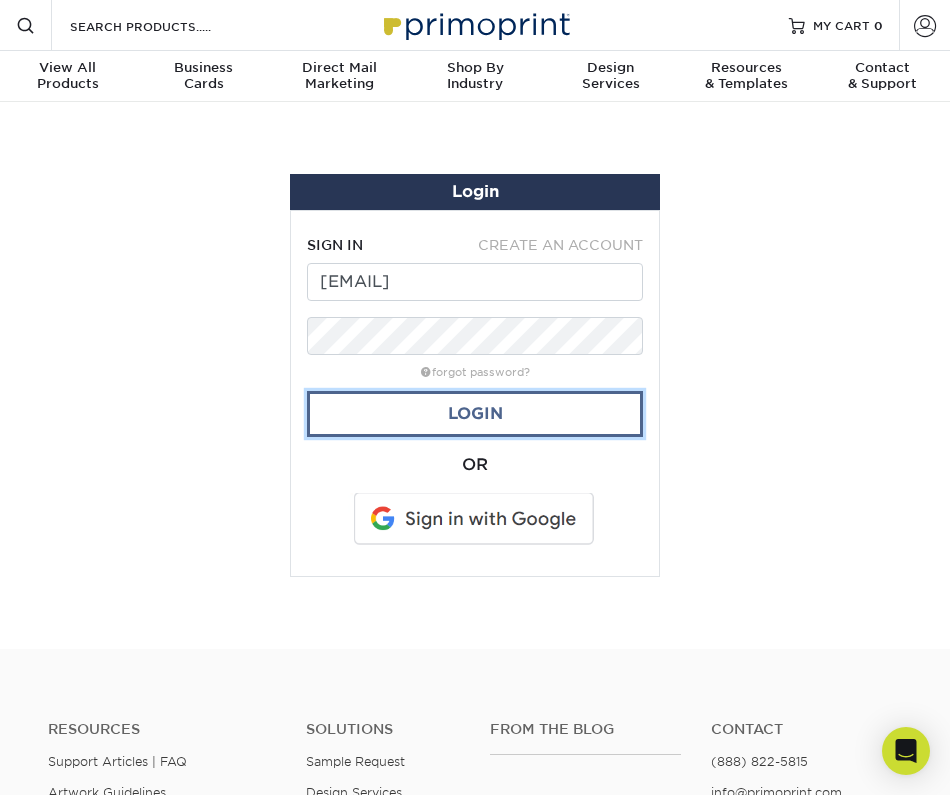 click on "Login" at bounding box center [475, 414] 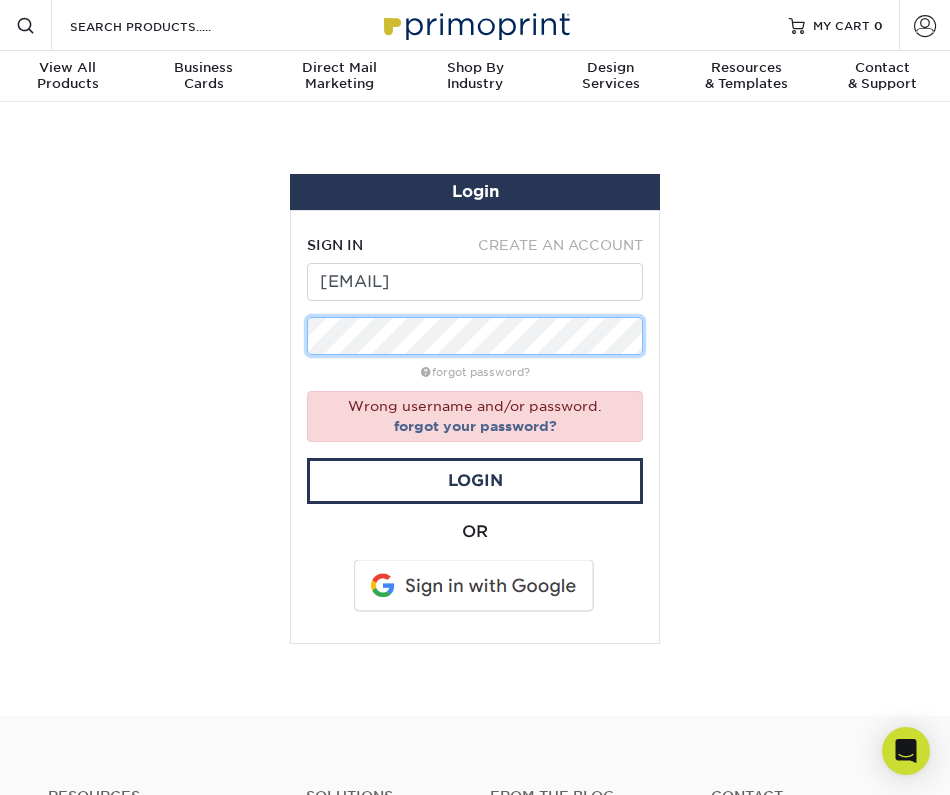 click on "SIGN IN
CREATE AN ACCOUNT
[EMAIL]
forgot password?
Wrong username and/or password. forgot your password?
Login
OR
SIGN IN
CREATE AN ACCOUNT
[EMAIL]
All fields are required.
All fields are required.
create account" at bounding box center [475, 427] 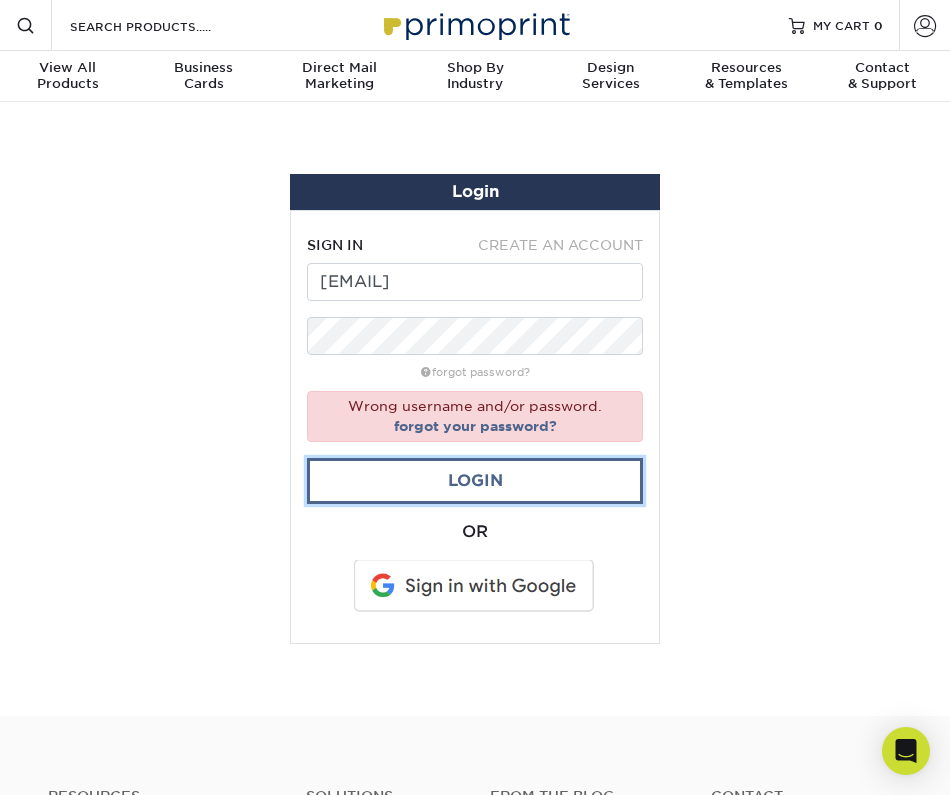 click on "Login" at bounding box center (475, 481) 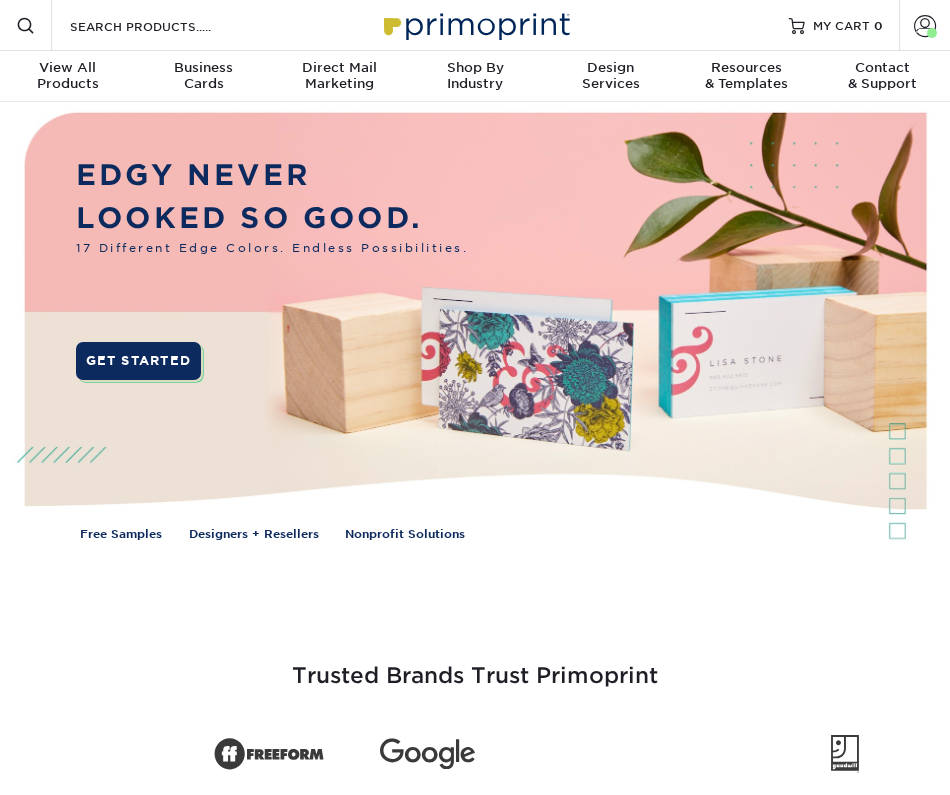scroll, scrollTop: 0, scrollLeft: 0, axis: both 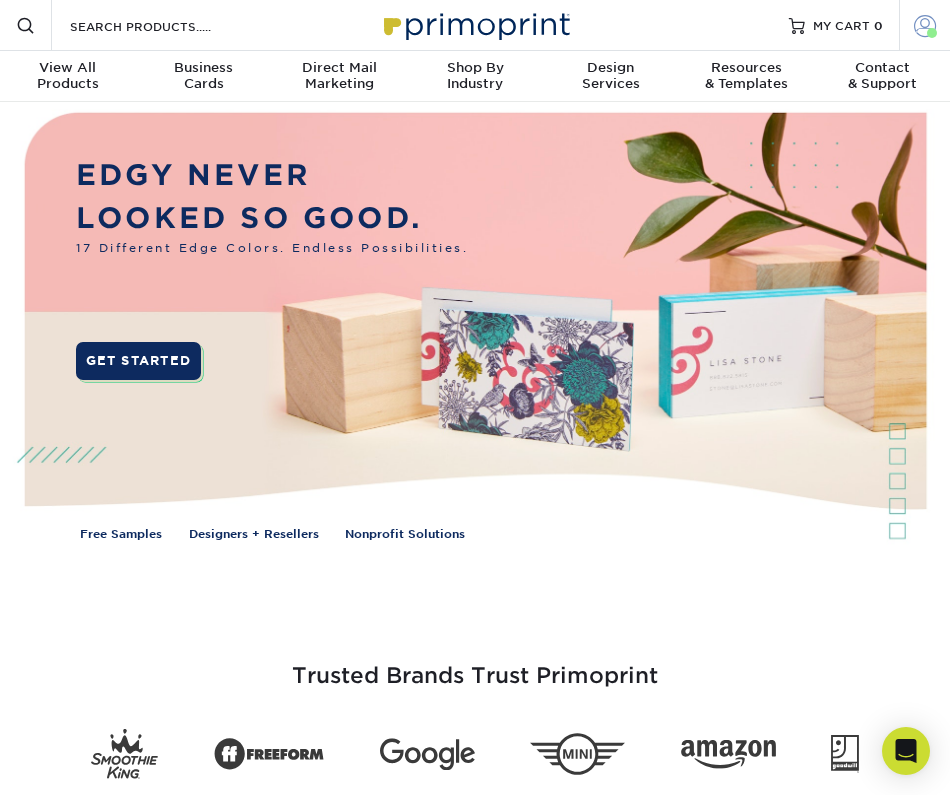 click at bounding box center [925, 25] 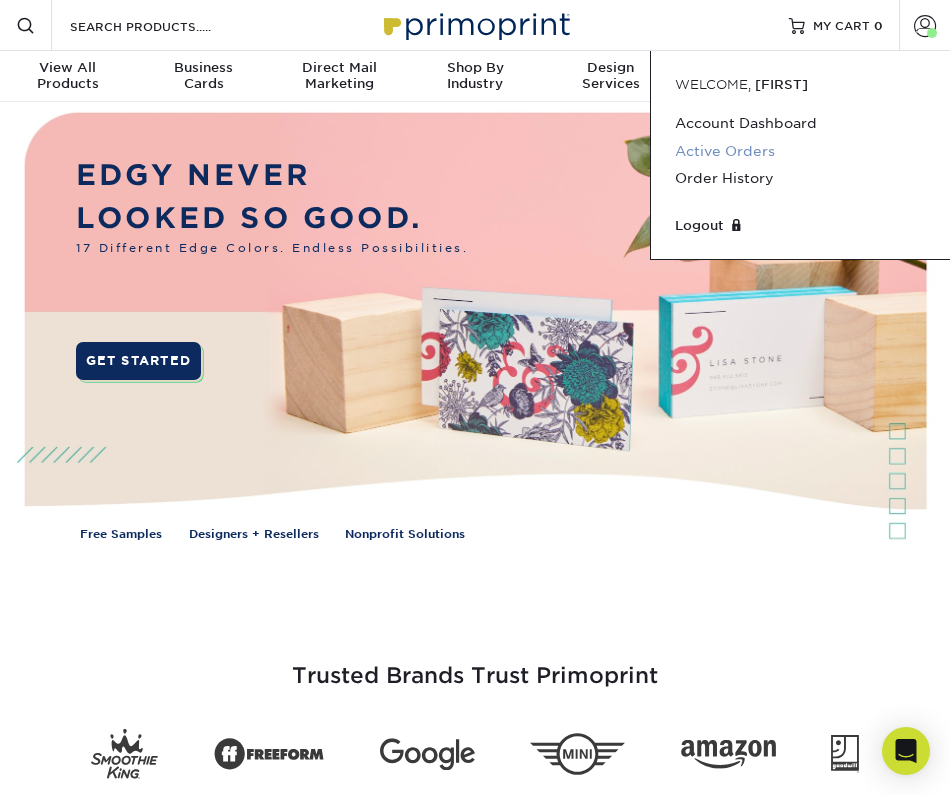 click on "Active Orders" at bounding box center [800, 151] 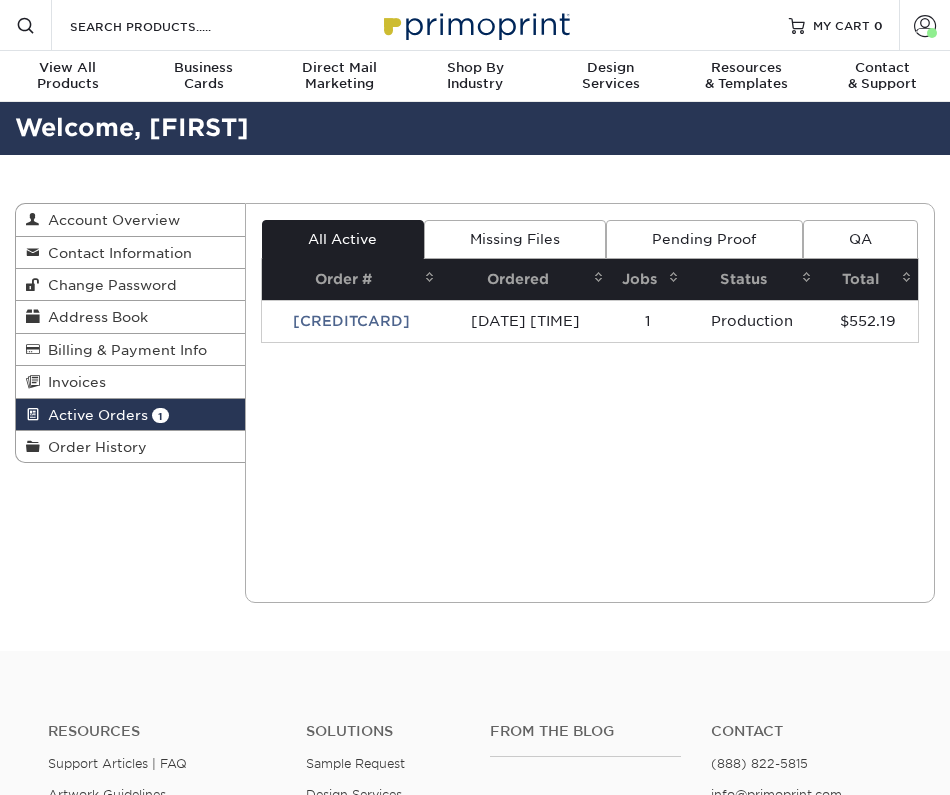 scroll, scrollTop: 0, scrollLeft: 0, axis: both 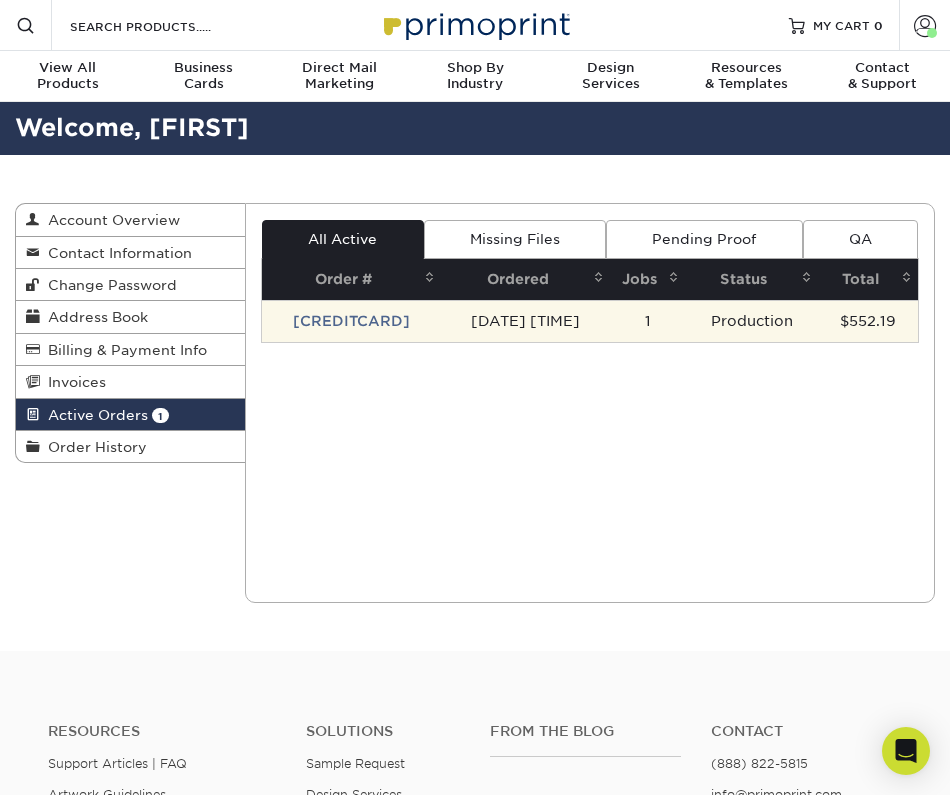 click on "25710-30091-56057" at bounding box center [351, 321] 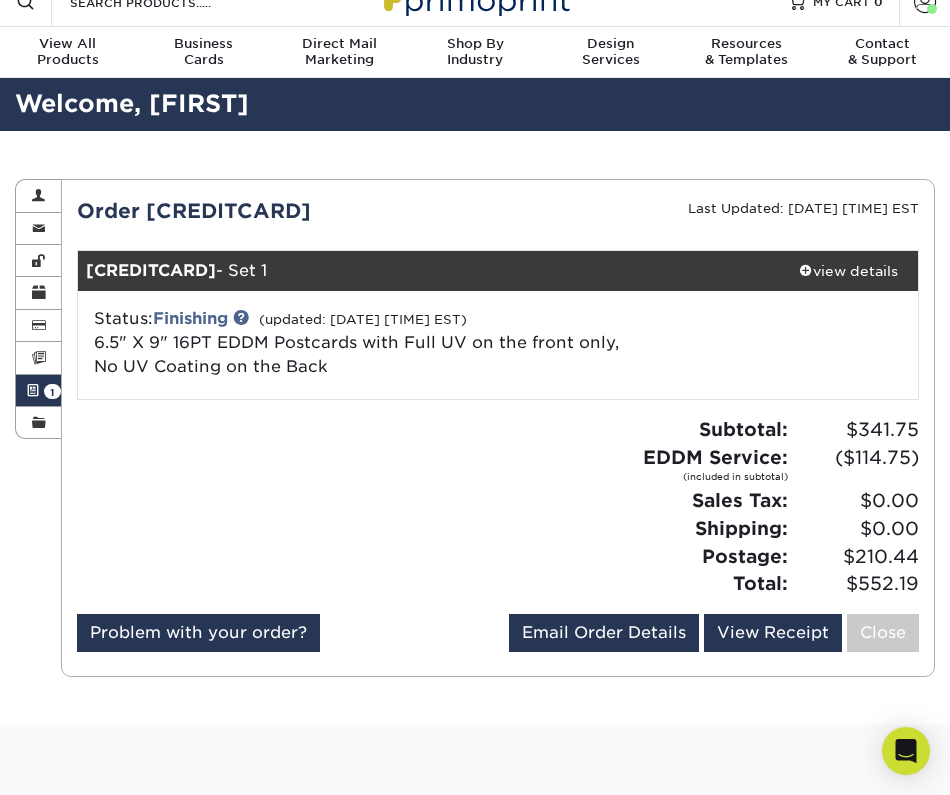 scroll, scrollTop: 25, scrollLeft: 0, axis: vertical 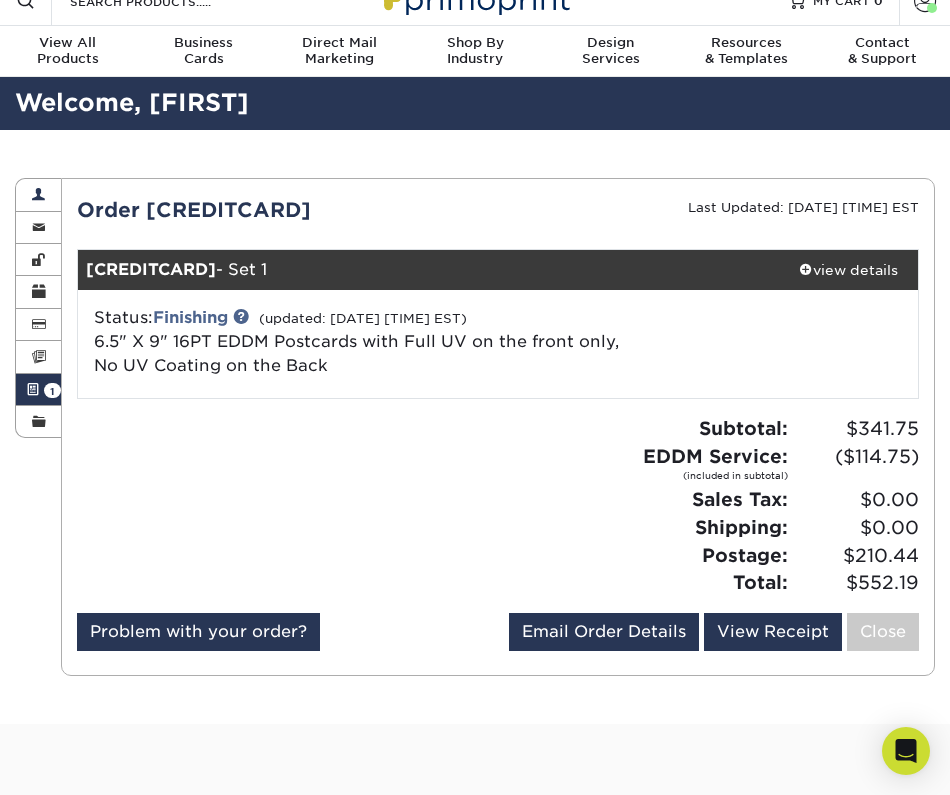 click on "Account Overview" at bounding box center [38, 195] 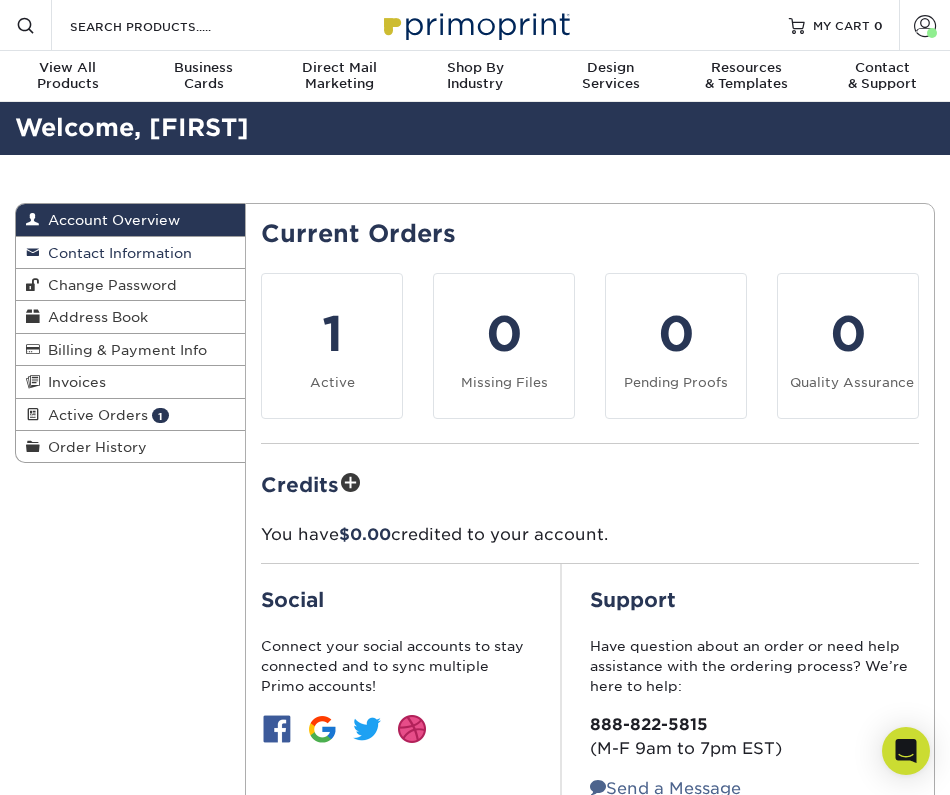 click on "Contact Information" at bounding box center [130, 253] 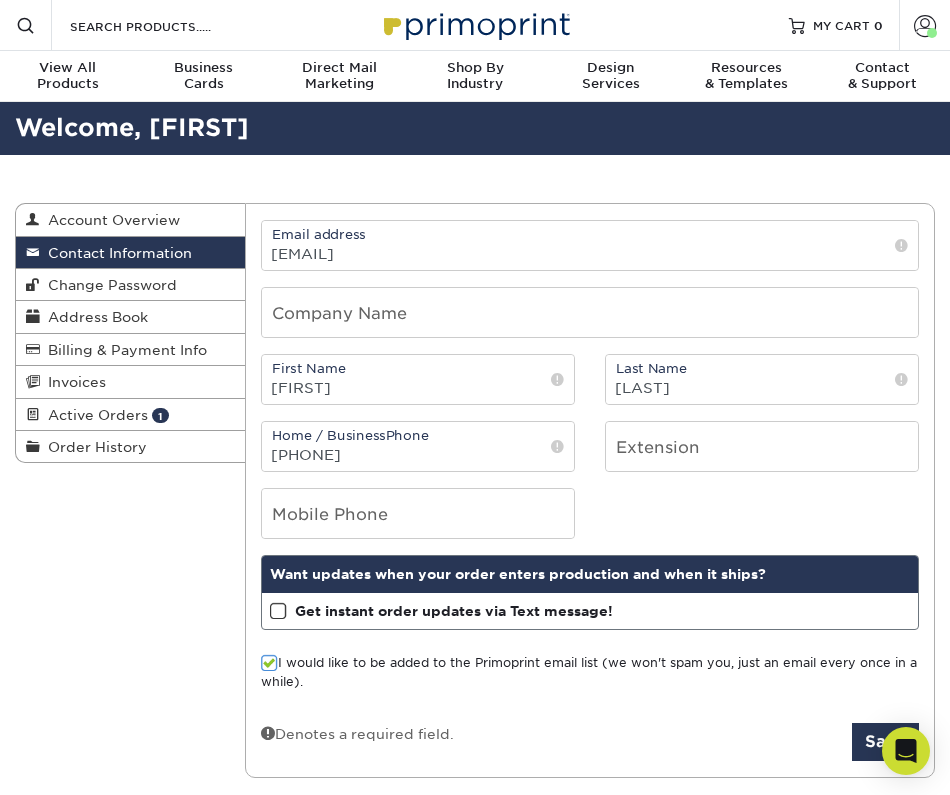 scroll, scrollTop: 8, scrollLeft: 0, axis: vertical 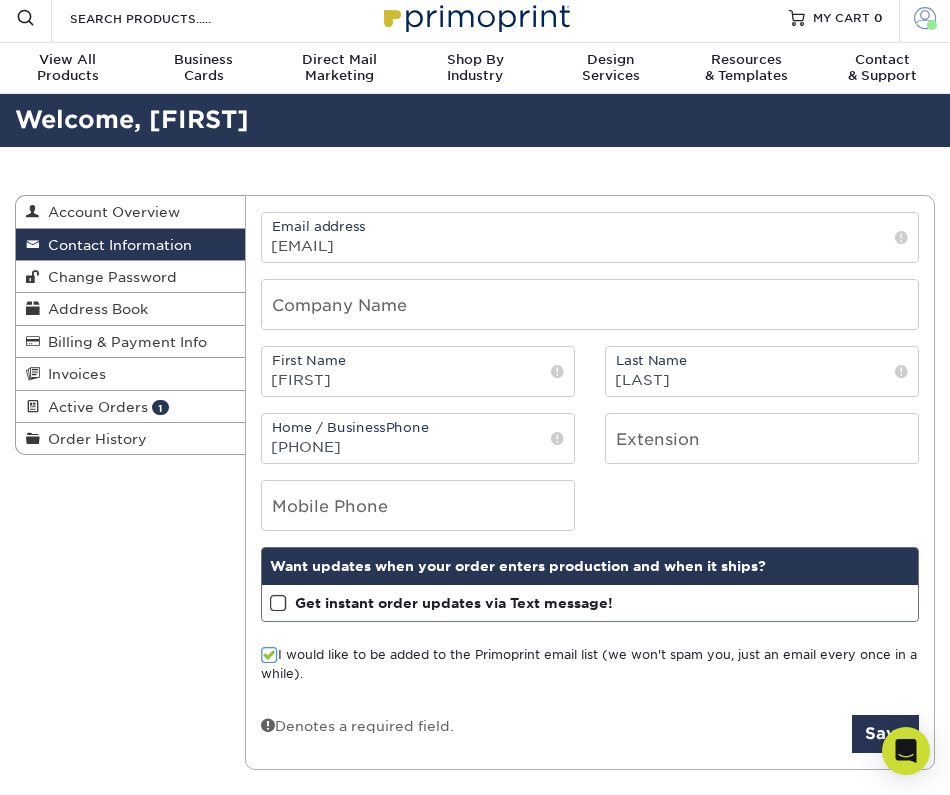 click at bounding box center (925, 17) 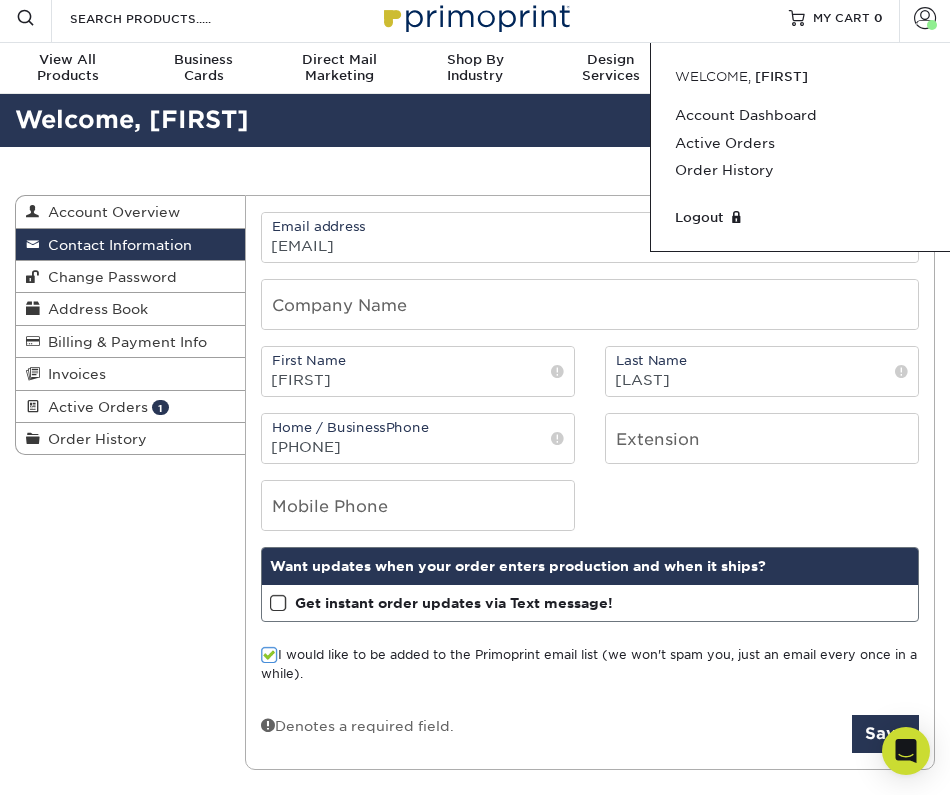 scroll, scrollTop: 0, scrollLeft: 0, axis: both 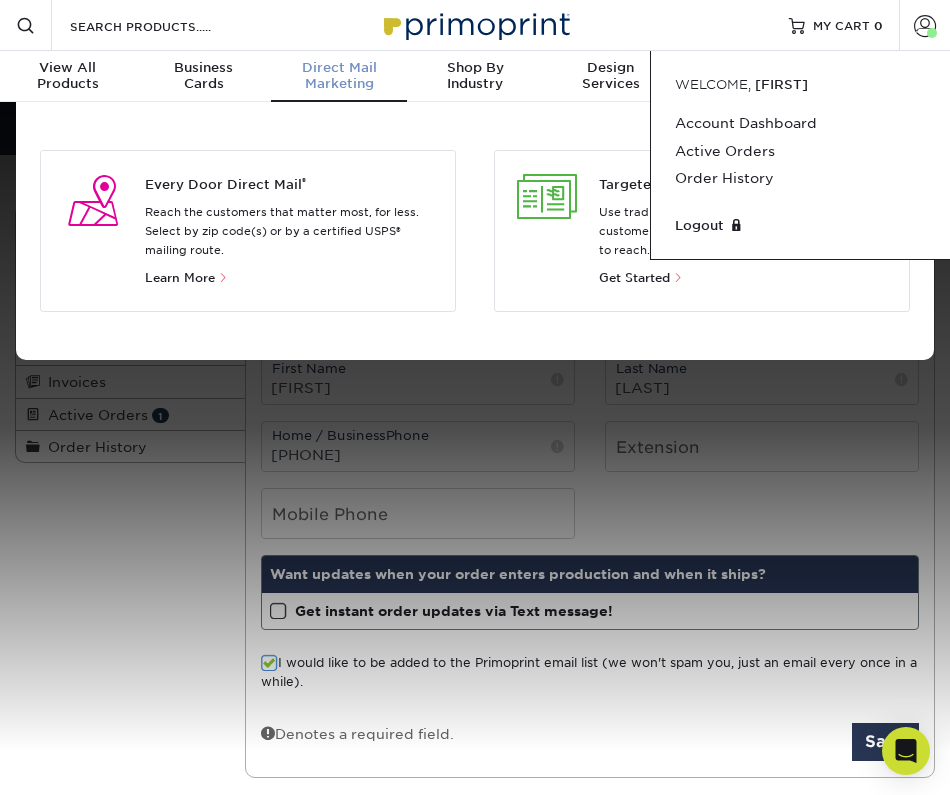 click on "Direct Mail  Marketing" at bounding box center [339, 76] 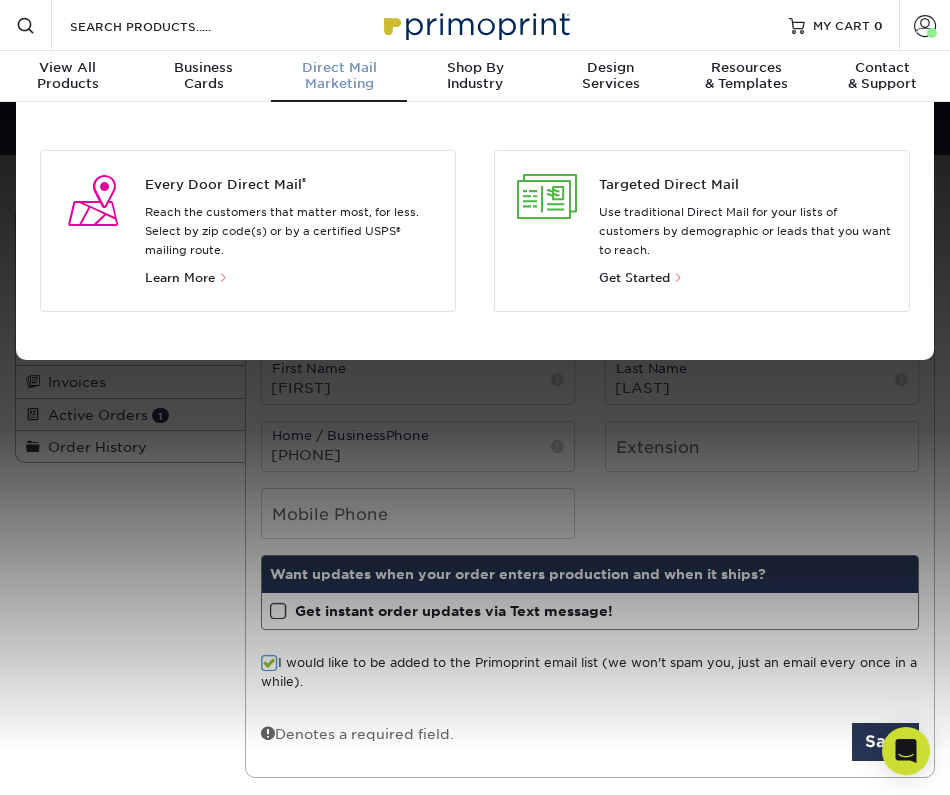 click on "Direct Mail" at bounding box center [339, 68] 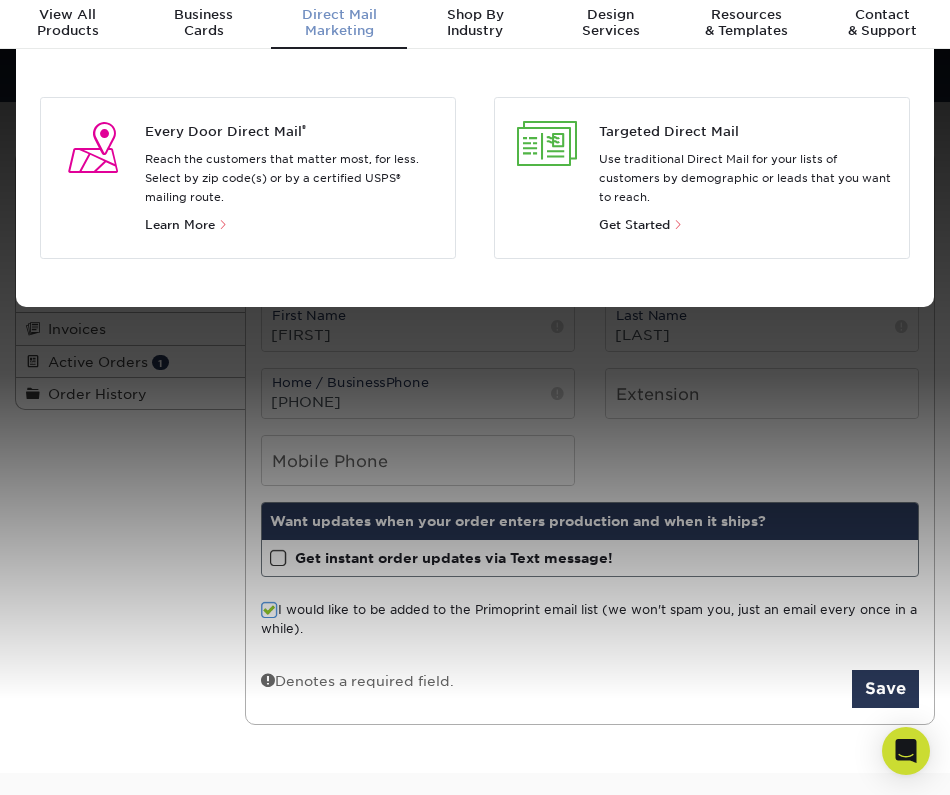scroll, scrollTop: 56, scrollLeft: 0, axis: vertical 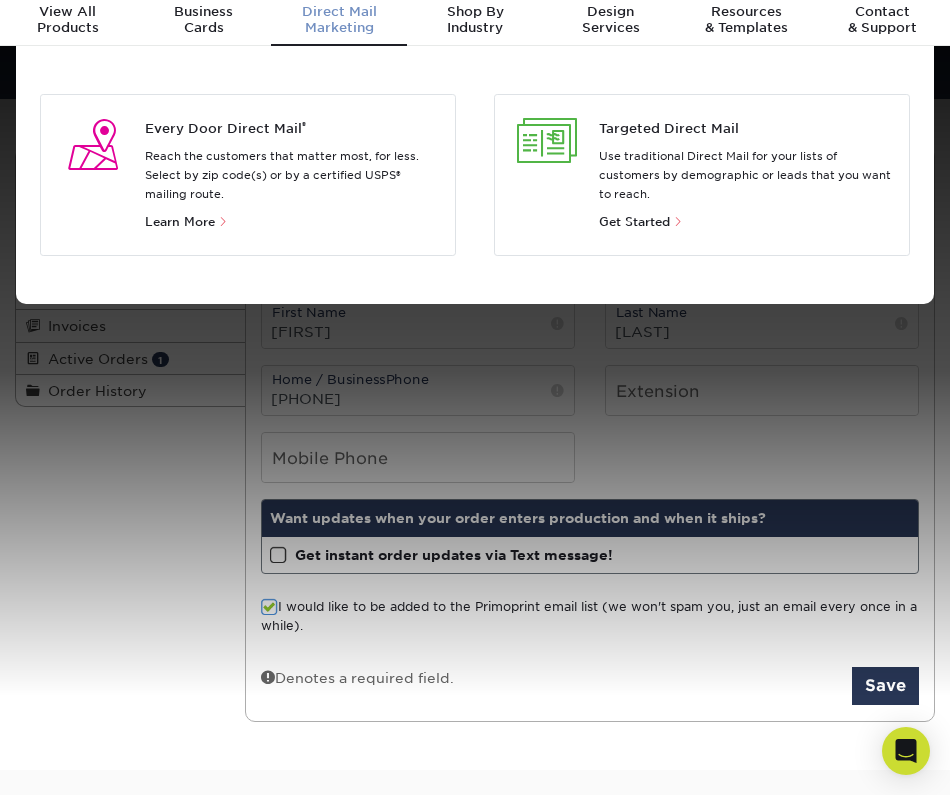 click at bounding box center [93, 144] 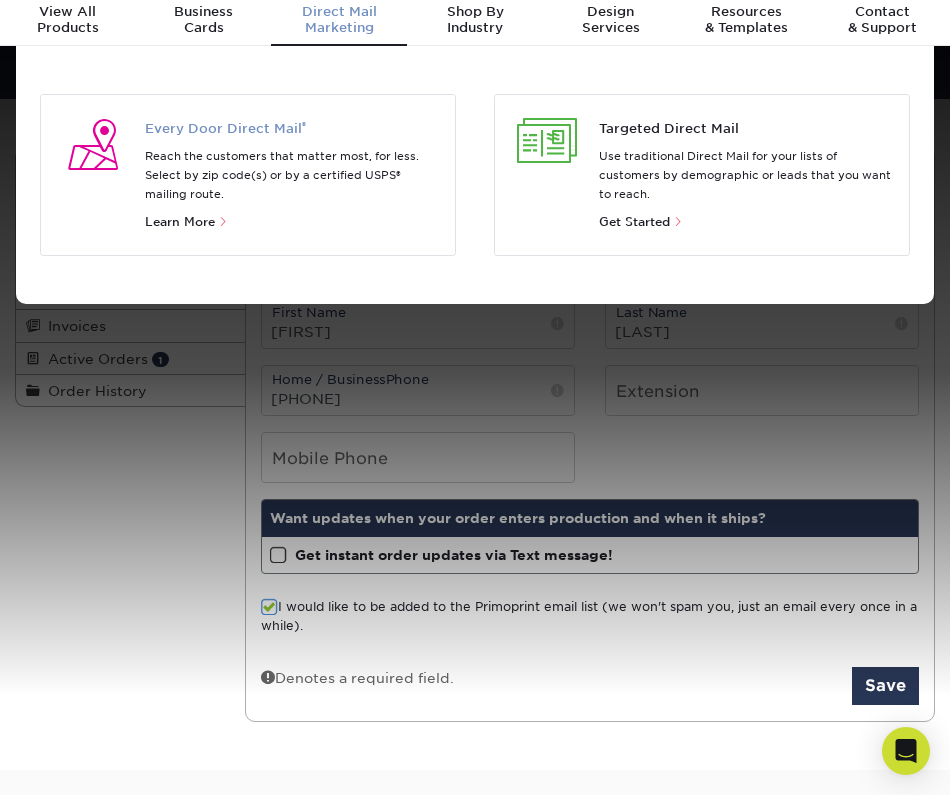 click on "Every Door Direct Mail ®" at bounding box center [293, 128] 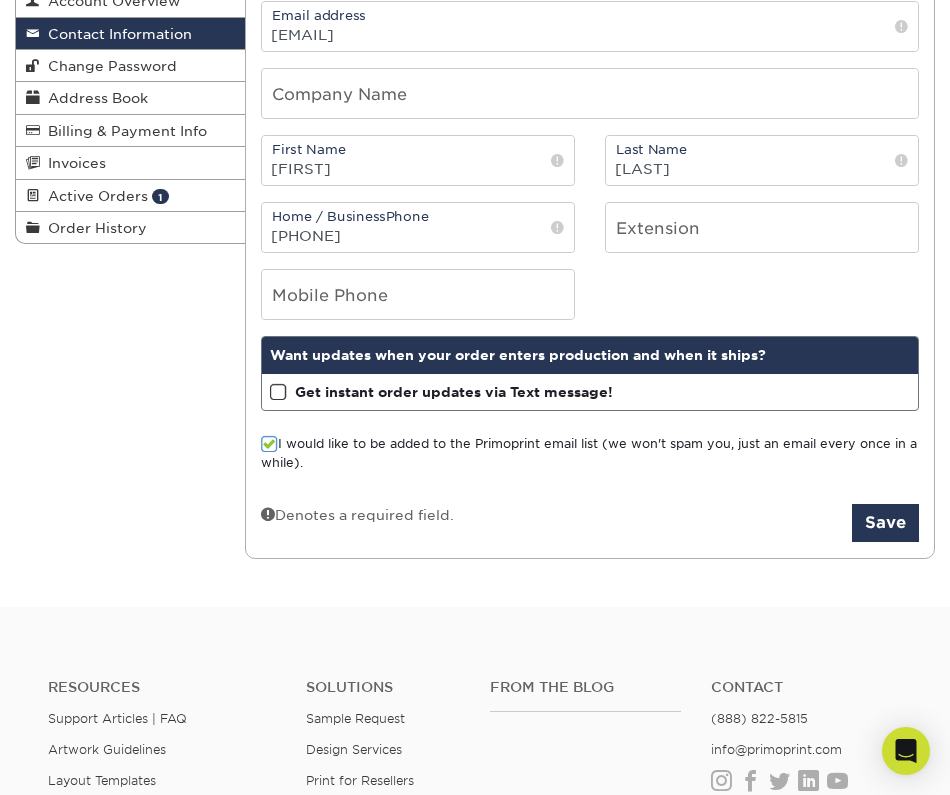 scroll, scrollTop: 287, scrollLeft: 0, axis: vertical 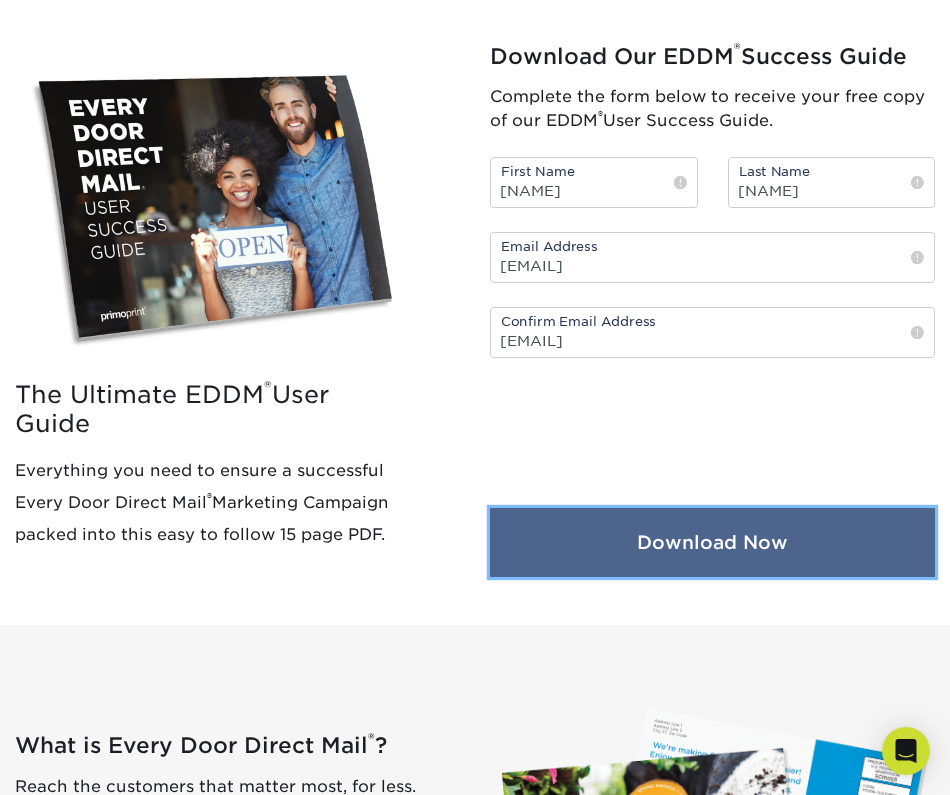 click on "Download Now" at bounding box center [712, 542] 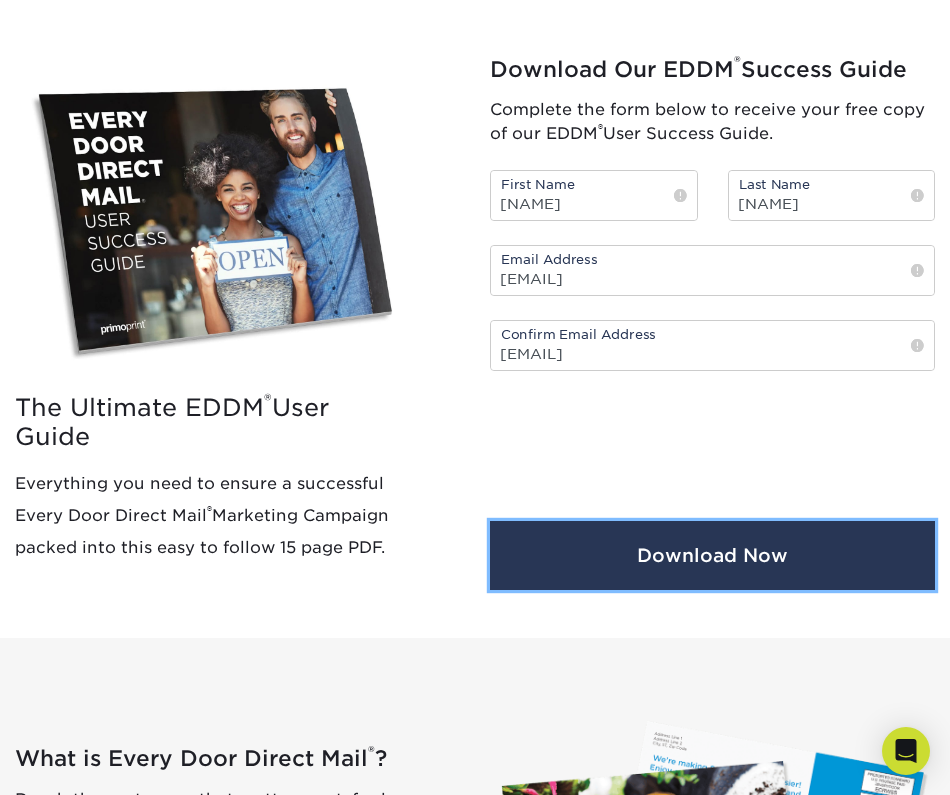 scroll, scrollTop: 756, scrollLeft: 0, axis: vertical 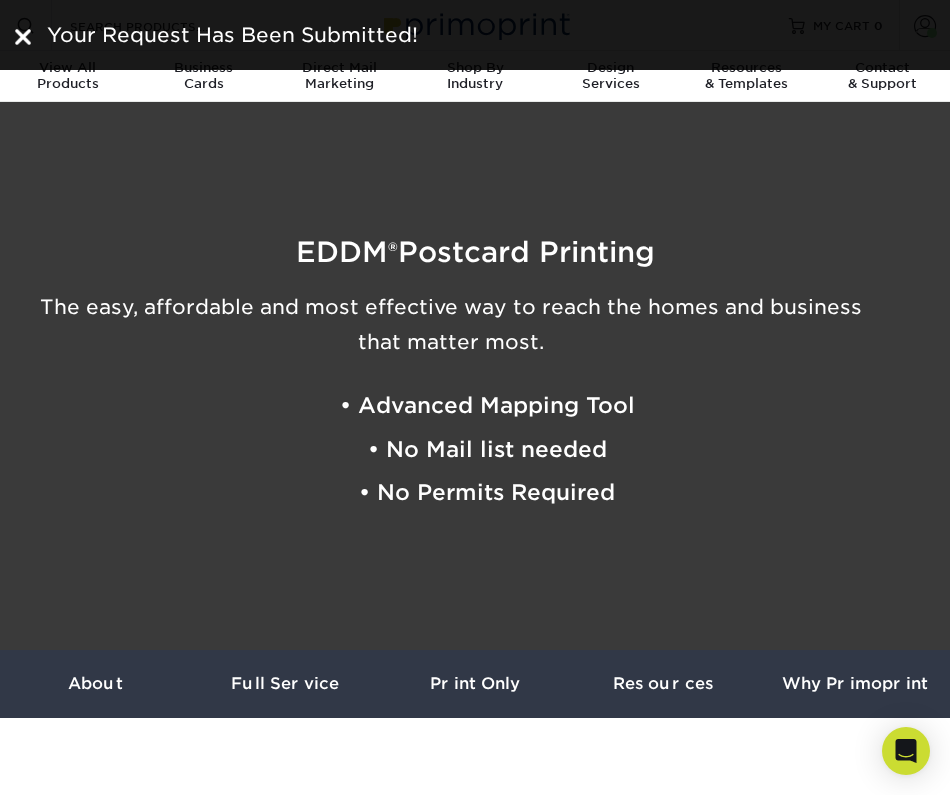 click at bounding box center [23, 37] 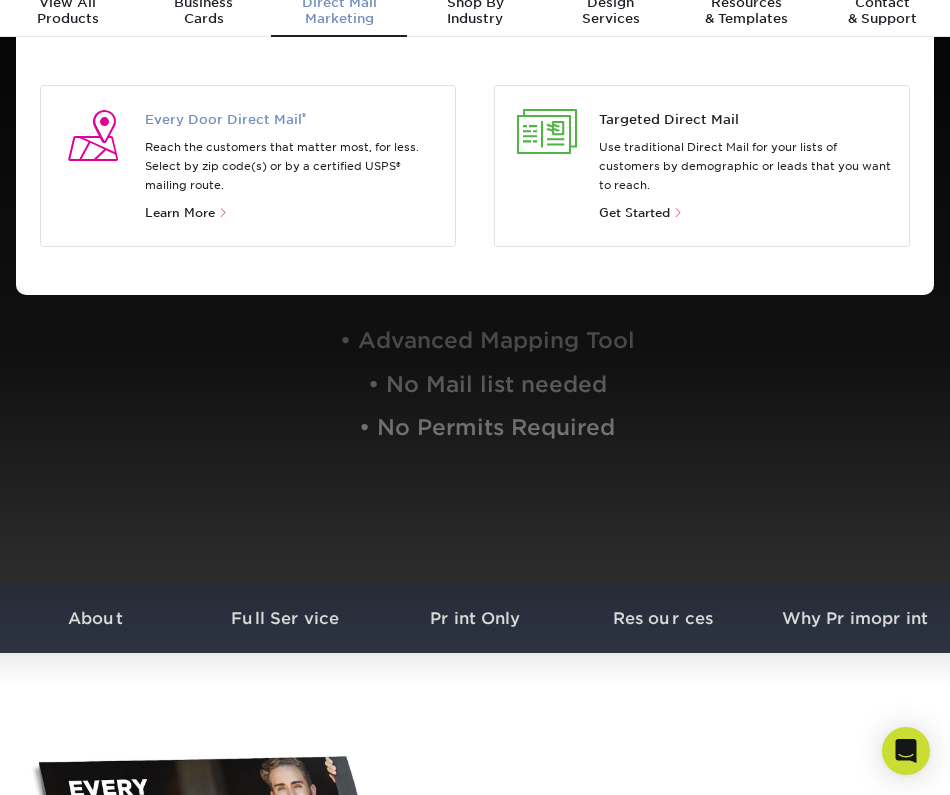 scroll, scrollTop: 69, scrollLeft: 0, axis: vertical 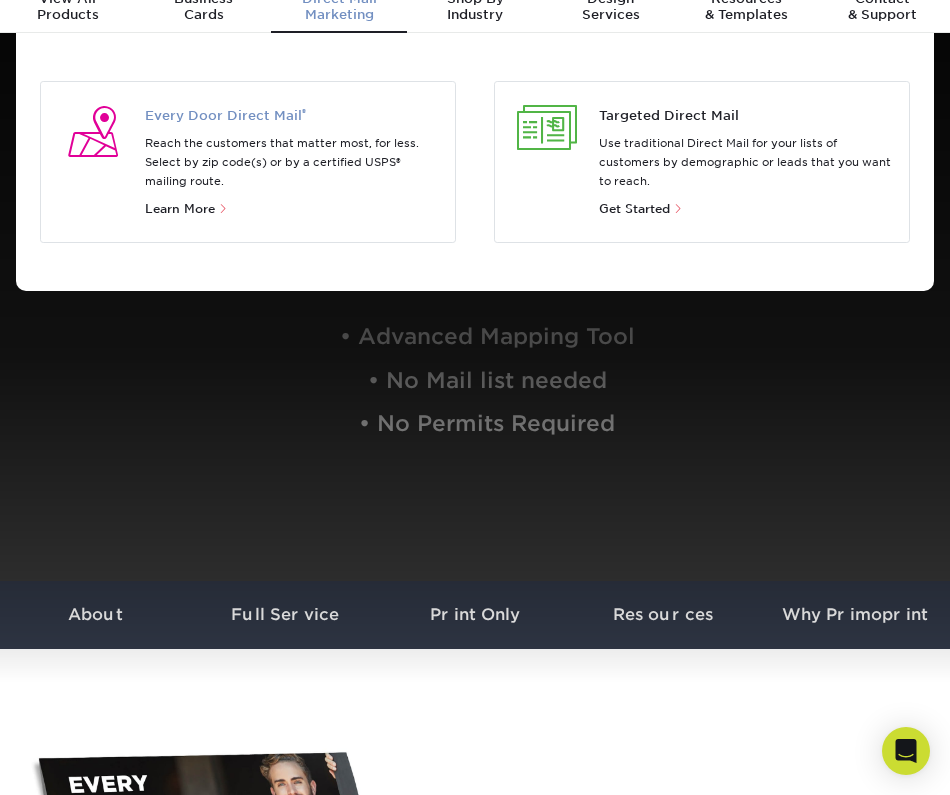 click on "Every Door Direct Mail ®" at bounding box center (293, 115) 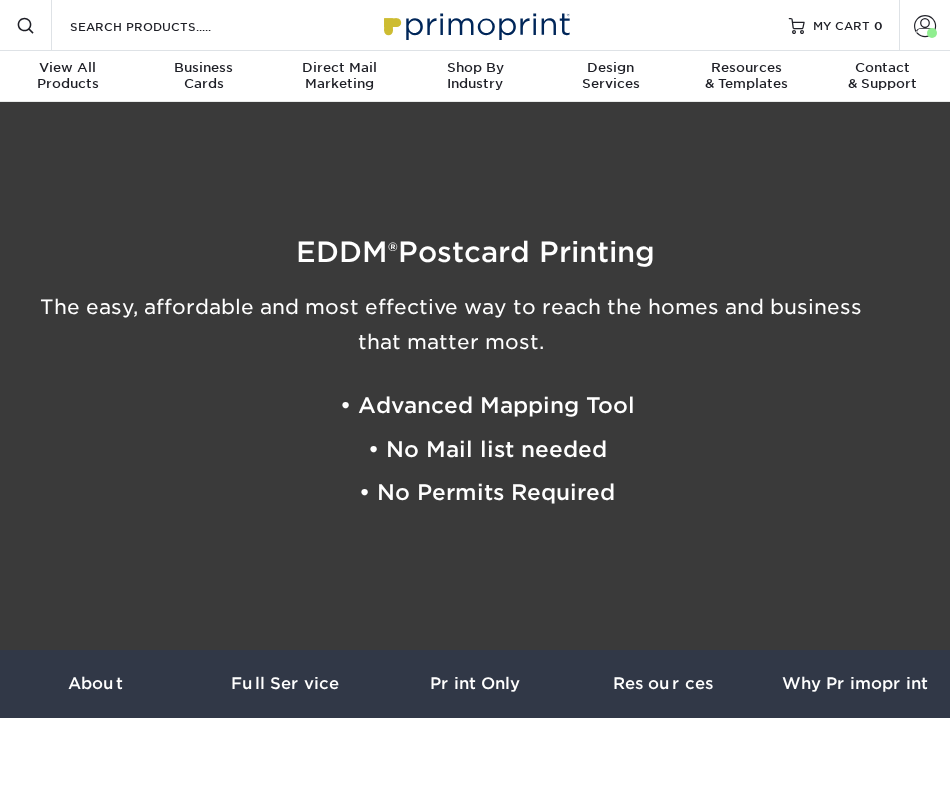 scroll, scrollTop: 0, scrollLeft: 0, axis: both 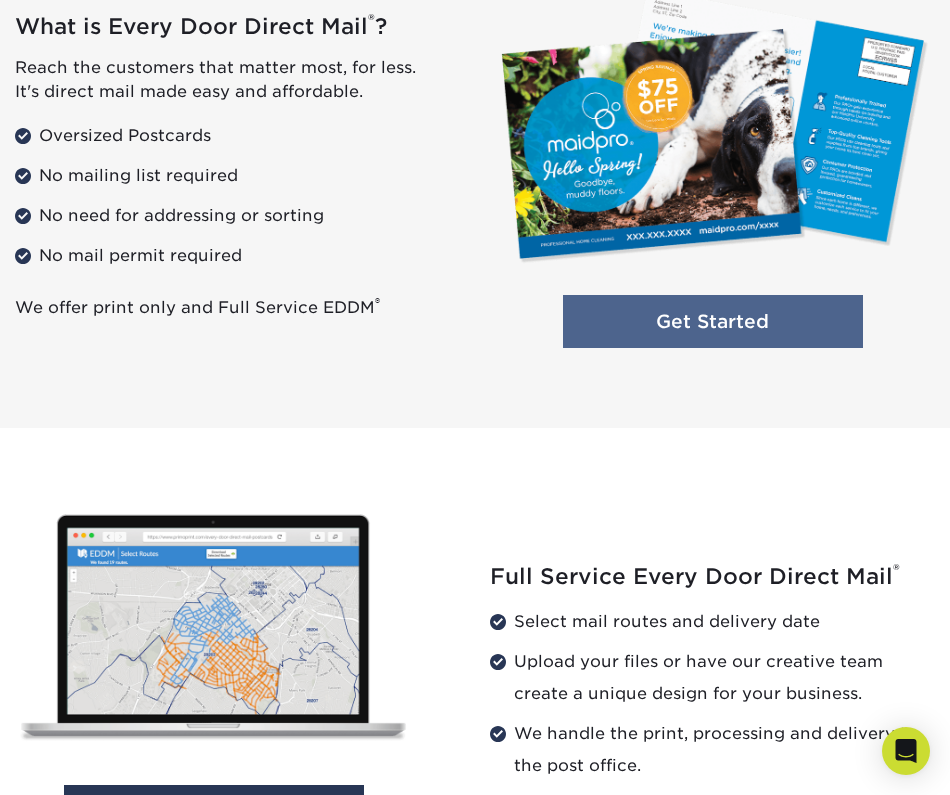 click on "Get Started" at bounding box center [713, 321] 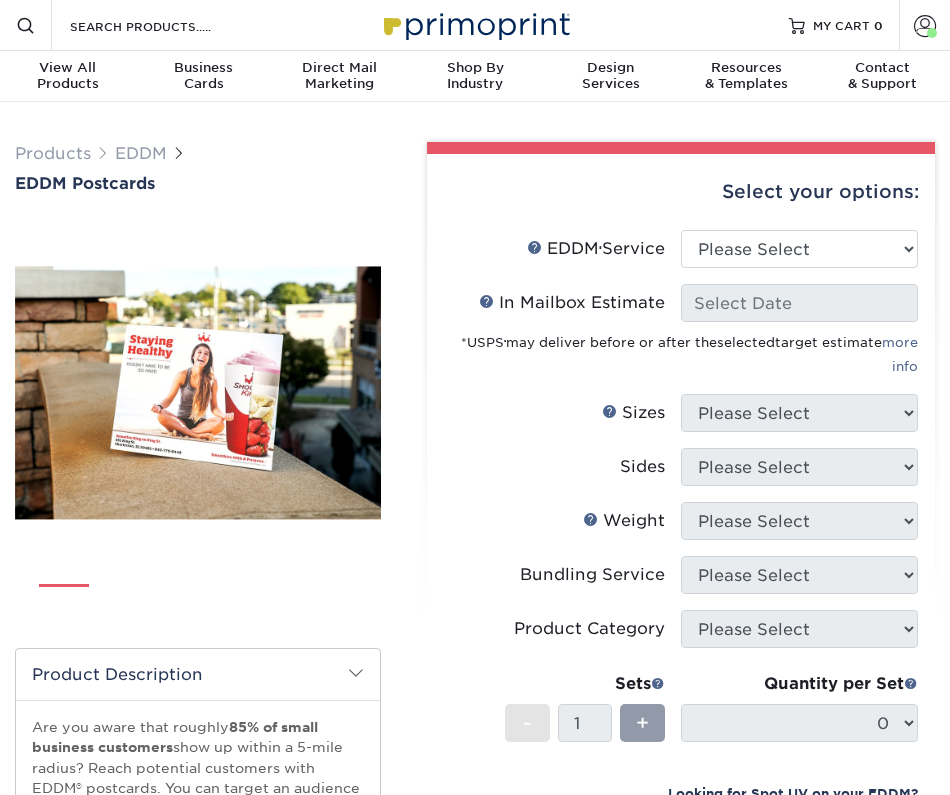 scroll, scrollTop: 0, scrollLeft: 0, axis: both 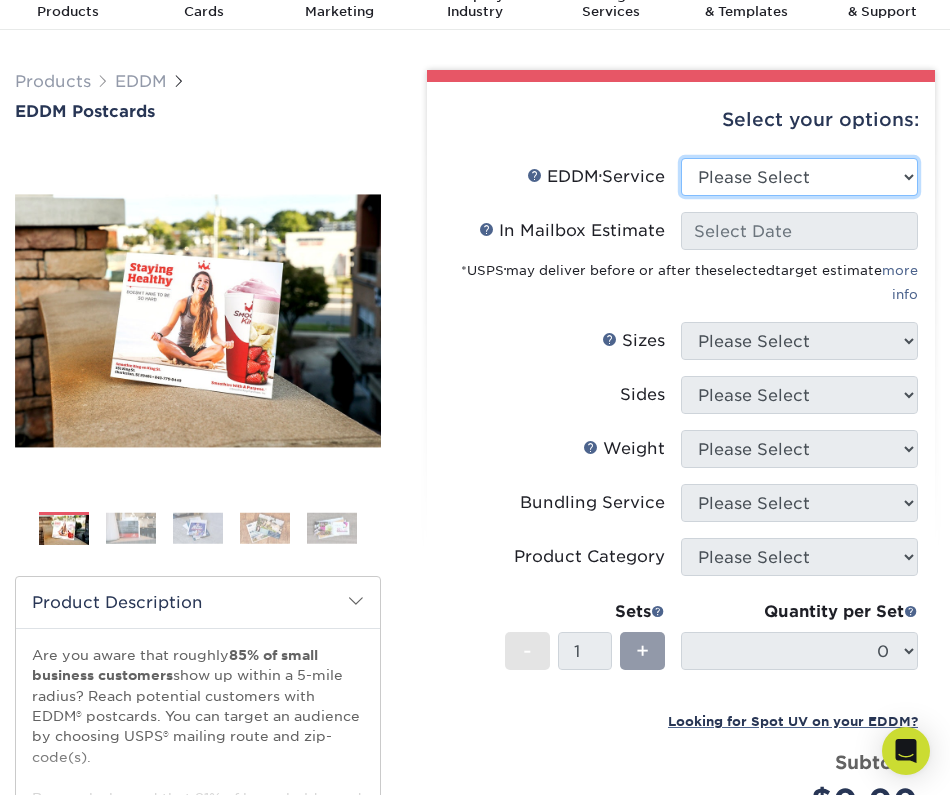 click on "Please Select
Full Service
Print Only" at bounding box center [799, 177] 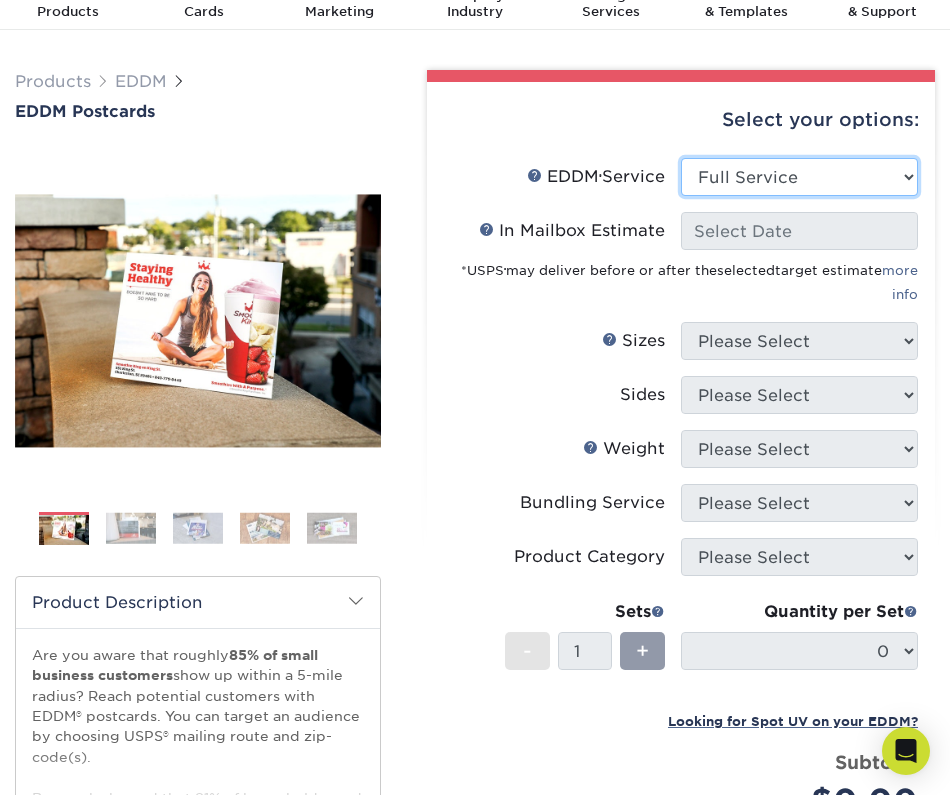 select on "-1" 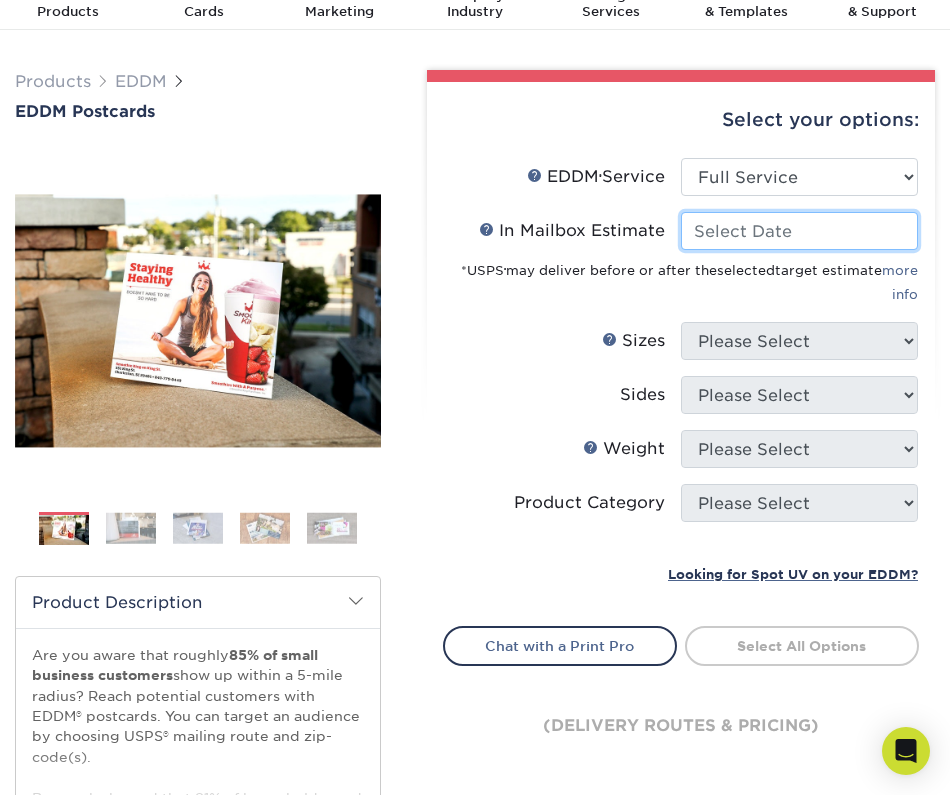 click on "In Mailbox Estimate Help In Mailbox Estimate" at bounding box center [799, 231] 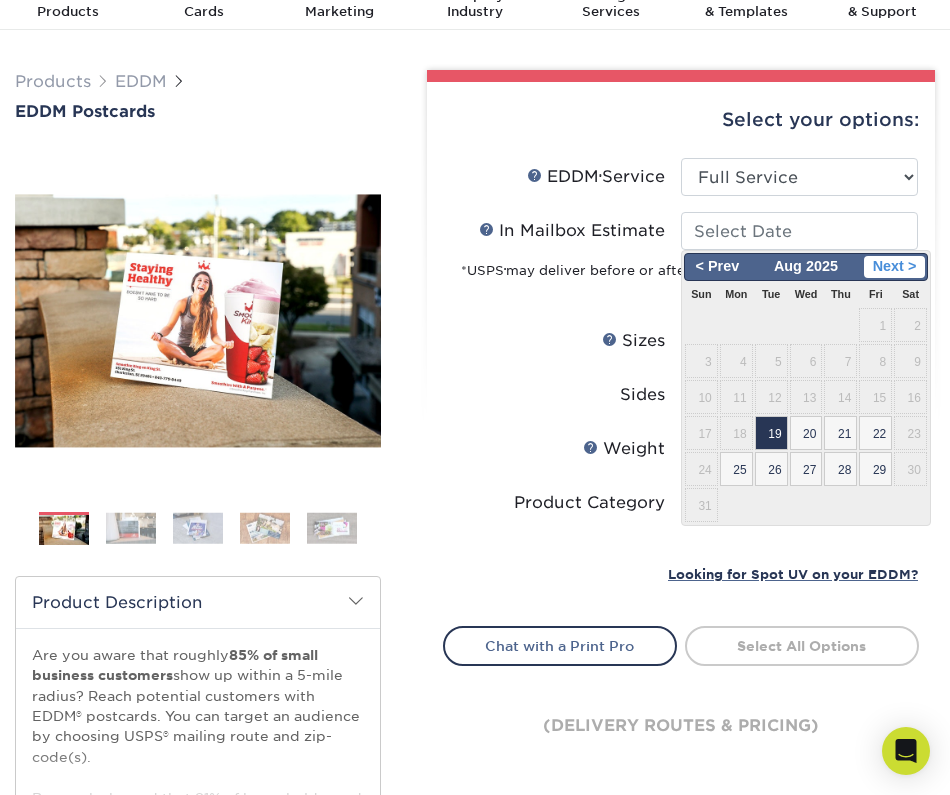 click on "Next >" at bounding box center (894, 267) 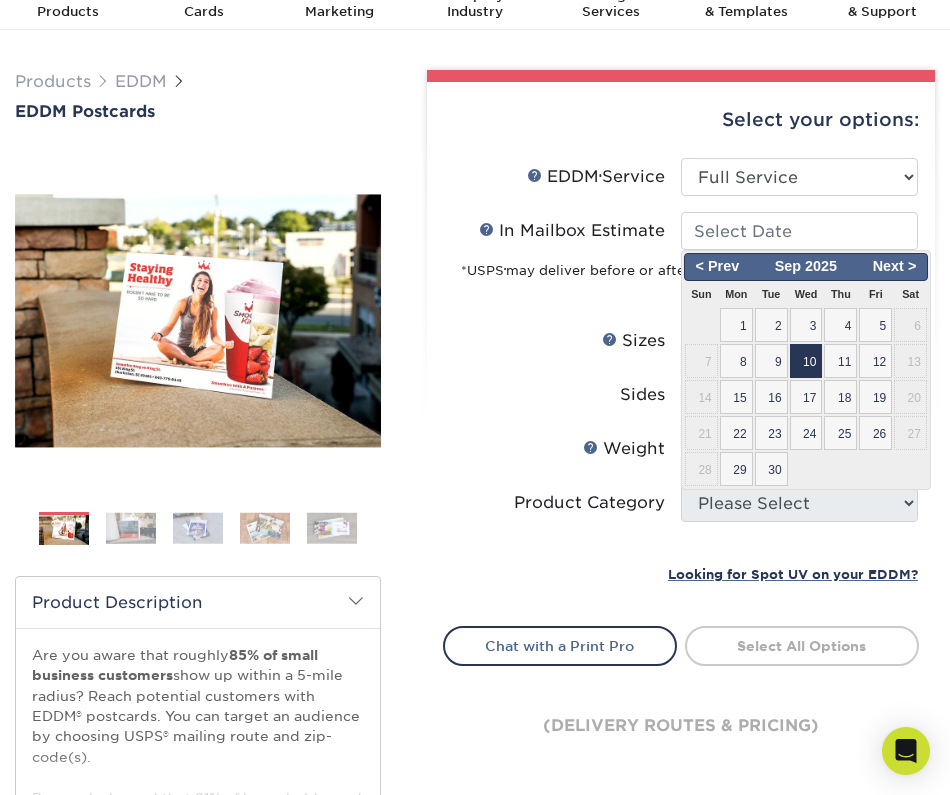 click on "10" at bounding box center [806, 361] 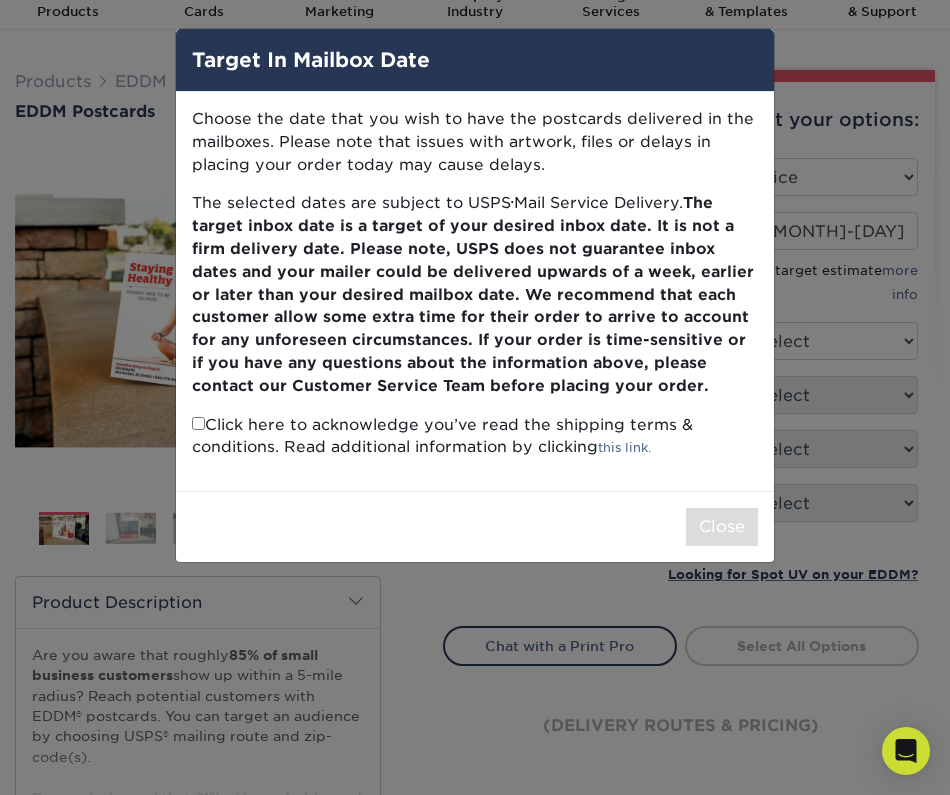 click at bounding box center [198, 423] 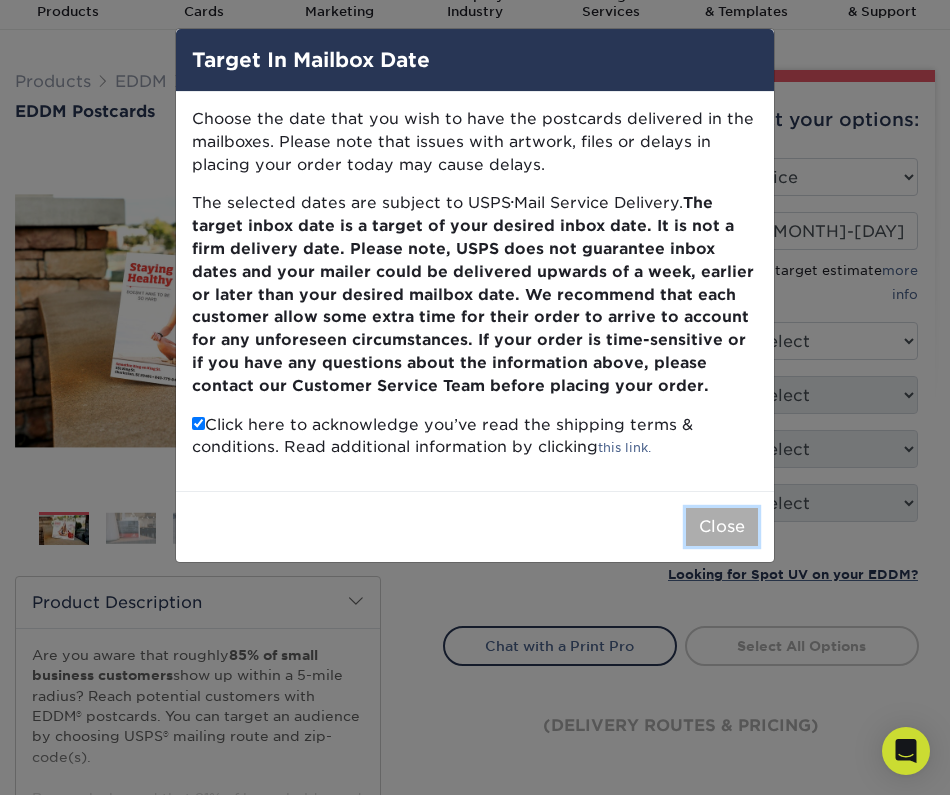 click on "Close" at bounding box center [722, 527] 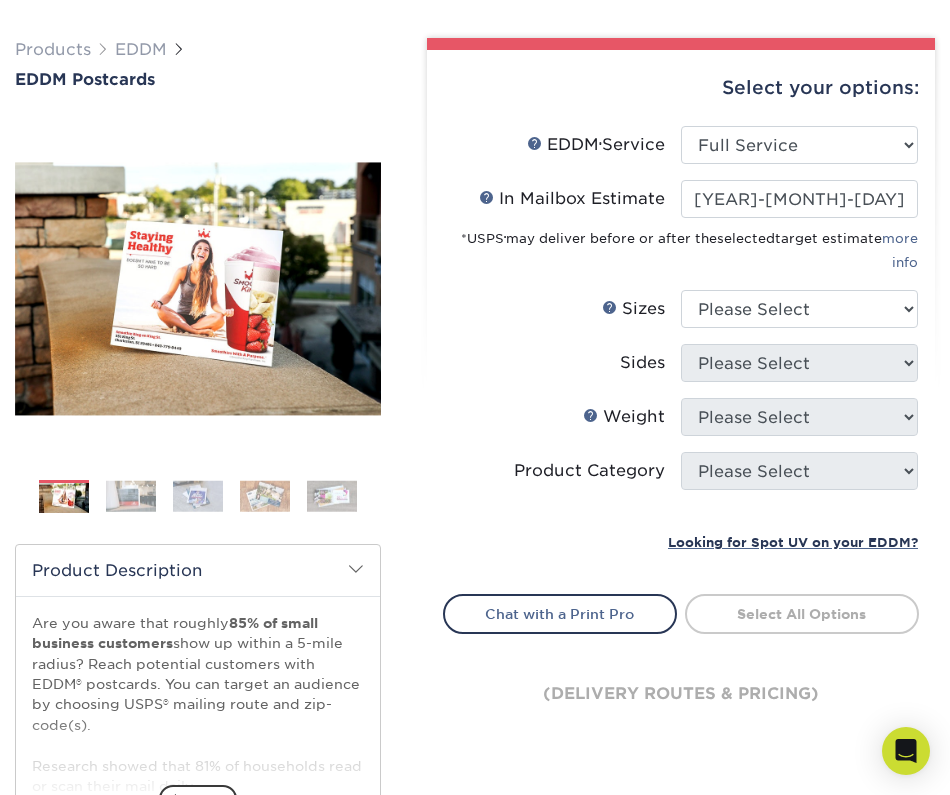 scroll, scrollTop: 109, scrollLeft: 0, axis: vertical 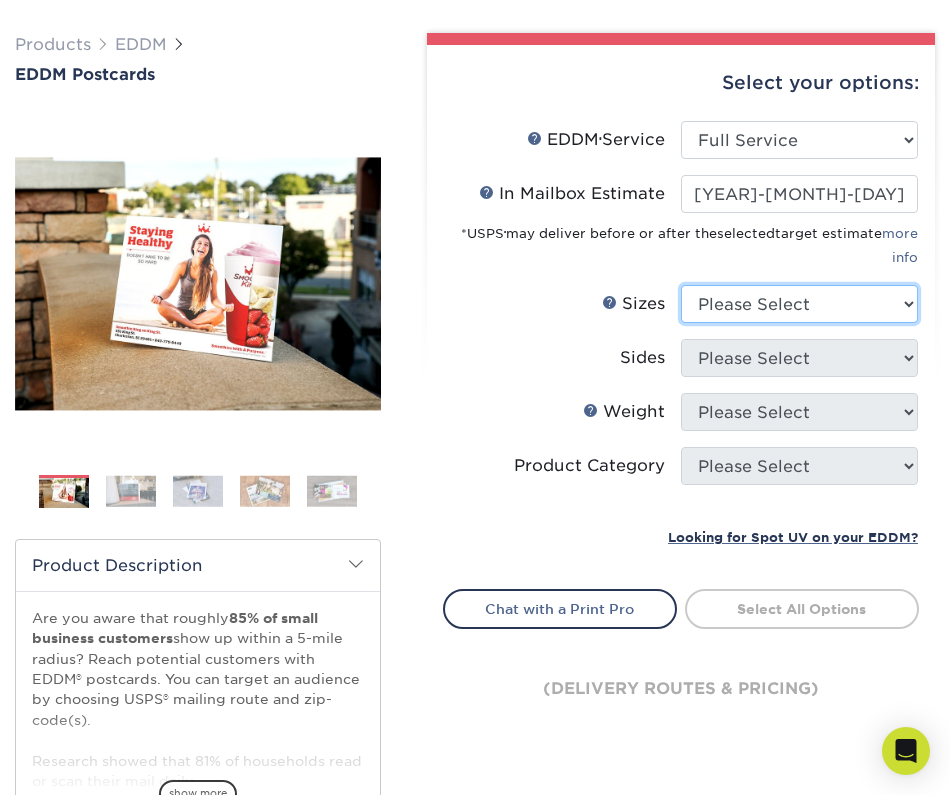 click on "Please Select
4.5" x 12"
6" x 12"
6.5" x 8"
6.5" x 9"
6.5" x 12"
7" x 8.5"
8" x 10"
8.5" x 11"
8.5" x 14"" at bounding box center [799, 304] 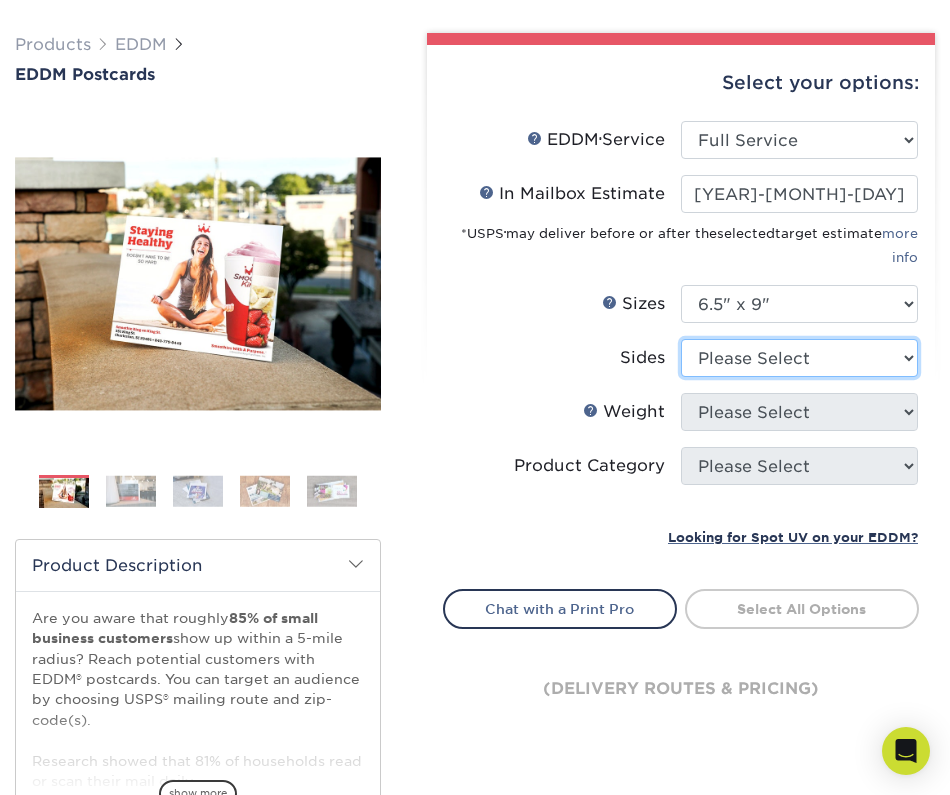 click on "Please Select Print Both Sides Print Front Only" at bounding box center [799, 358] 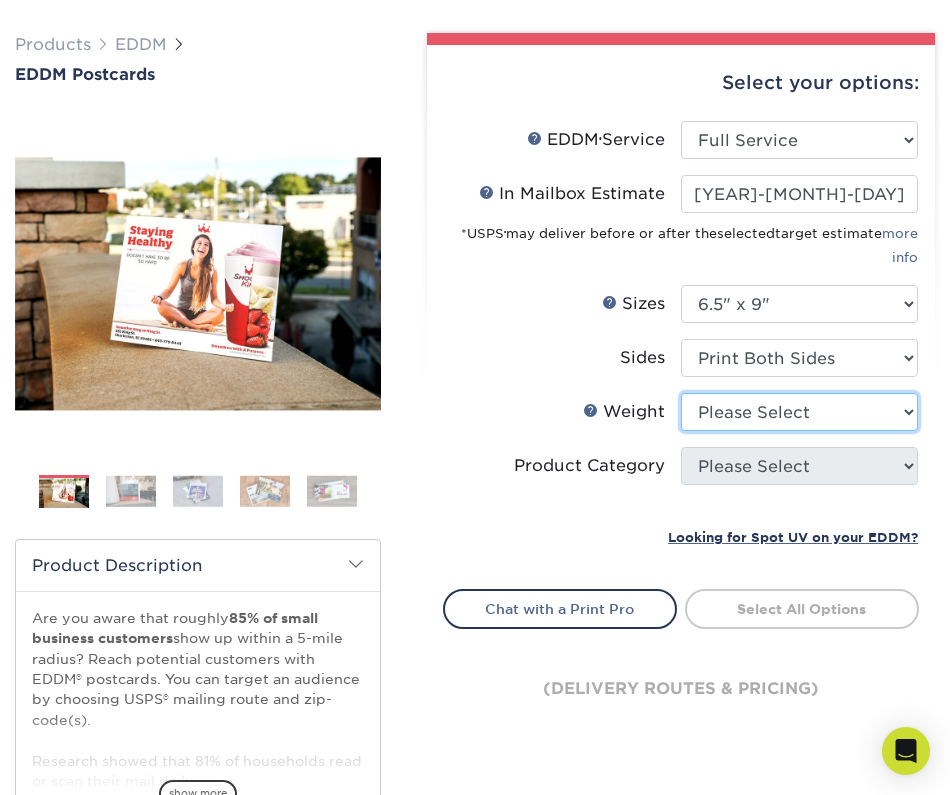 click on "Please Select 16PT 14PT" at bounding box center [799, 412] 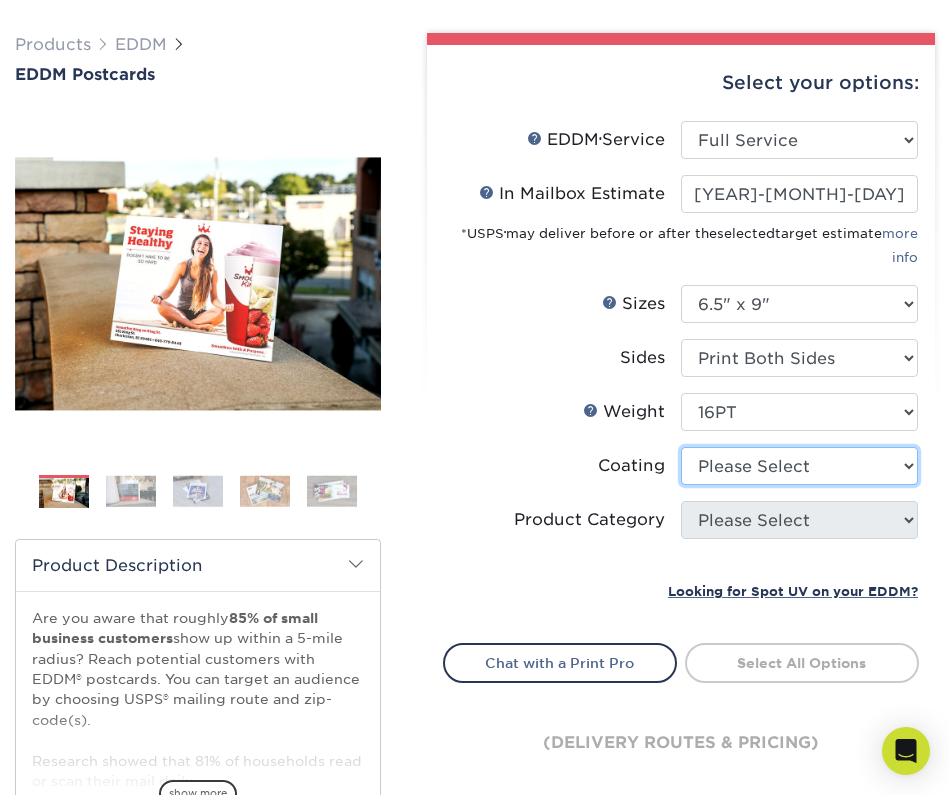 click at bounding box center [799, 466] 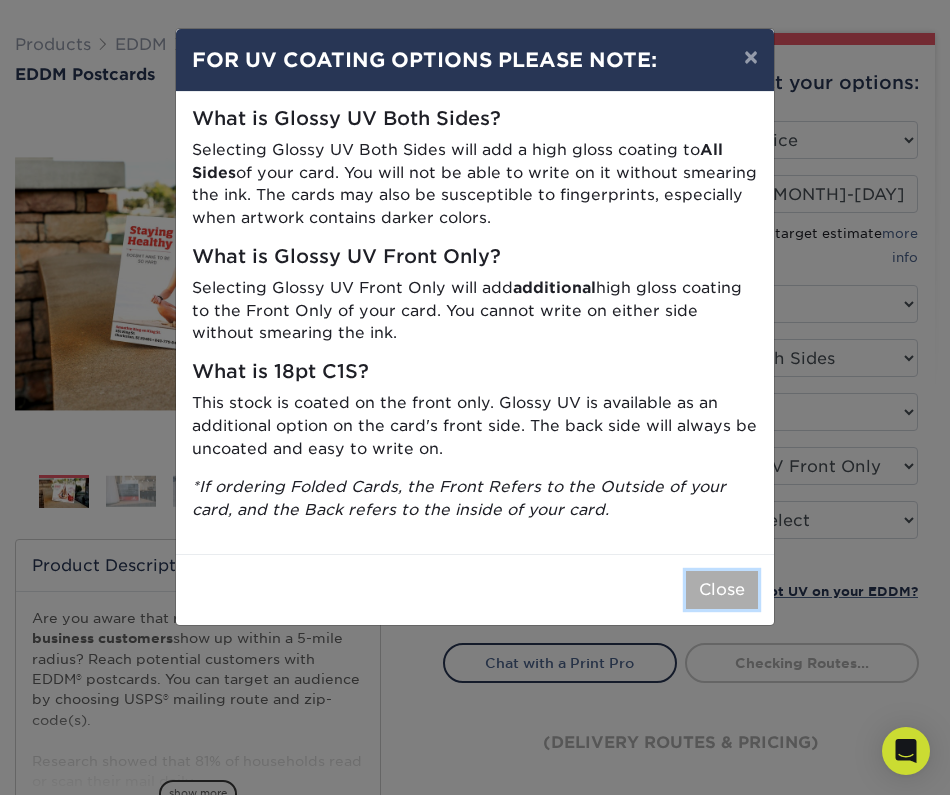 click on "Close" at bounding box center (722, 590) 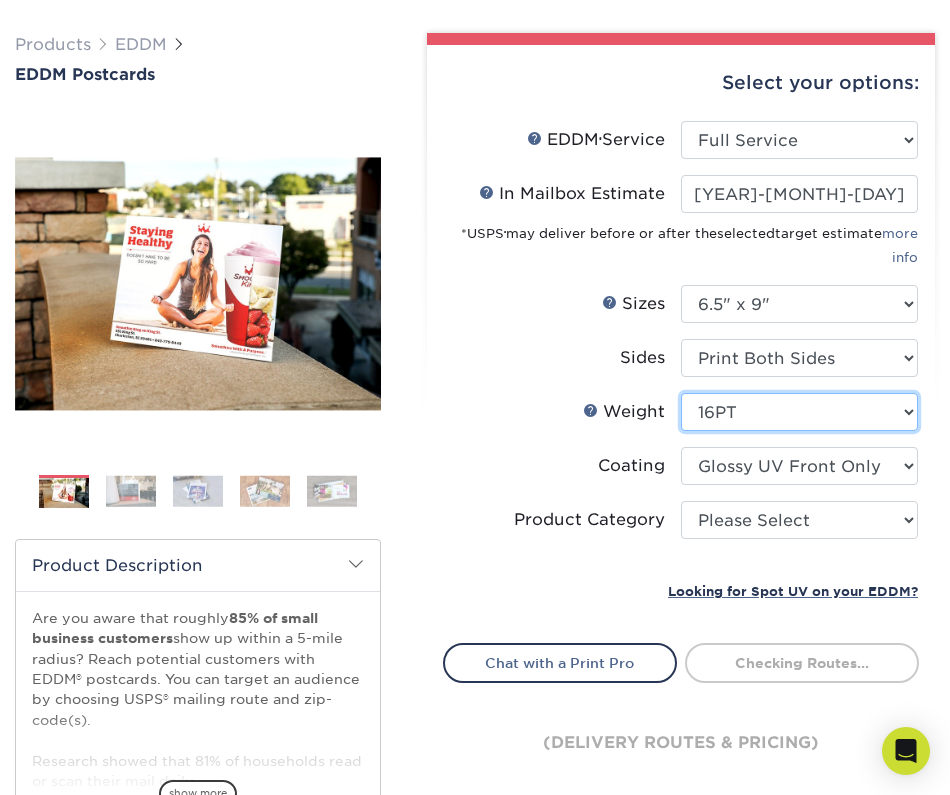 click on "Please Select 16PT 14PT" at bounding box center (799, 412) 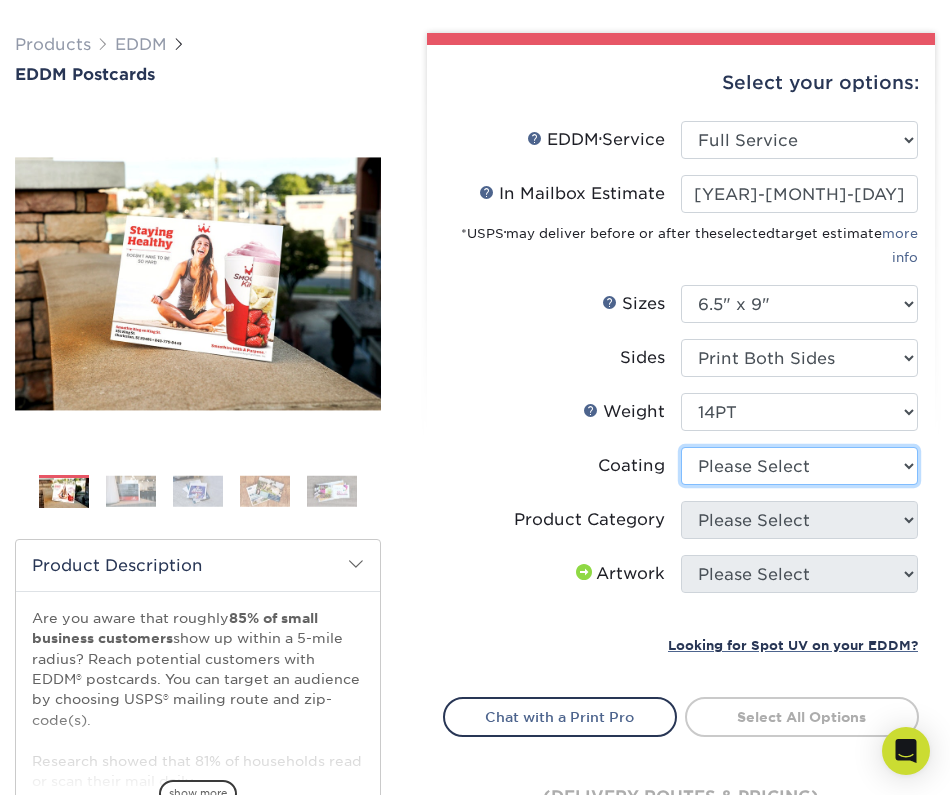 click at bounding box center (799, 466) 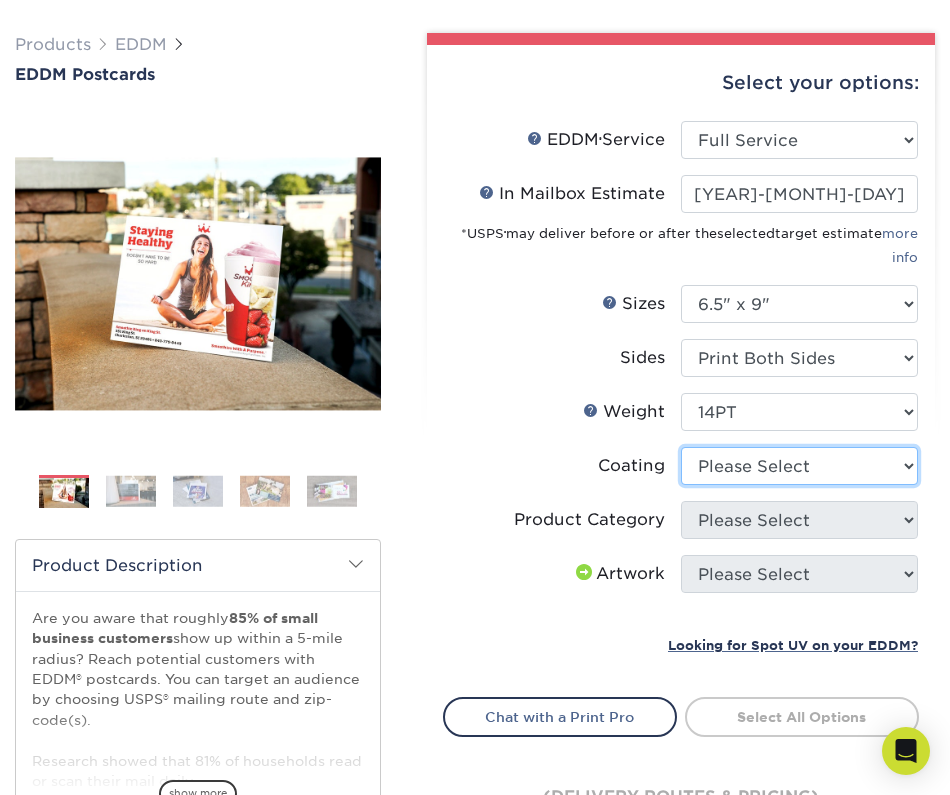 select on "1e8116af-acfc-44b1-83dc-8181aa338834" 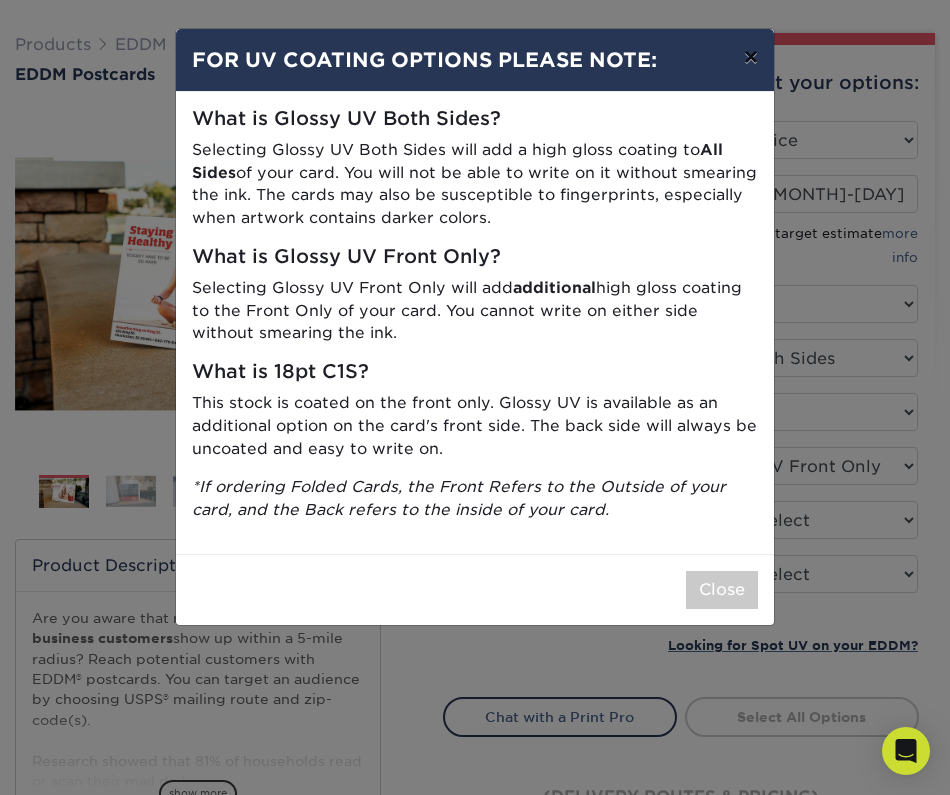 click on "×" at bounding box center [751, 57] 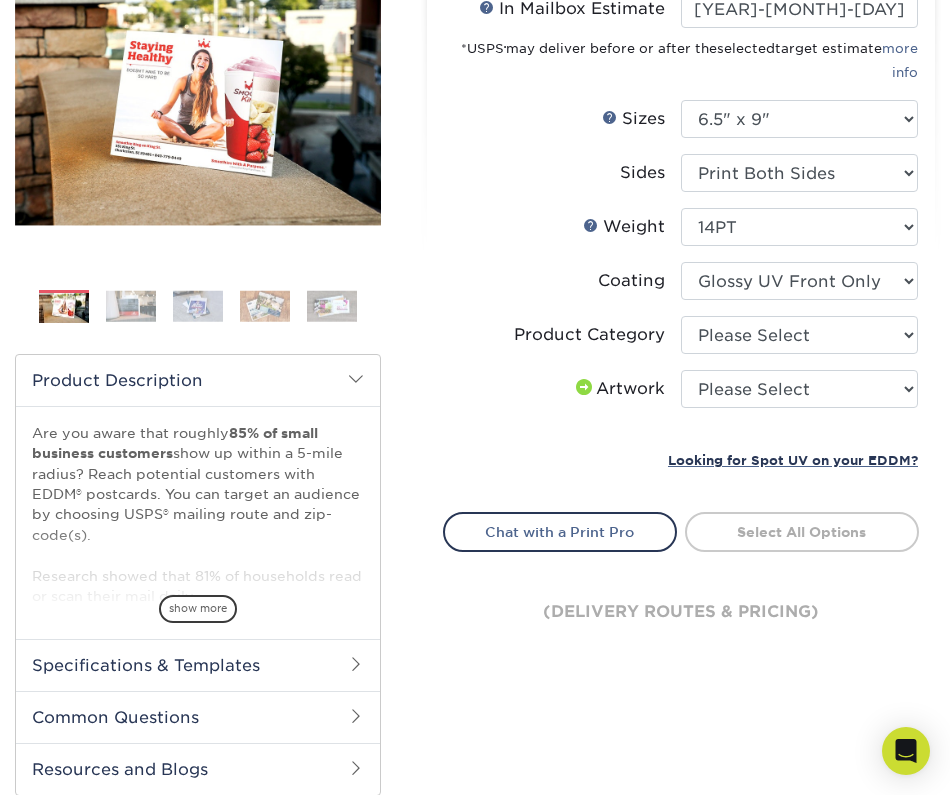 scroll, scrollTop: 296, scrollLeft: 0, axis: vertical 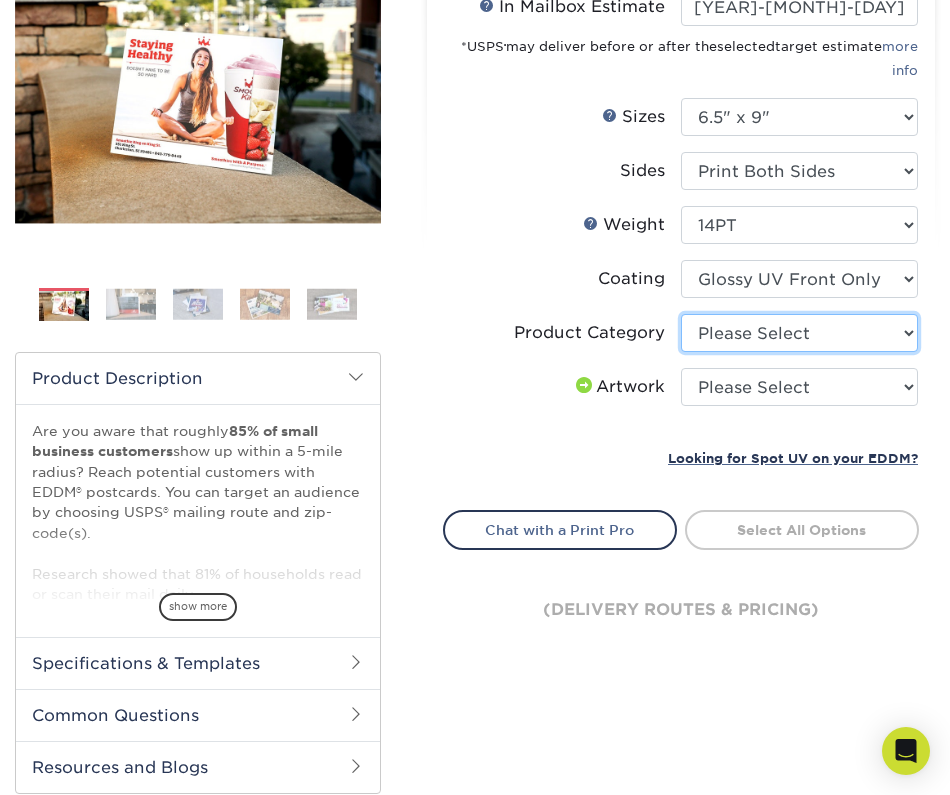 click on "Please Select Postcards" at bounding box center [799, 333] 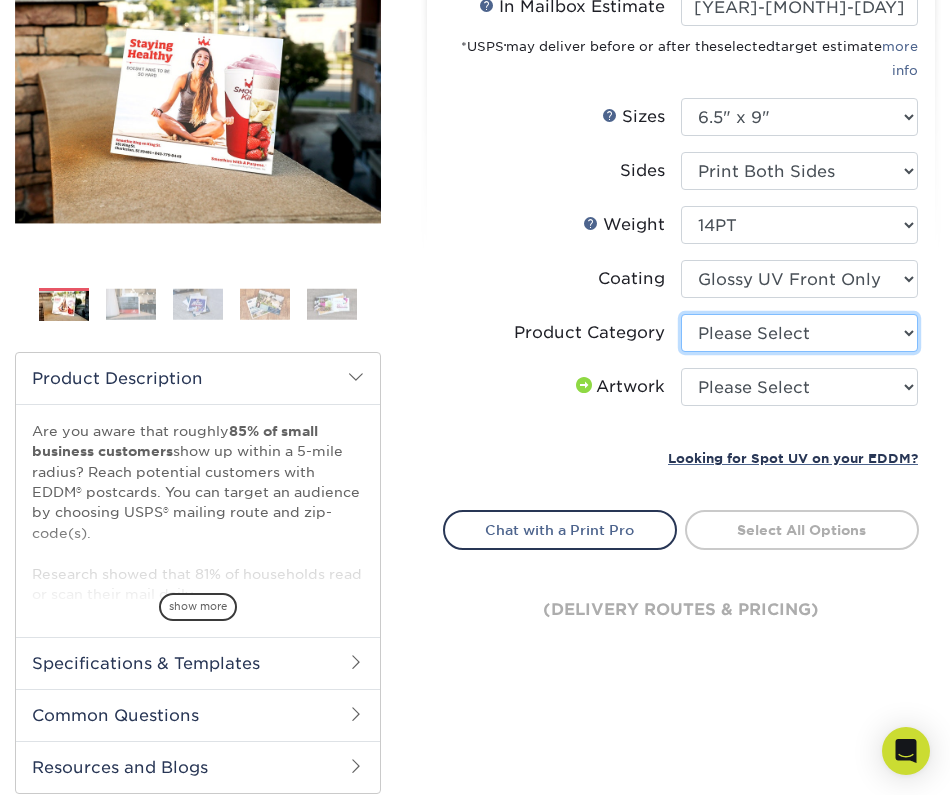 select on "9b7272e0-d6c8-4c3c-8e97-d3a1bcdab858" 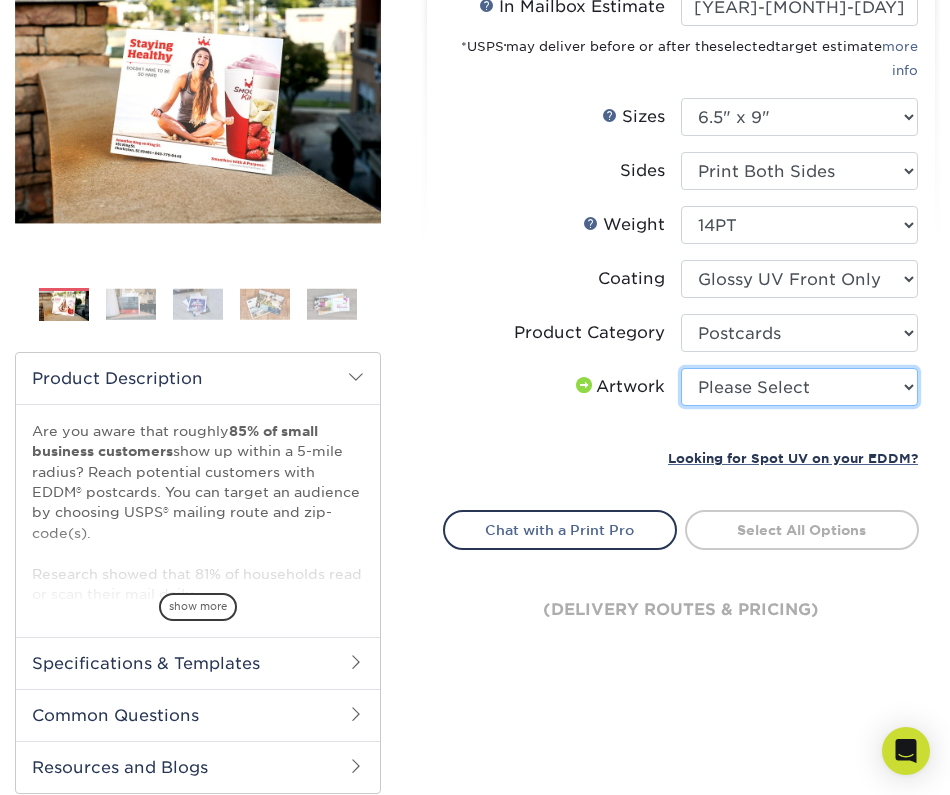 click on "Please Select I will upload files I need a design - $150" at bounding box center (799, 387) 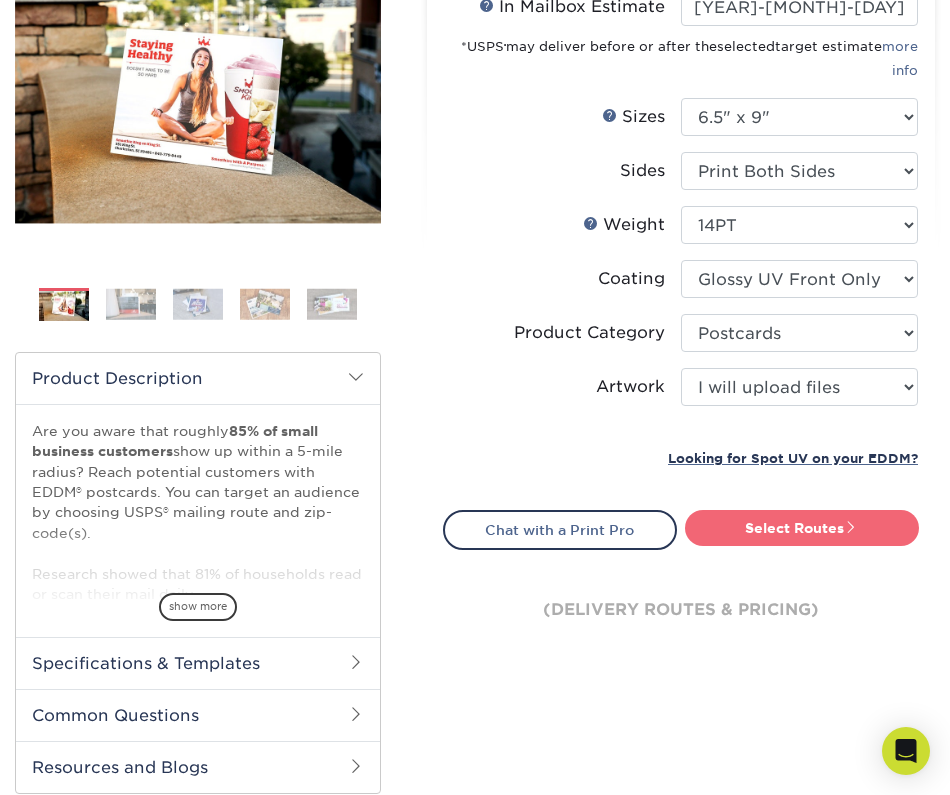 click on "Select Routes" at bounding box center [802, 528] 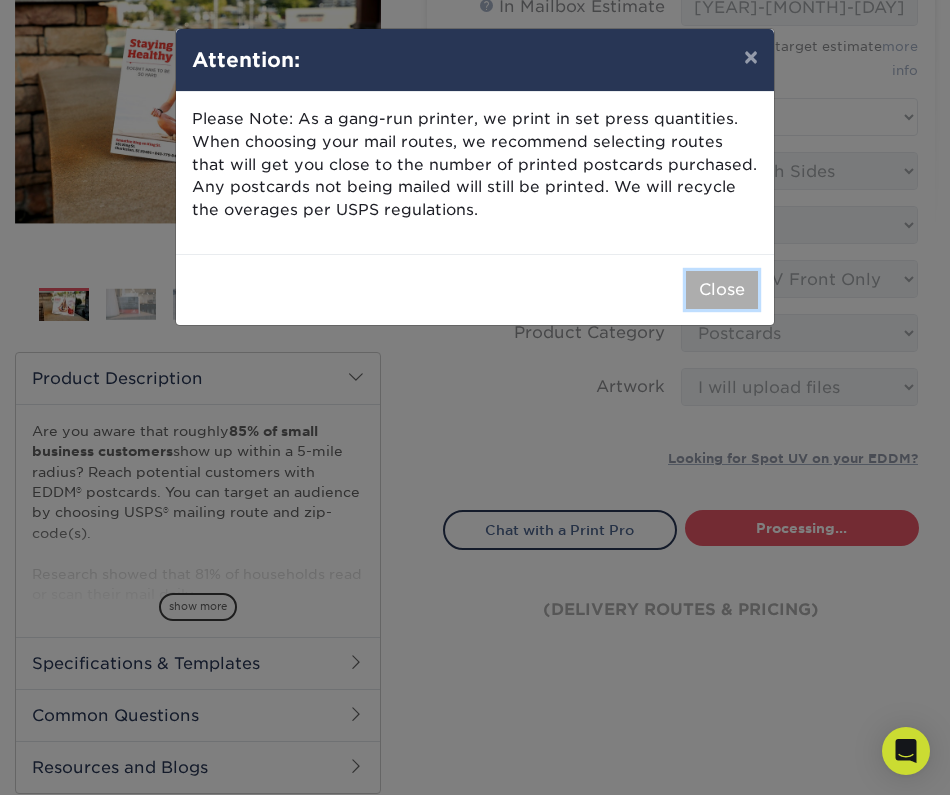 click on "Close" at bounding box center (722, 290) 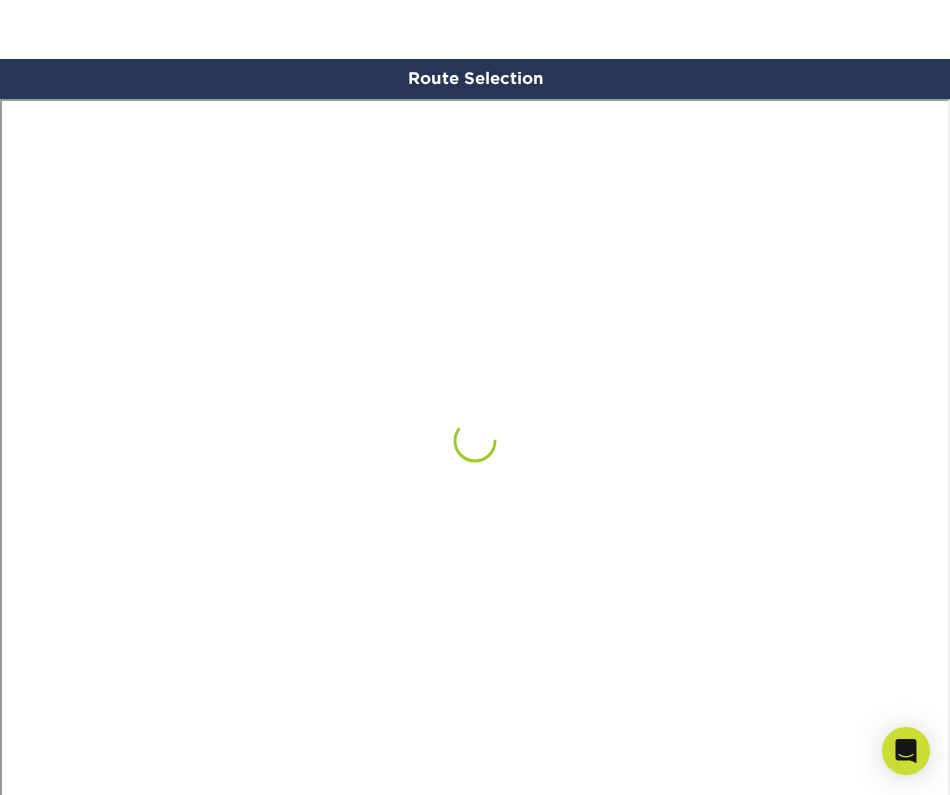 scroll, scrollTop: 1140, scrollLeft: 0, axis: vertical 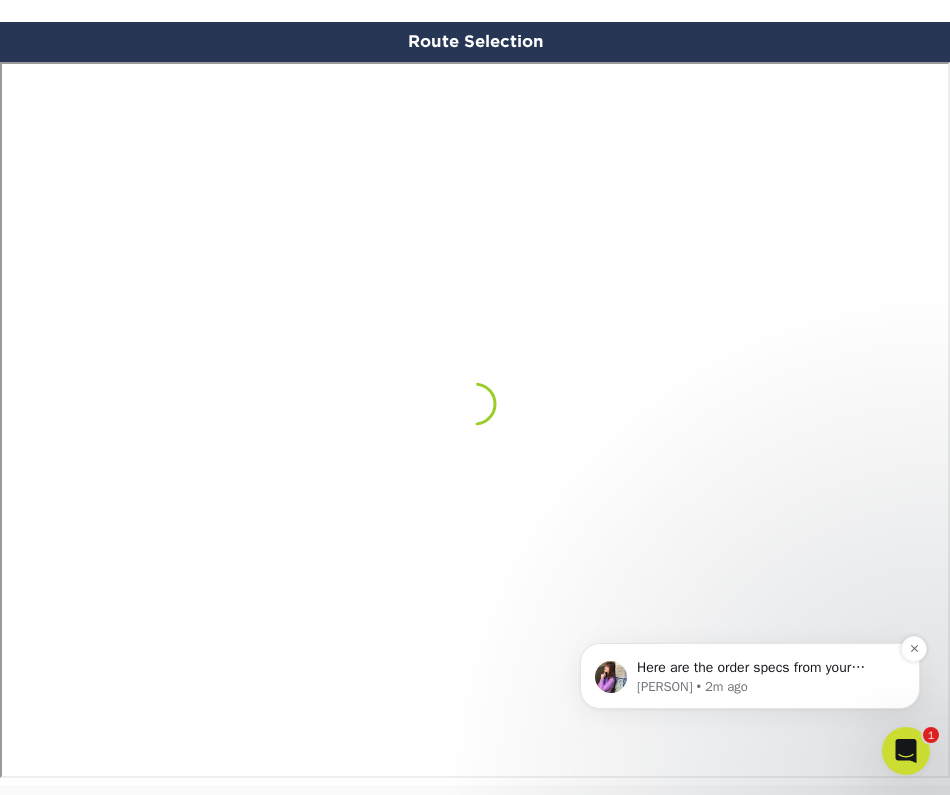 click on "Here are the order specs from your previous order:   6.5" X 9" 14PT EDDM Postcards UV on 4-color side(s) Quantity: 2,500, Printed Sides: 4/4 (4 color both sides), EDDM Service Option: Full Service, Size: 6.5" x 9", Stock: 14PT C2S, Postage Options: USPS EDDM Zip Codes: 10590-R001 06877-C010 06877-C017" at bounding box center [766, 668] 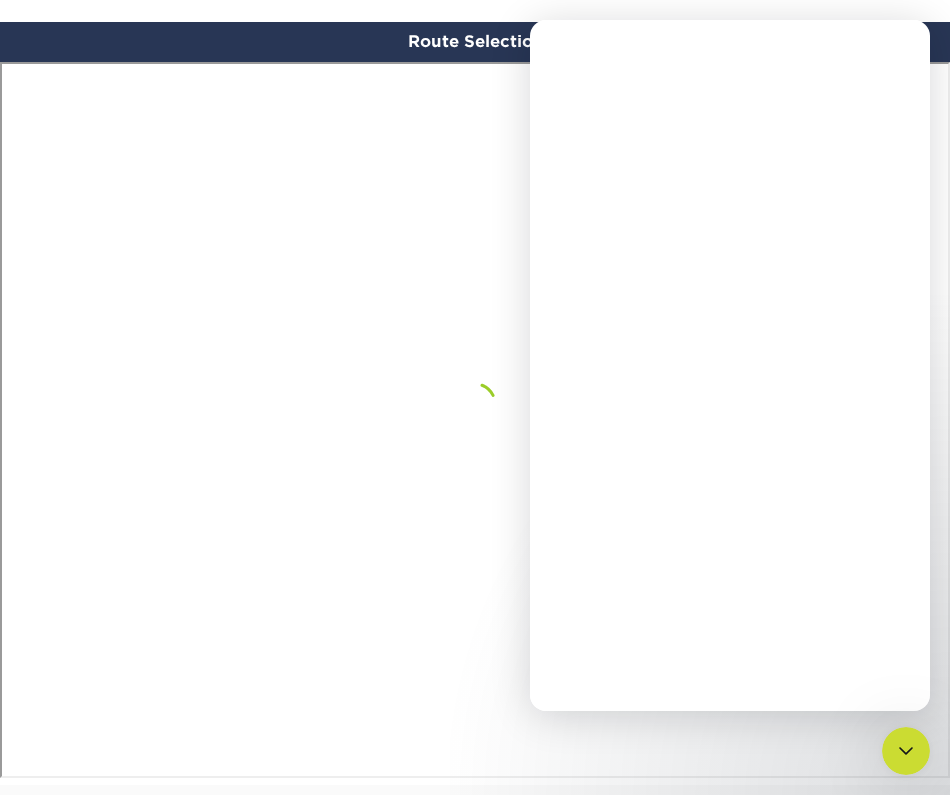 scroll, scrollTop: 0, scrollLeft: 0, axis: both 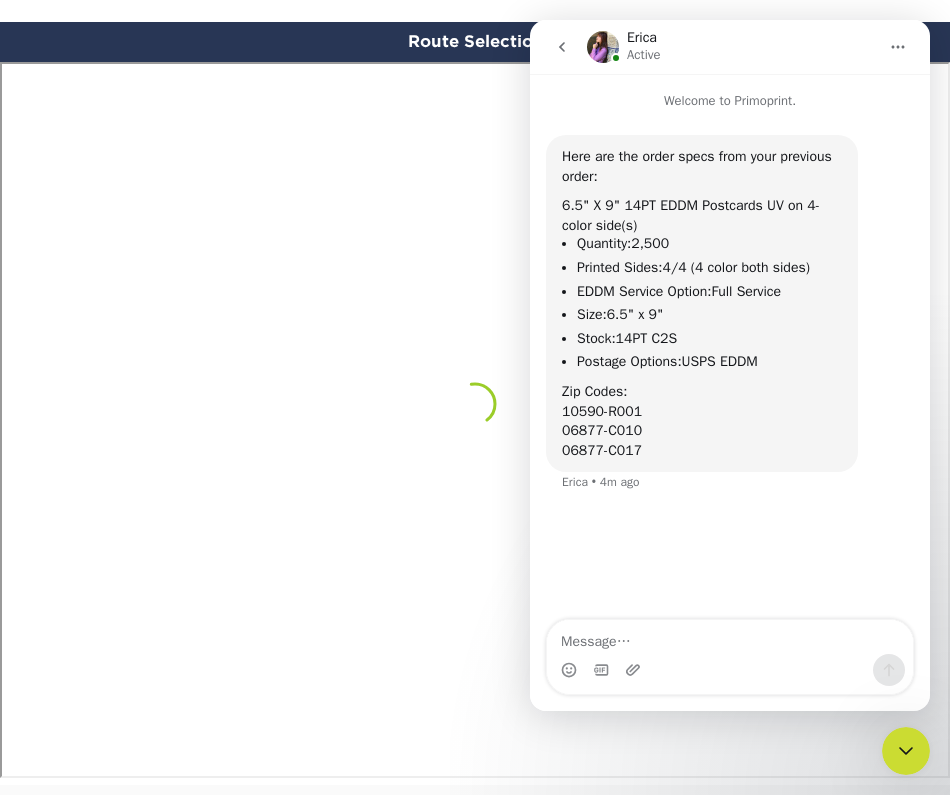 click 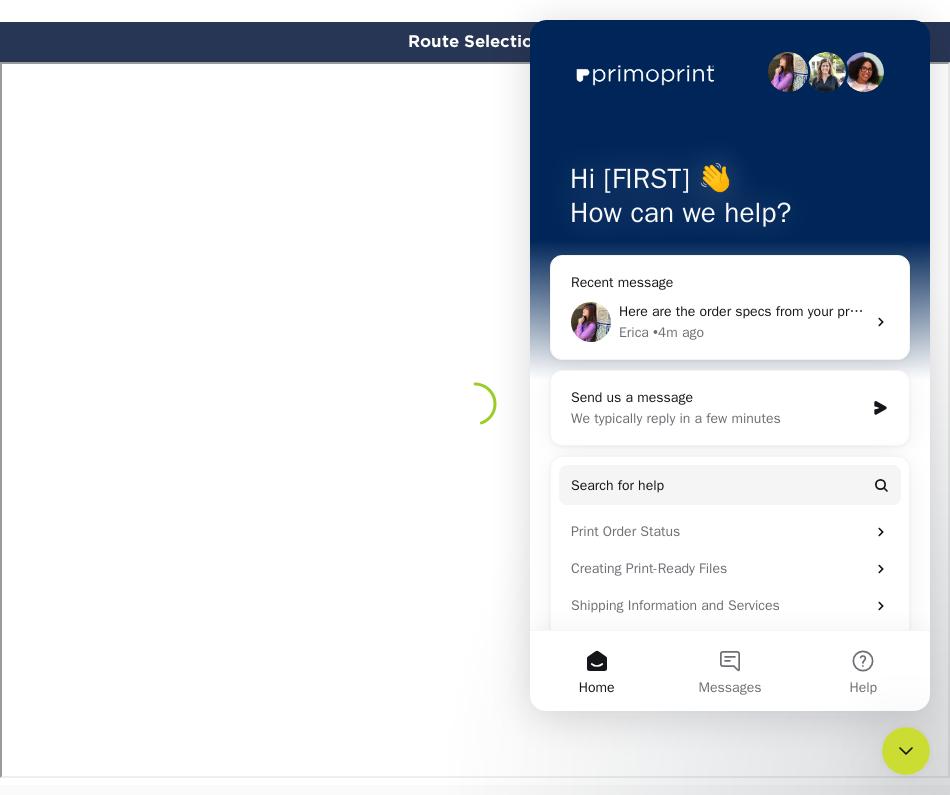 click on "Home" at bounding box center [596, 671] 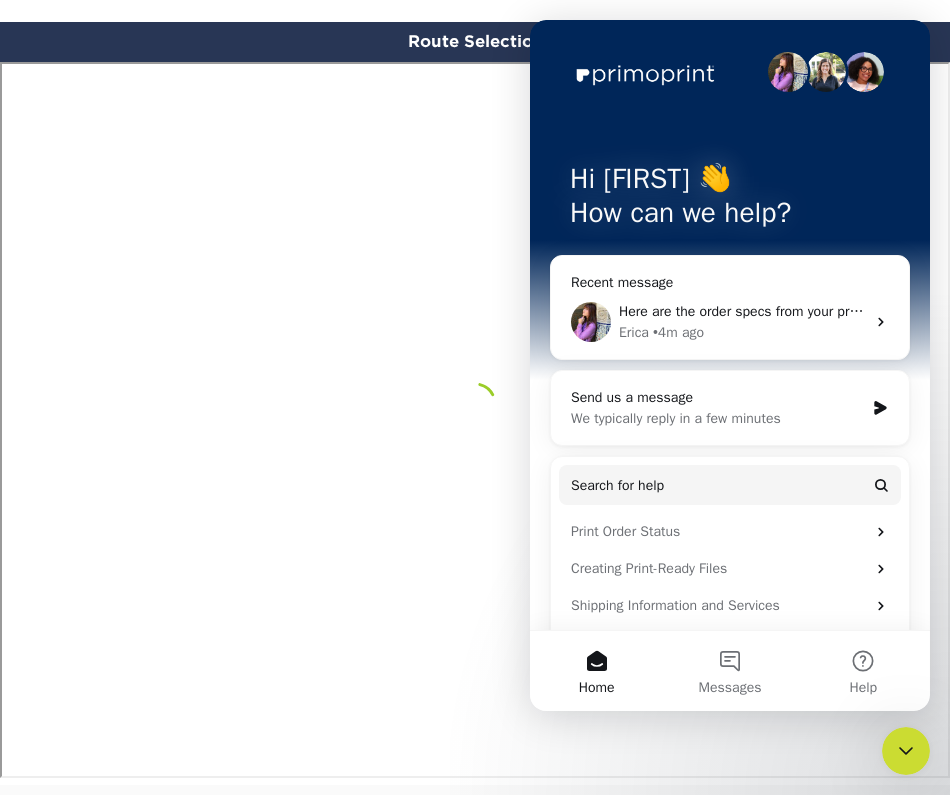 click on "Hi Susan 👋 How can we help? Recent message Here are the order specs from your previous order:   6.5" X 9" 14PT EDDM Postcards UV on 4-color side(s) Quantity: 2,500, Printed Sides: 4/4 (4 color both sides), EDDM Service Option: Full Service, Size: 6.5" x 9", Stock: 14PT C2S, Postage Options: USPS EDDM Zip Codes: 10590-R001 06877-C010 06877-C017 Erica •  4m ago Send us a message We typically reply in a few minutes Search for help Print Order Status Creating Print-Ready Files Shipping Information and Services Spot Gloss File Setup Every Door Direct Mail® Reach the customers that matter most, for less." at bounding box center [730, 402] 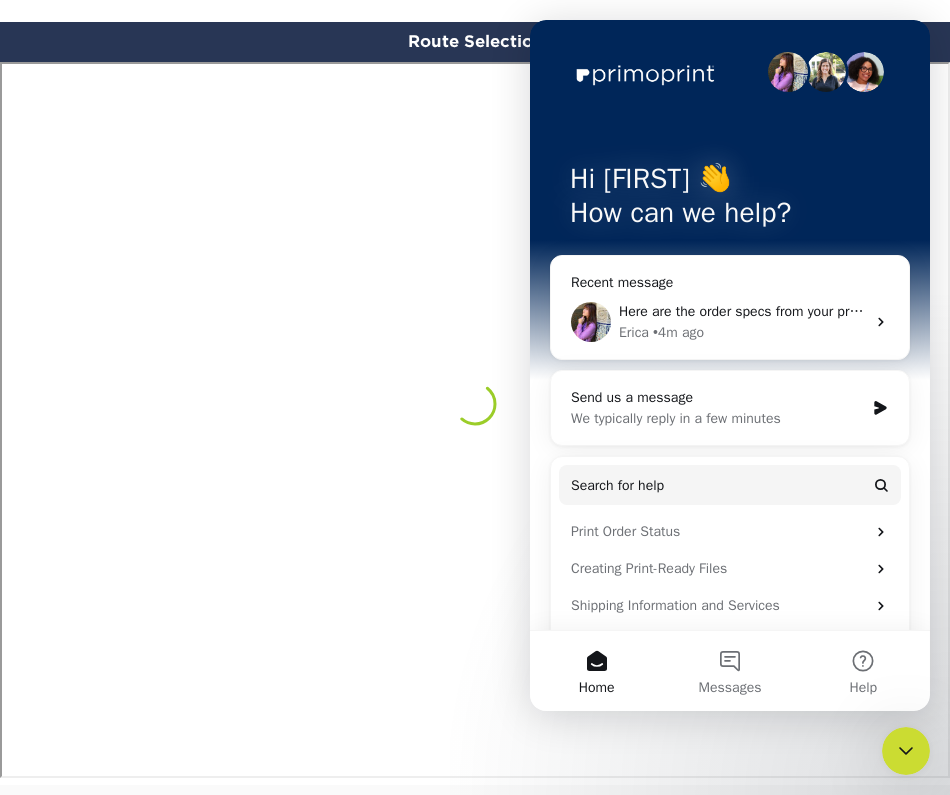 click on "Hi Susan 👋 How can we help?" at bounding box center (730, 200) 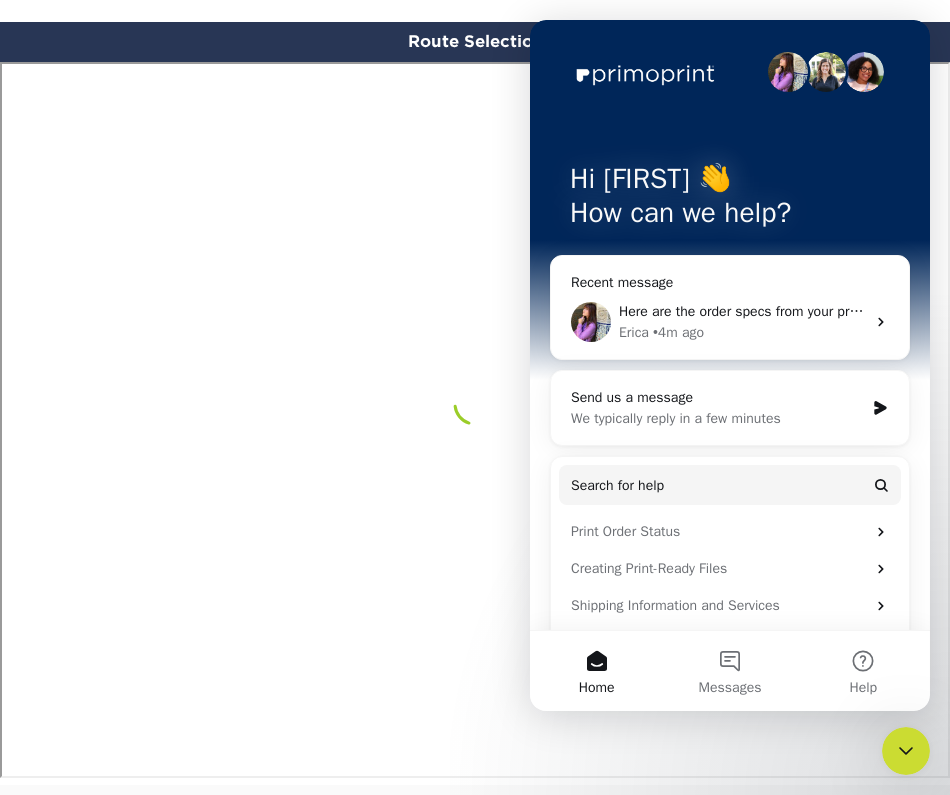 click 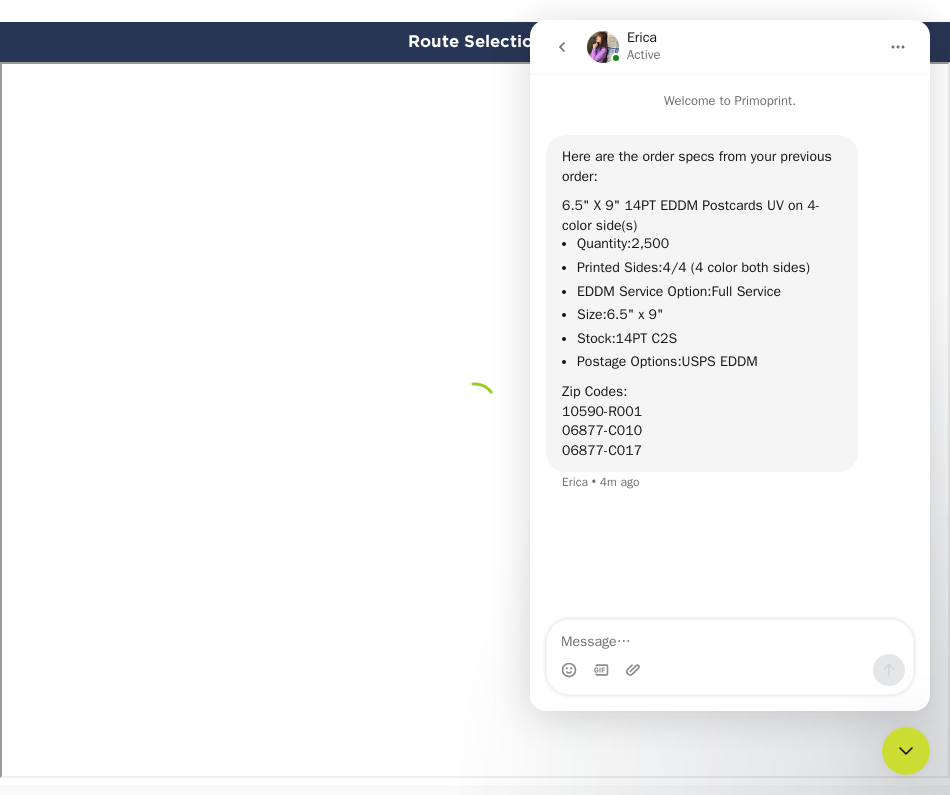 click 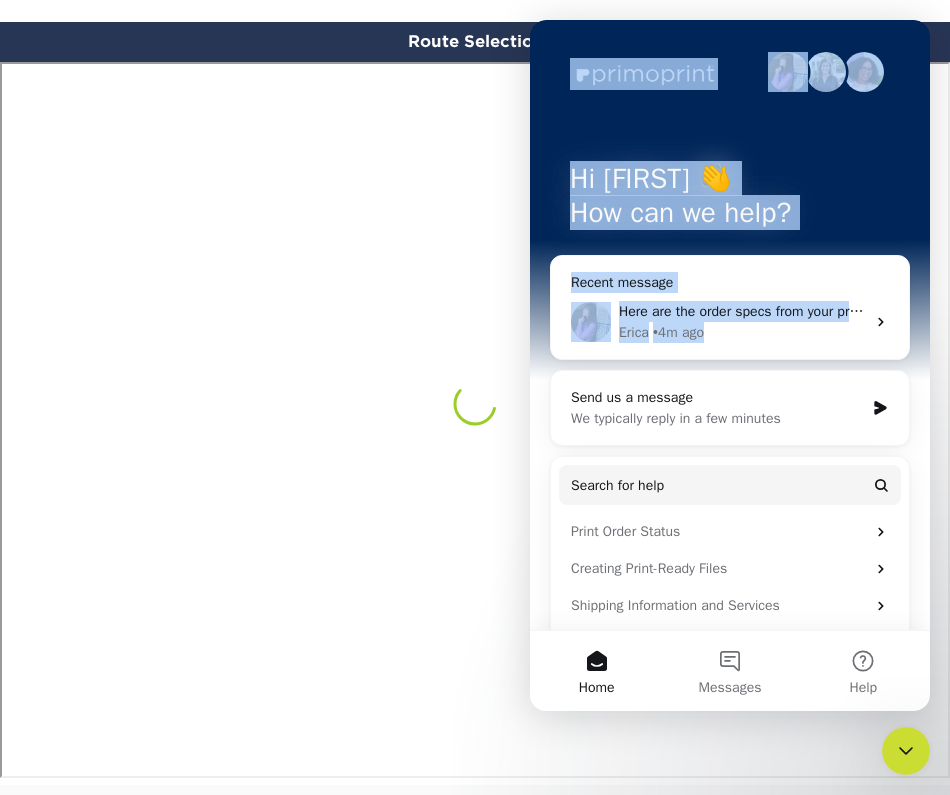 drag, startPoint x: 731, startPoint y: 55, endPoint x: 786, endPoint y: 330, distance: 280.44608 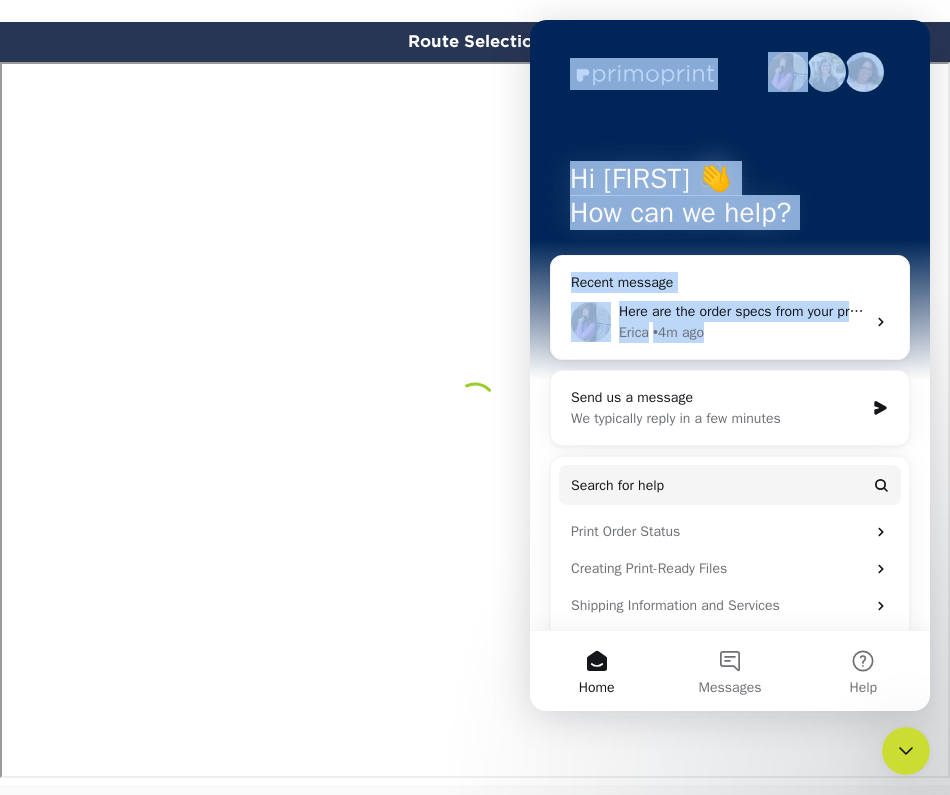 click on "Hi Susan 👋 How can we help? Recent message Here are the order specs from your previous order:   6.5" X 9" 14PT EDDM Postcards UV on 4-color side(s) Quantity: 2,500, Printed Sides: 4/4 (4 color both sides), EDDM Service Option: Full Service, Size: 6.5" x 9", Stock: 14PT C2S, Postage Options: USPS EDDM Zip Codes: 10590-R001 06877-C010 06877-C017 Erica •  4m ago Send us a message We typically reply in a few minutes Search for help Print Order Status Creating Print-Ready Files Shipping Information and Services Spot Gloss File Setup Every Door Direct Mail® Reach the customers that matter most, for less." at bounding box center [730, 402] 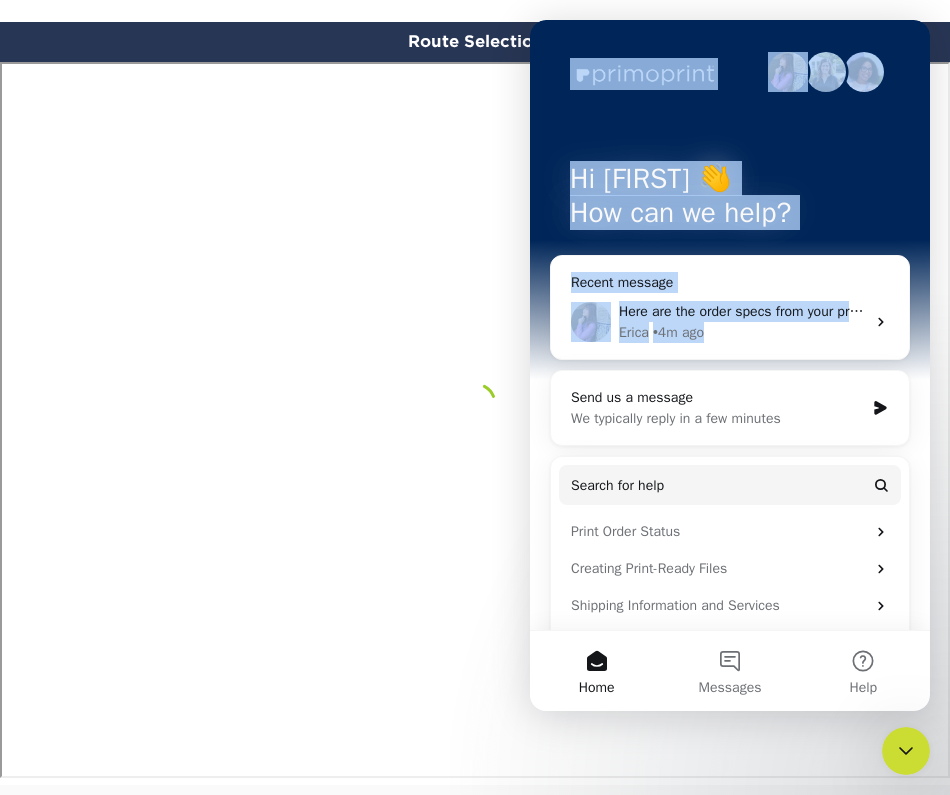 click on "Home" at bounding box center [596, 671] 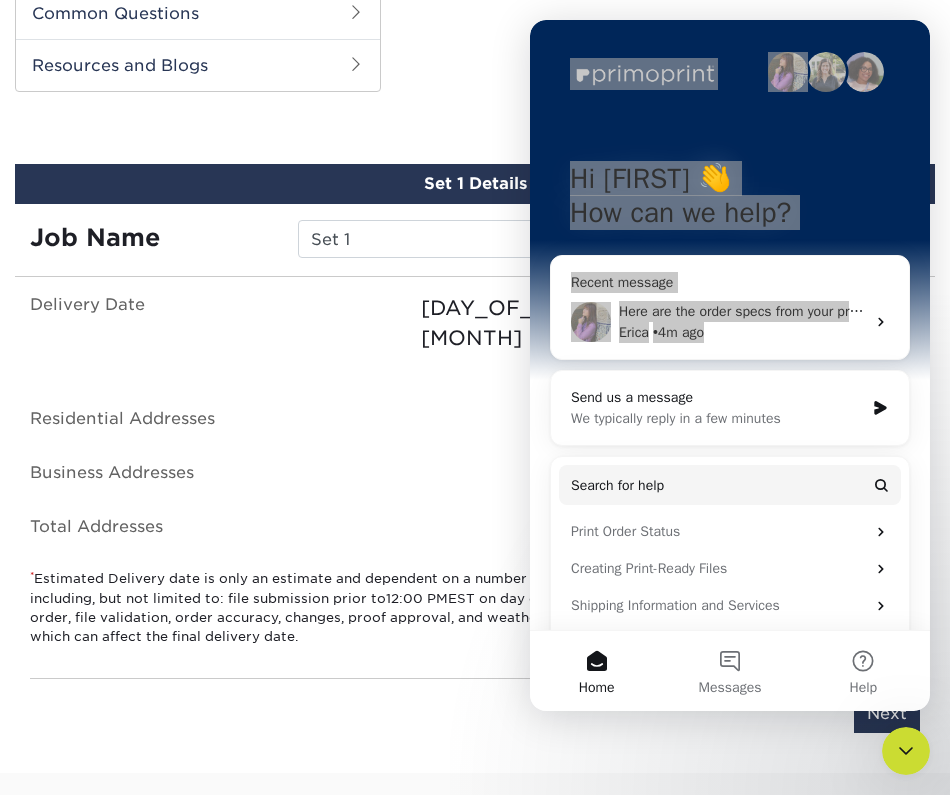 scroll, scrollTop: 992, scrollLeft: 0, axis: vertical 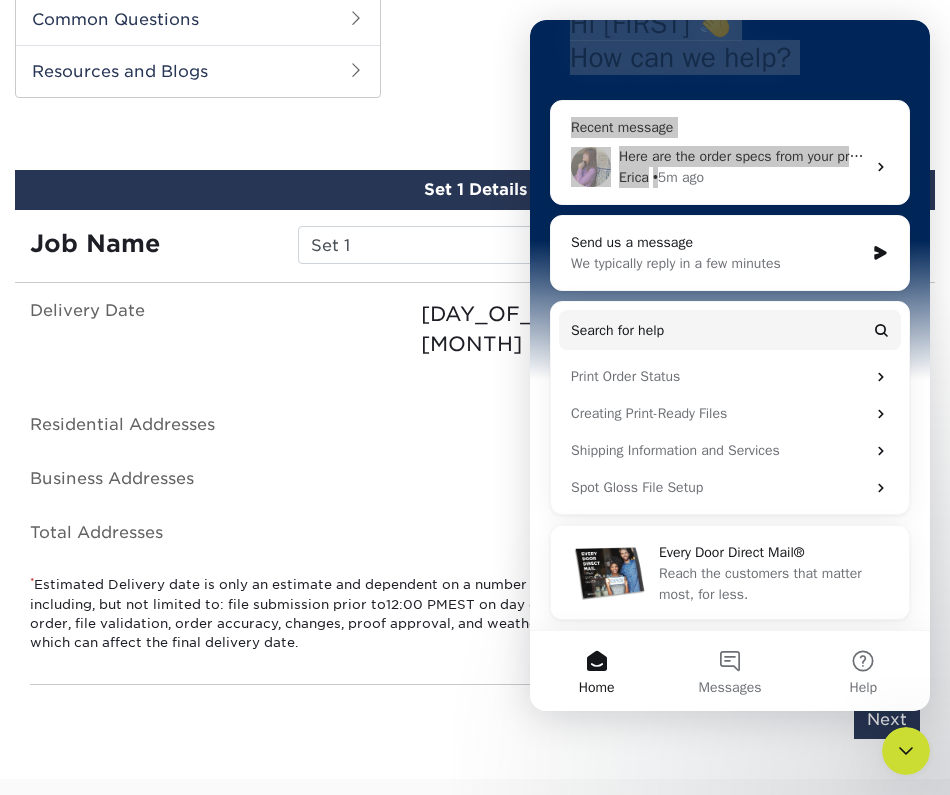 click 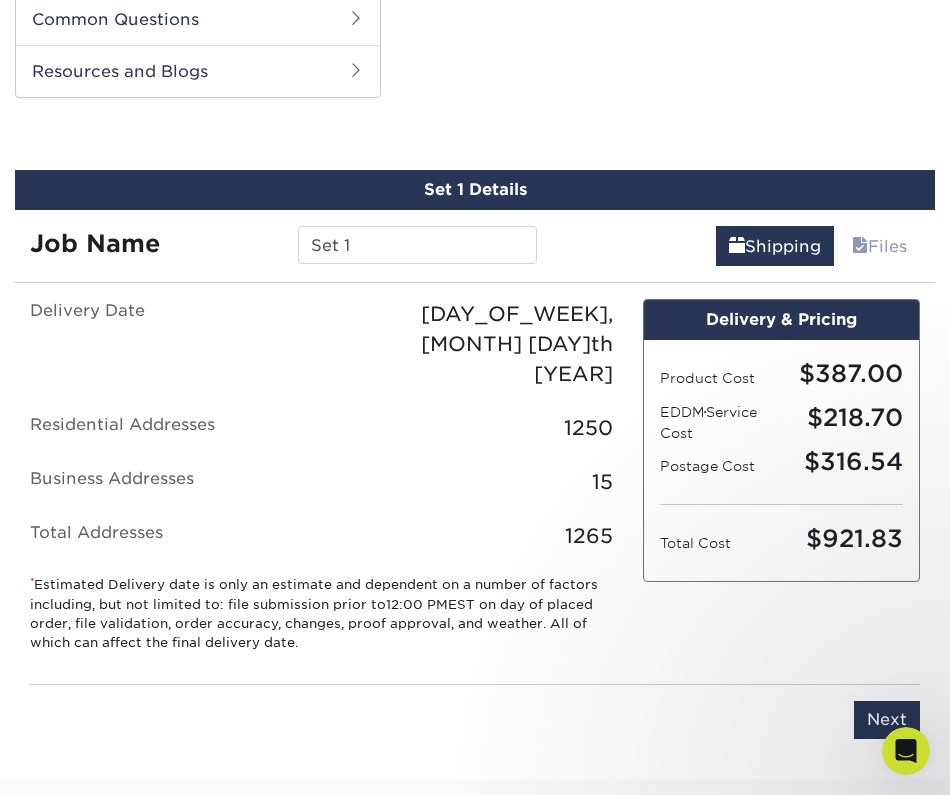 scroll, scrollTop: 0, scrollLeft: 0, axis: both 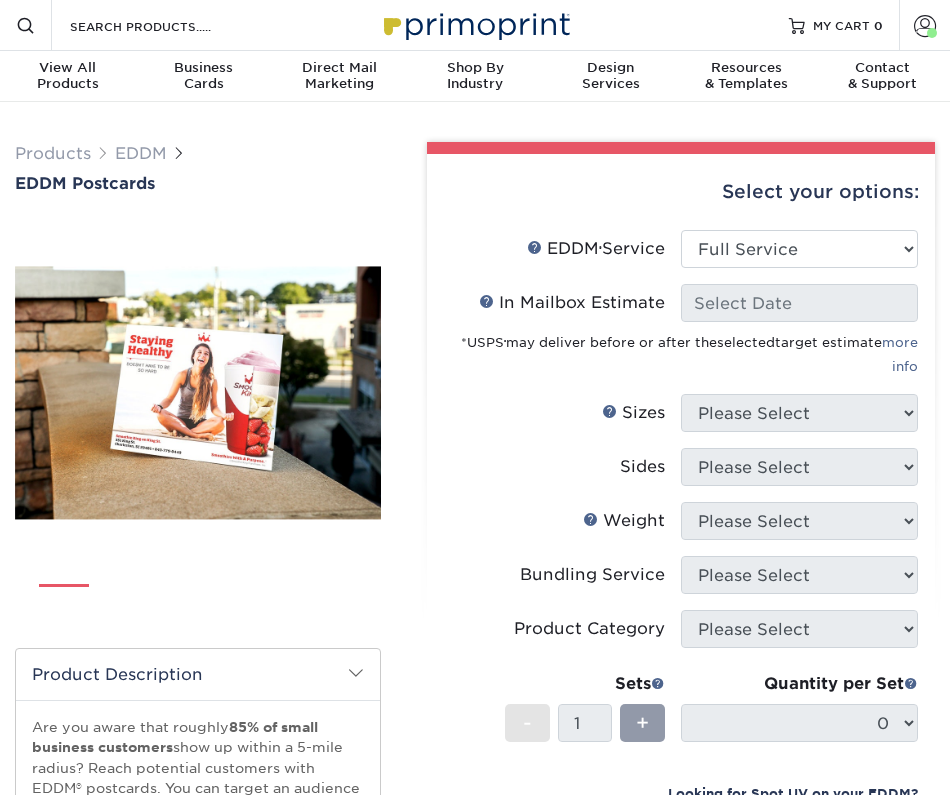 select on "full_service" 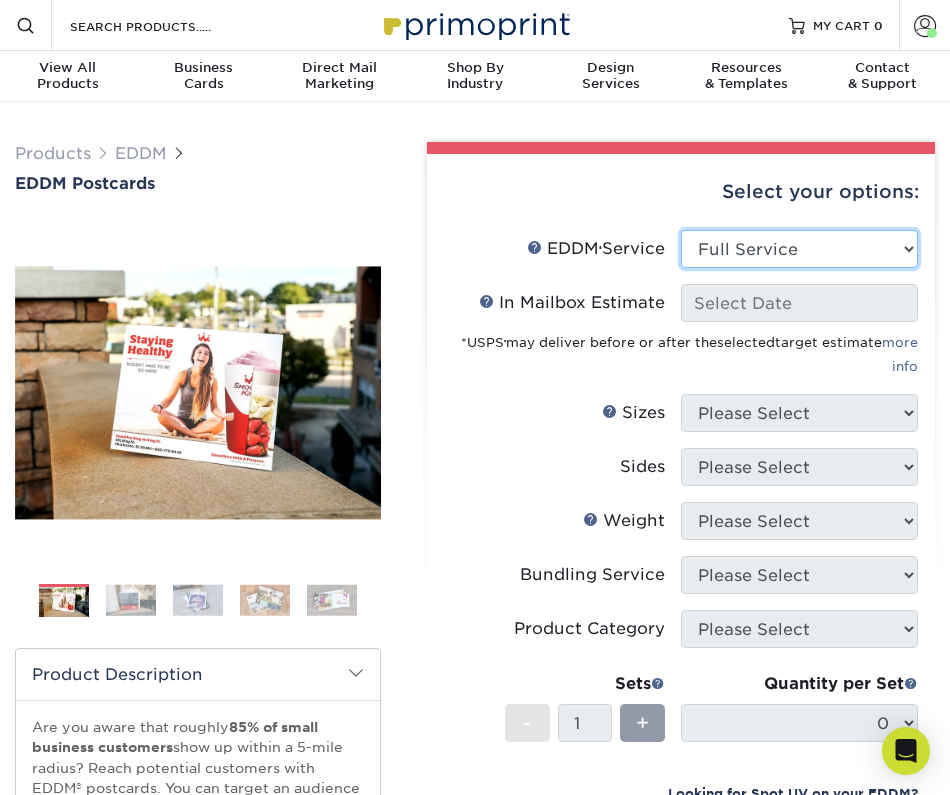 click on "Please Select
Full Service
Print Only" at bounding box center [799, 249] 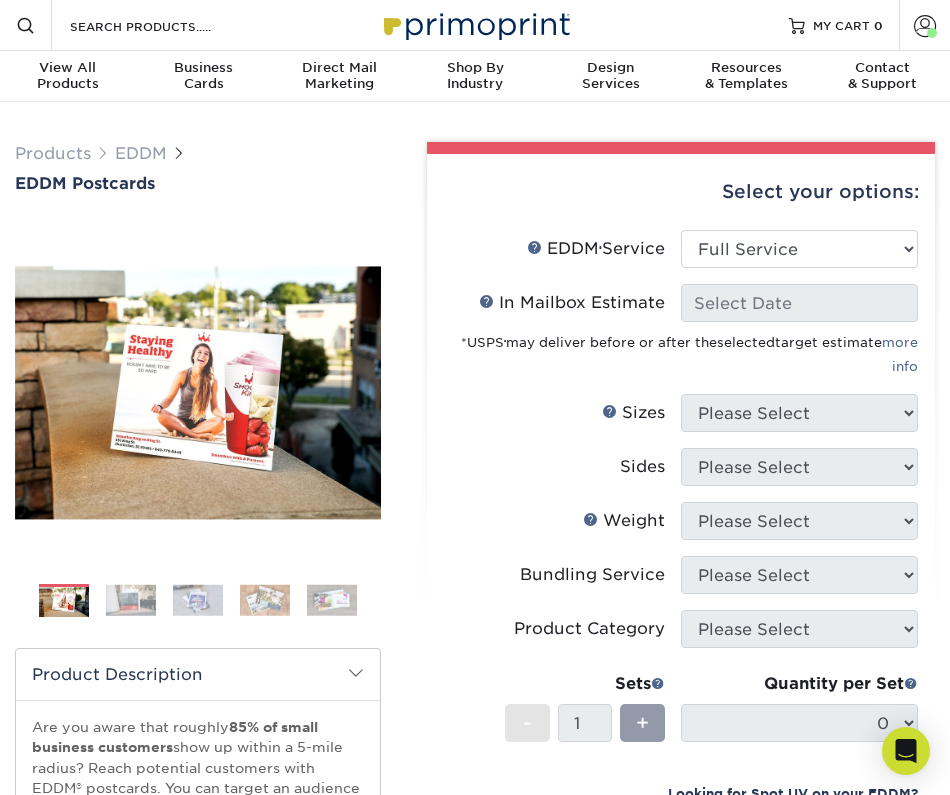 click on "In Mailbox Estimate Help In Mailbox Estimate" at bounding box center [562, 303] 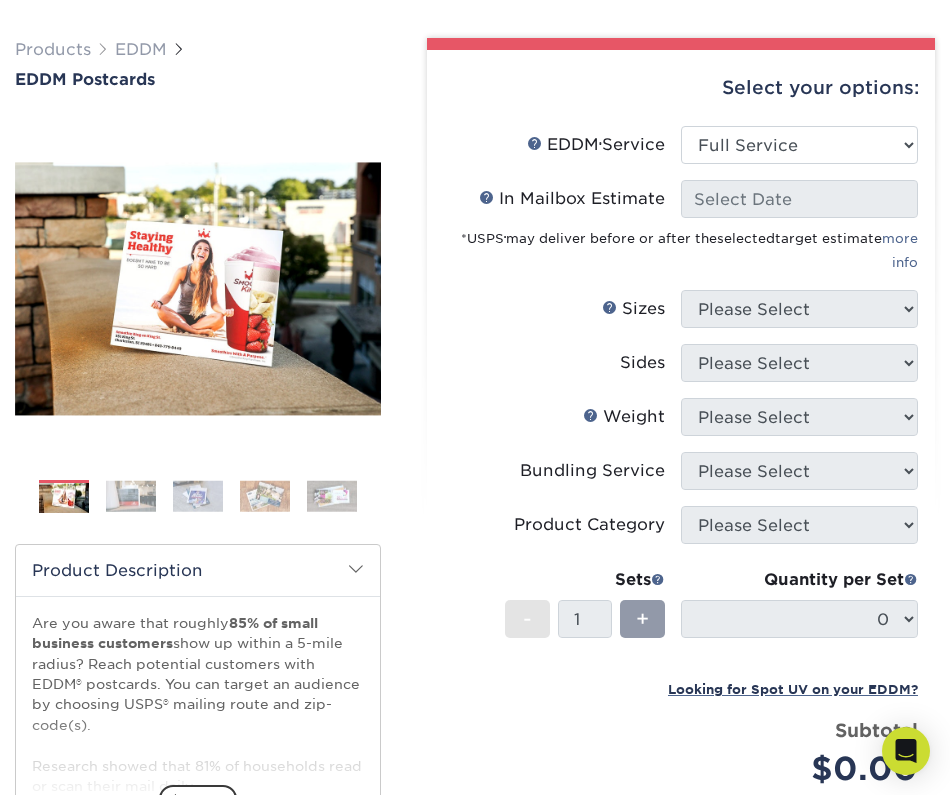 scroll, scrollTop: 105, scrollLeft: 0, axis: vertical 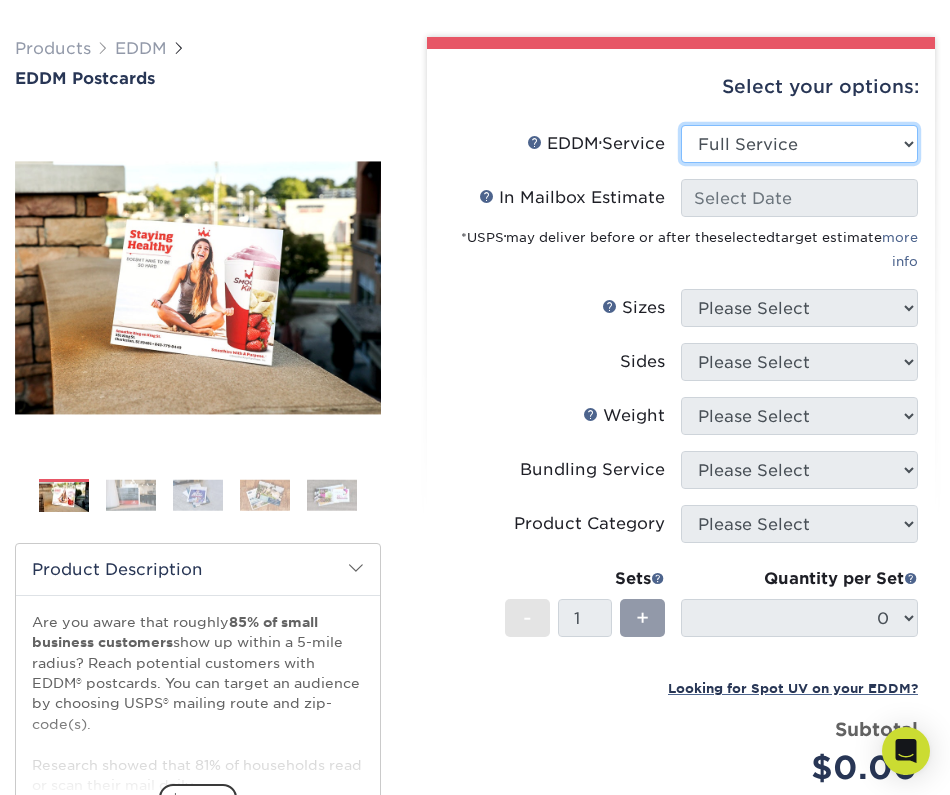 click on "Please Select
Full Service
Print Only" at bounding box center [799, 144] 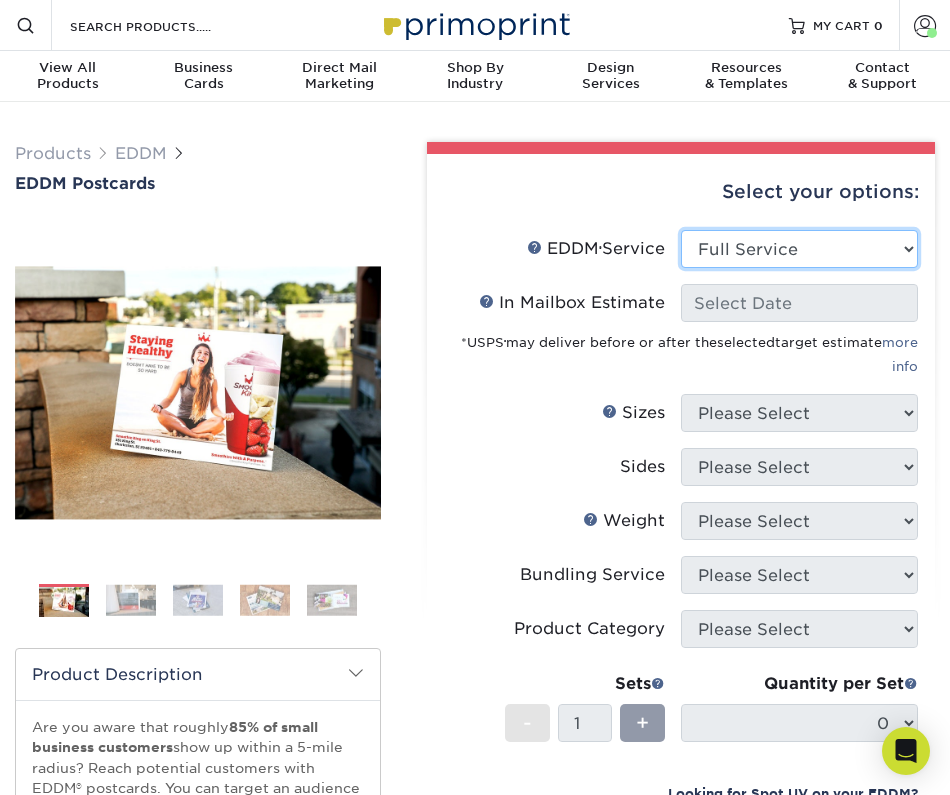 click on "Please Select
Full Service
Print Only" at bounding box center [799, 249] 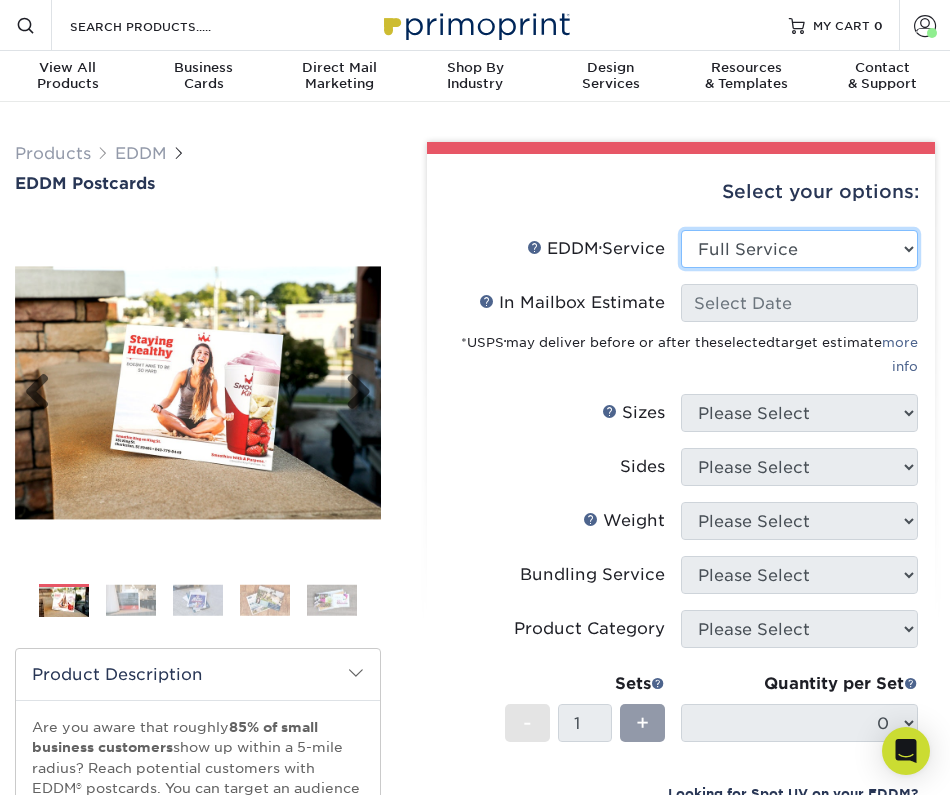 scroll, scrollTop: 2, scrollLeft: 0, axis: vertical 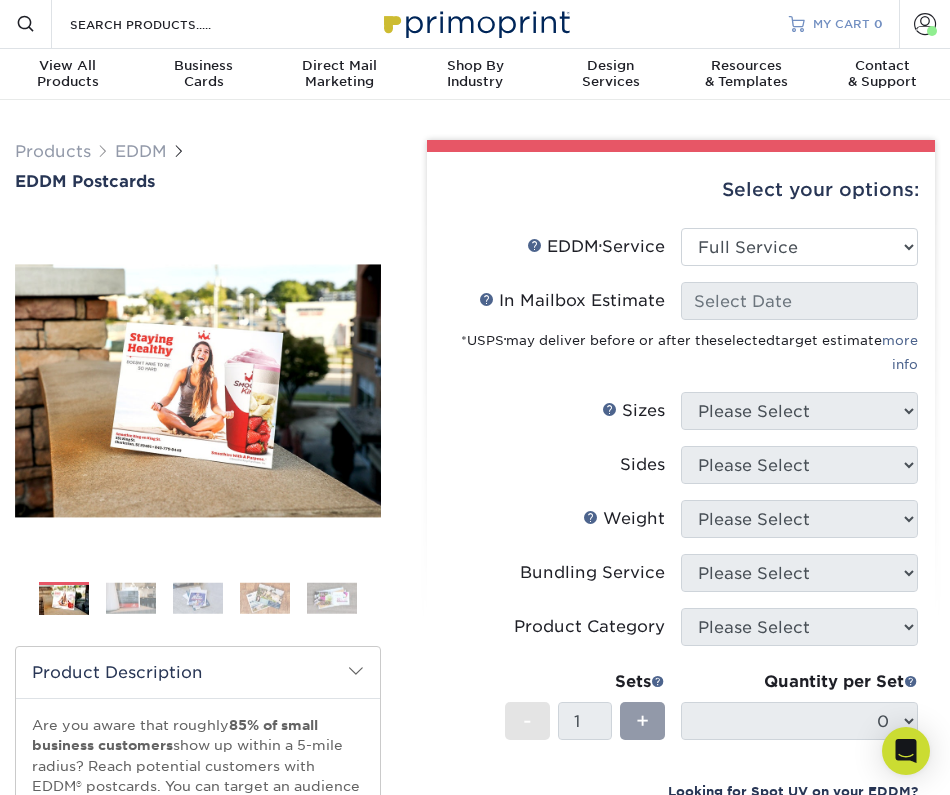 click on "MY CART" at bounding box center (841, 23) 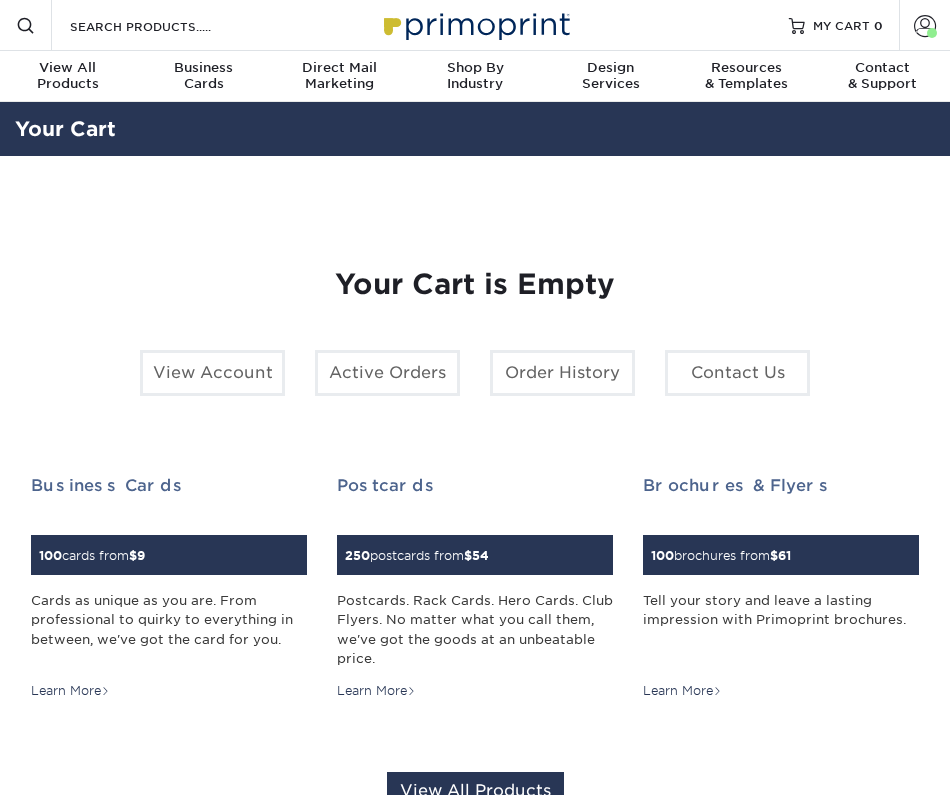 click at bounding box center (925, 25) 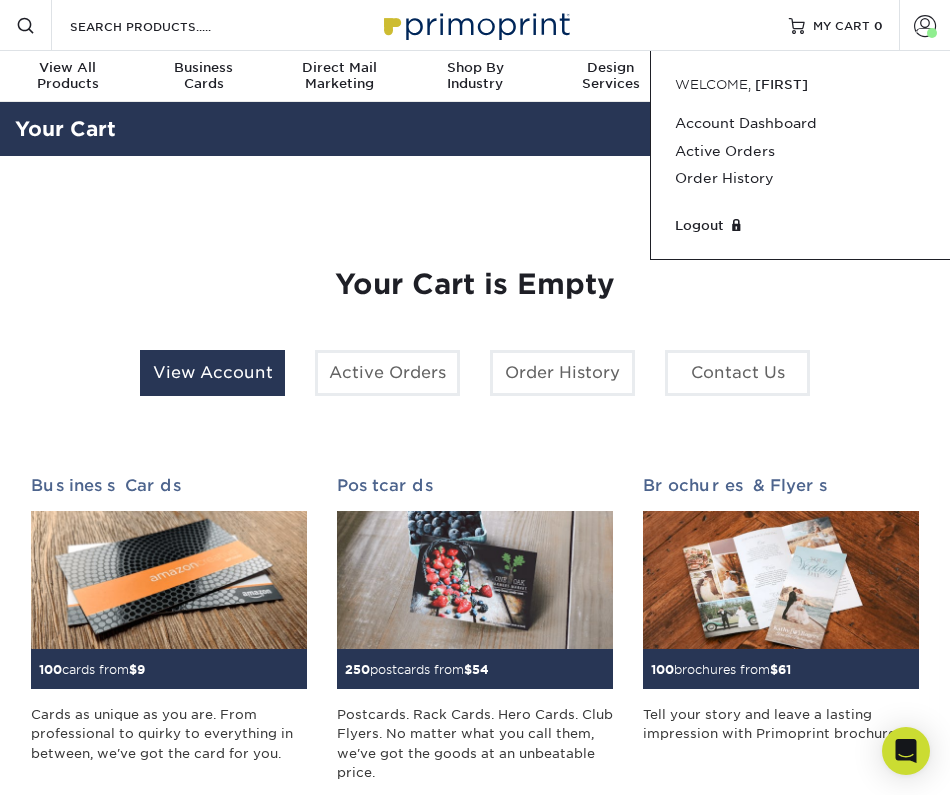 click on "View Account" at bounding box center (212, 373) 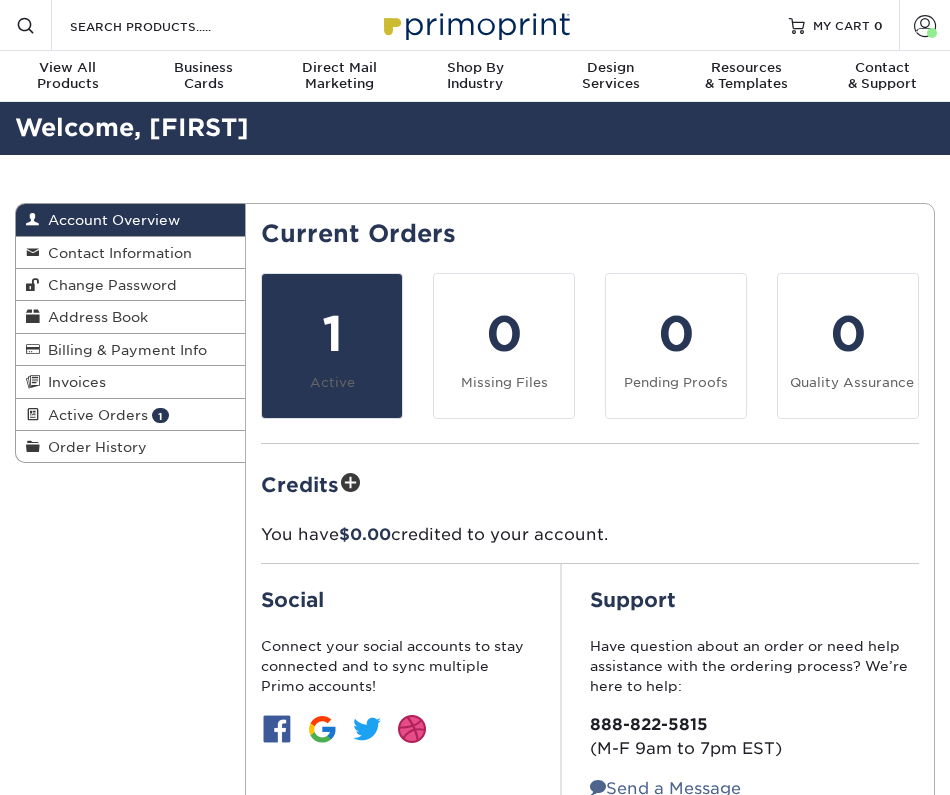scroll, scrollTop: 0, scrollLeft: 0, axis: both 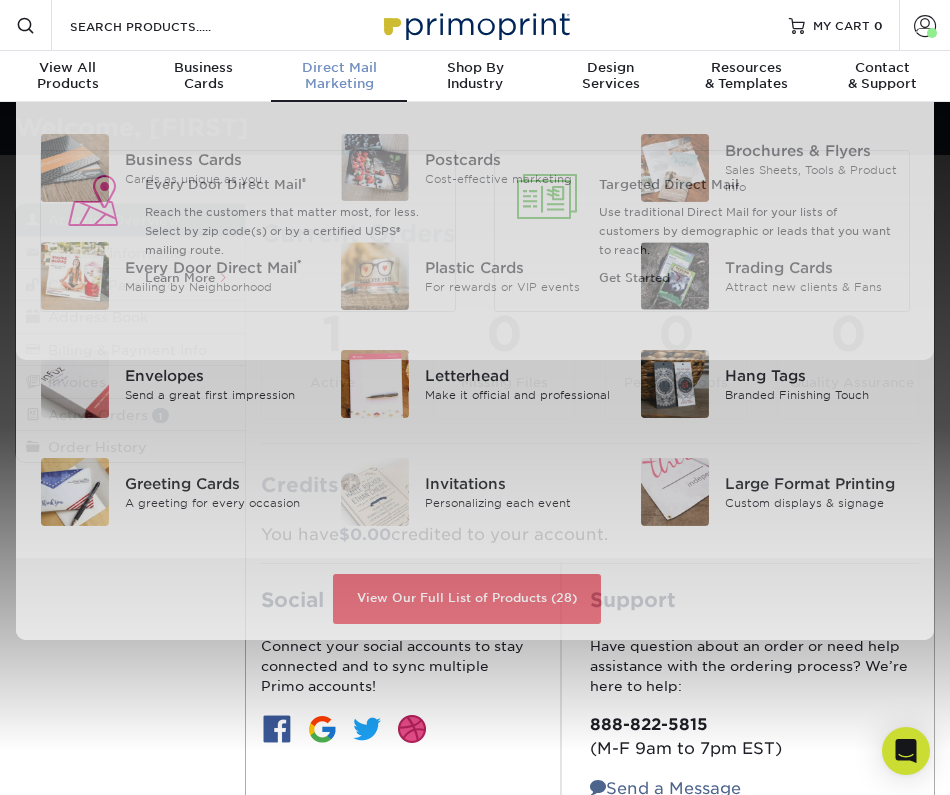 click on "Direct Mail  Marketing" at bounding box center [339, 76] 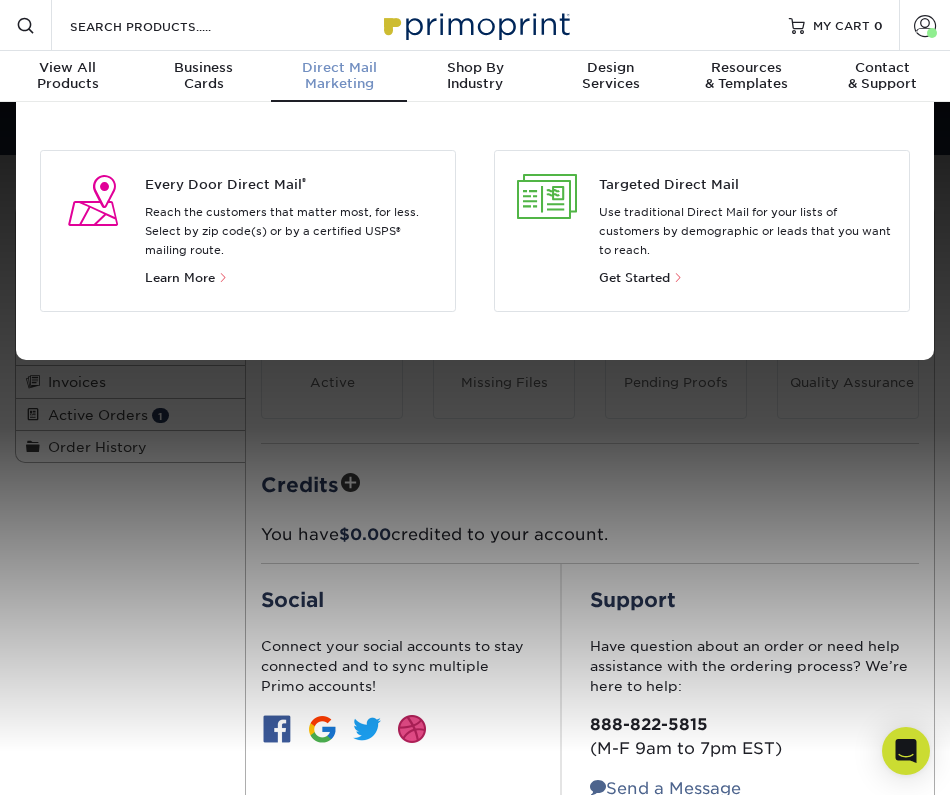 click on "Reach the customers that matter most, for less. Select by zip code(s) or by a certified USPS® mailing route." at bounding box center [293, 231] 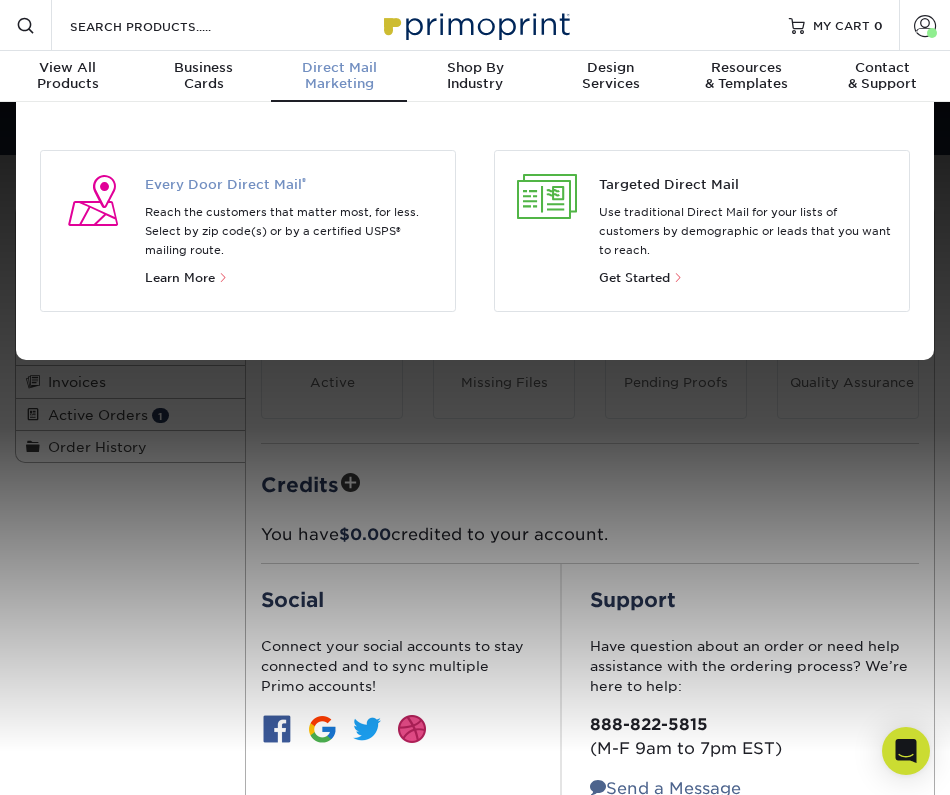 click on "Every Door Direct Mail ®" at bounding box center [293, 184] 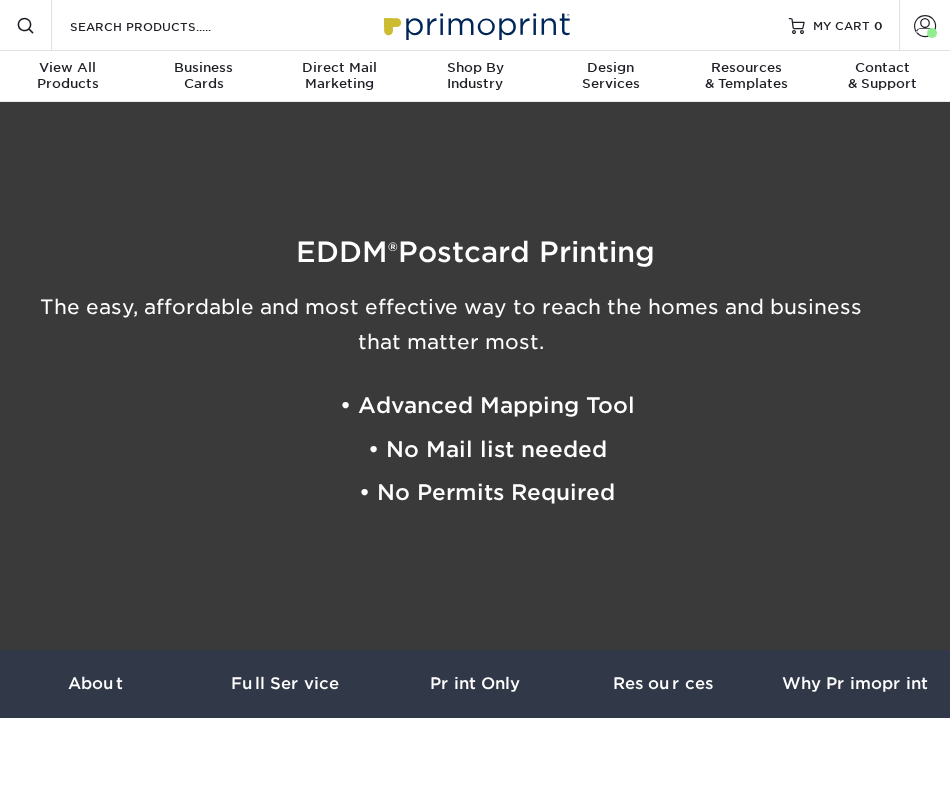 scroll, scrollTop: 0, scrollLeft: 0, axis: both 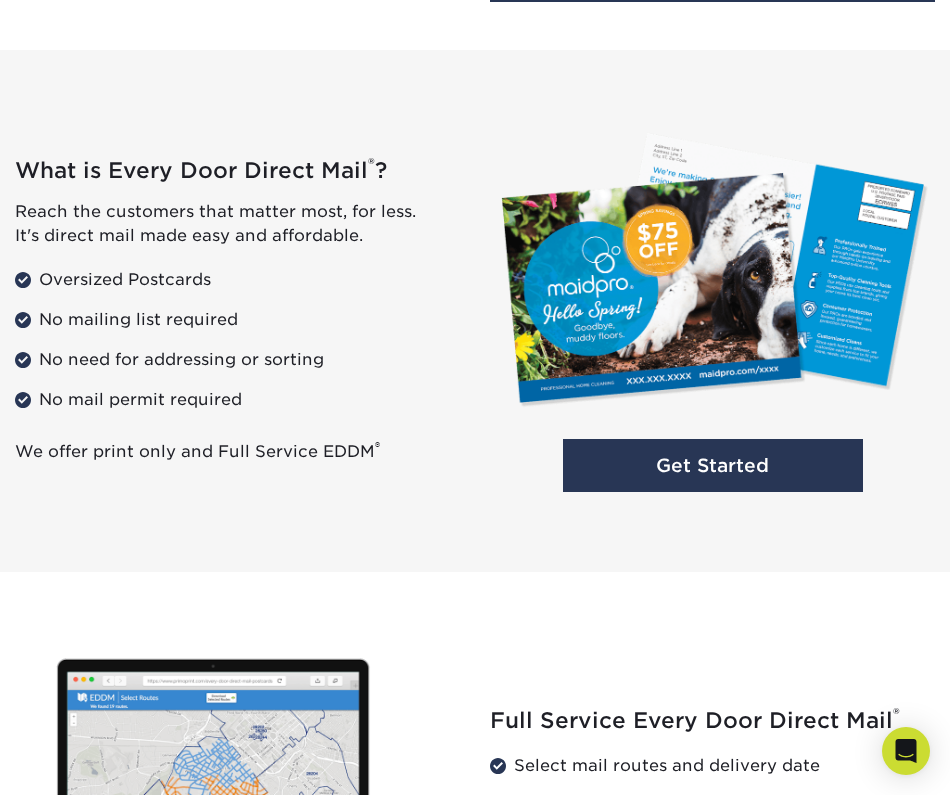 click on "Get Started" at bounding box center (712, 310) 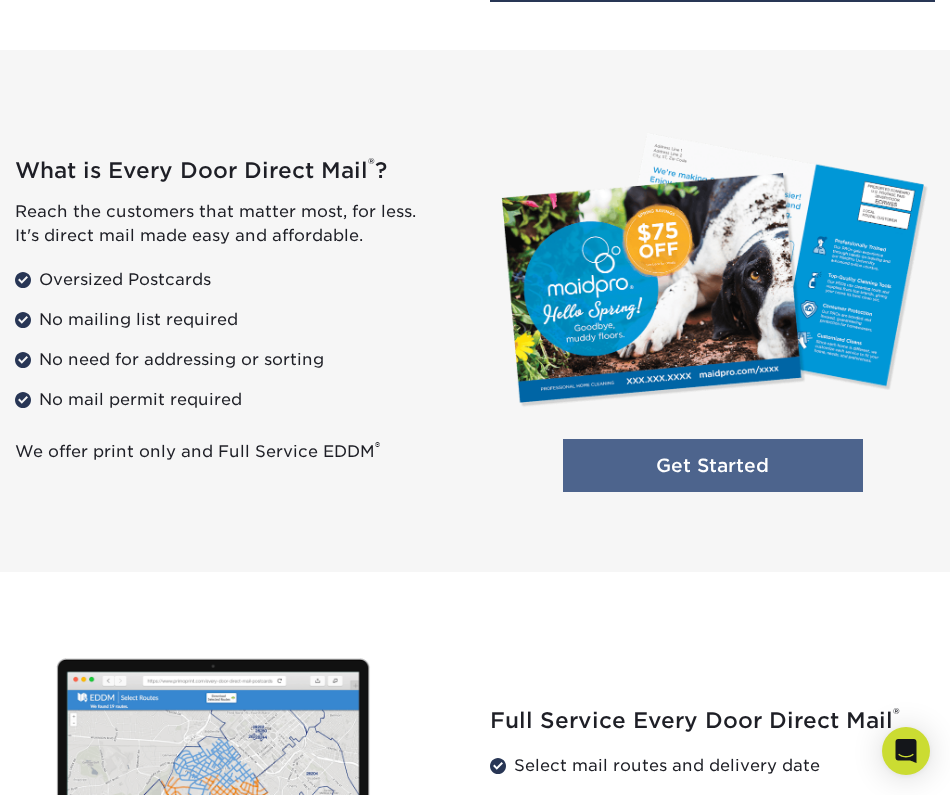 click on "Get Started" at bounding box center (713, 465) 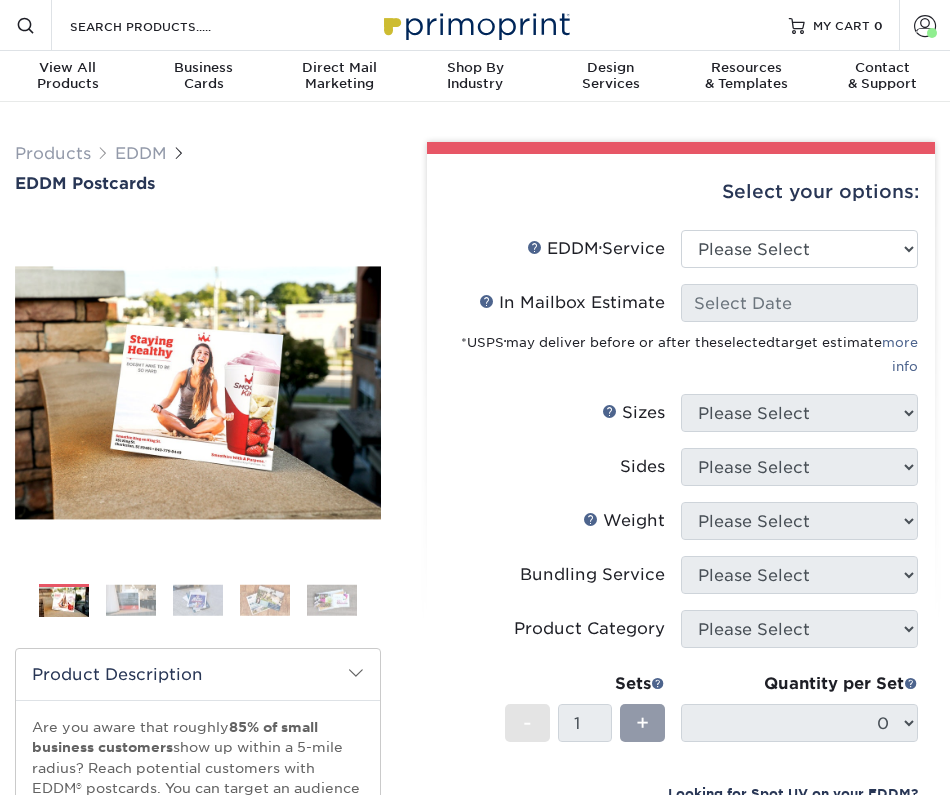 scroll, scrollTop: 0, scrollLeft: 0, axis: both 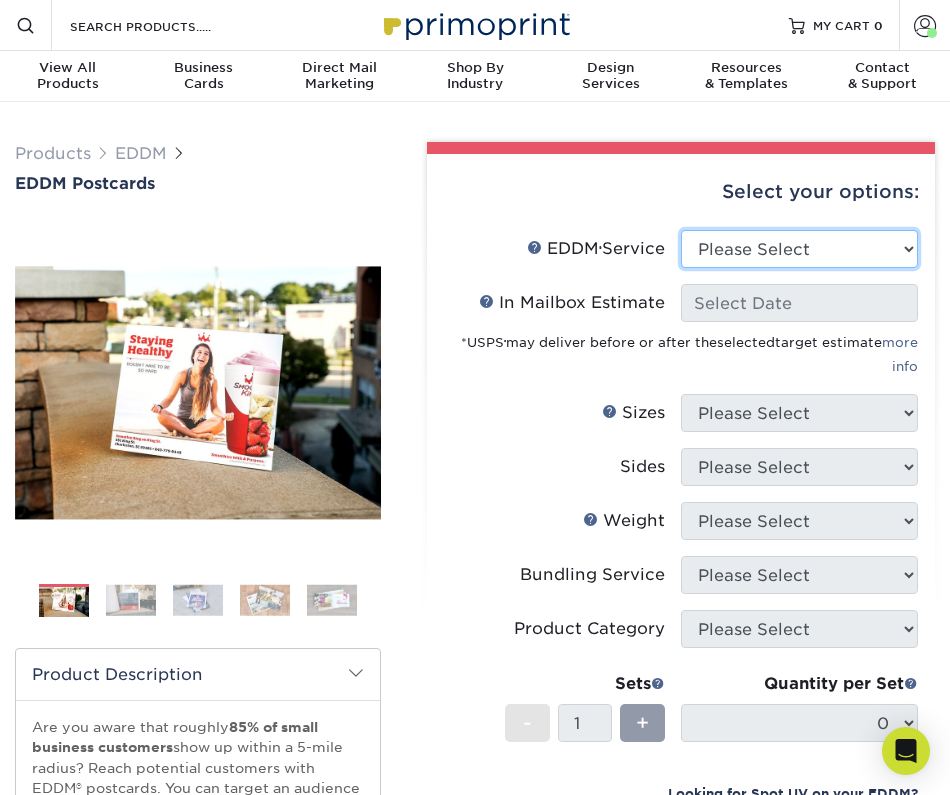 click on "Please Select
Full Service
Print Only" at bounding box center (799, 249) 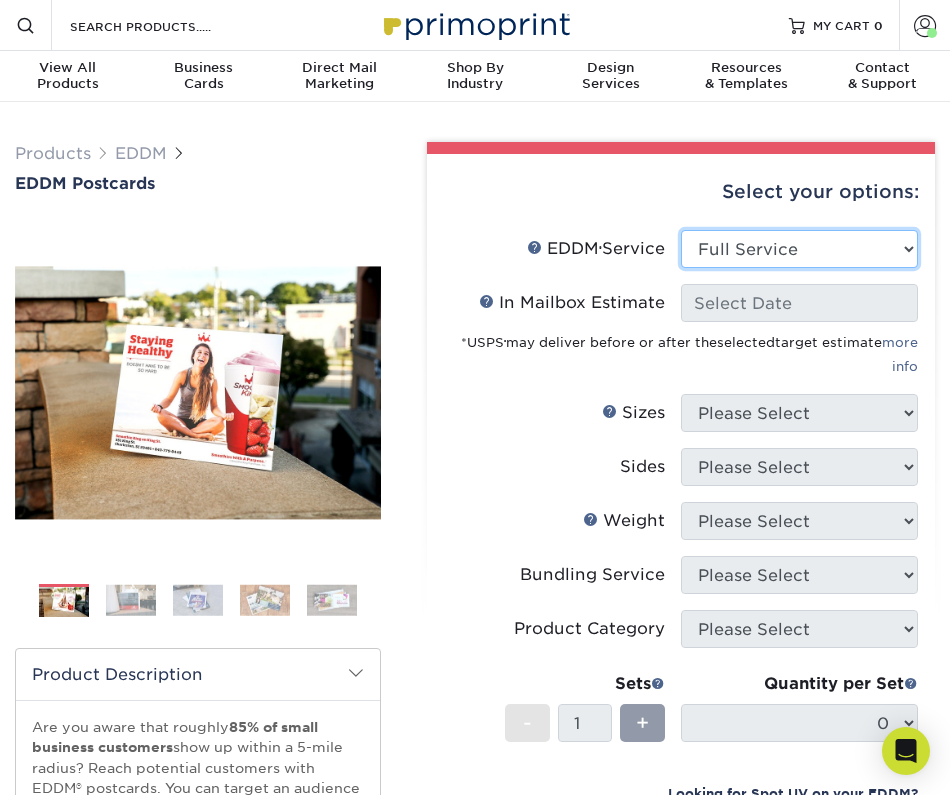 select on "-1" 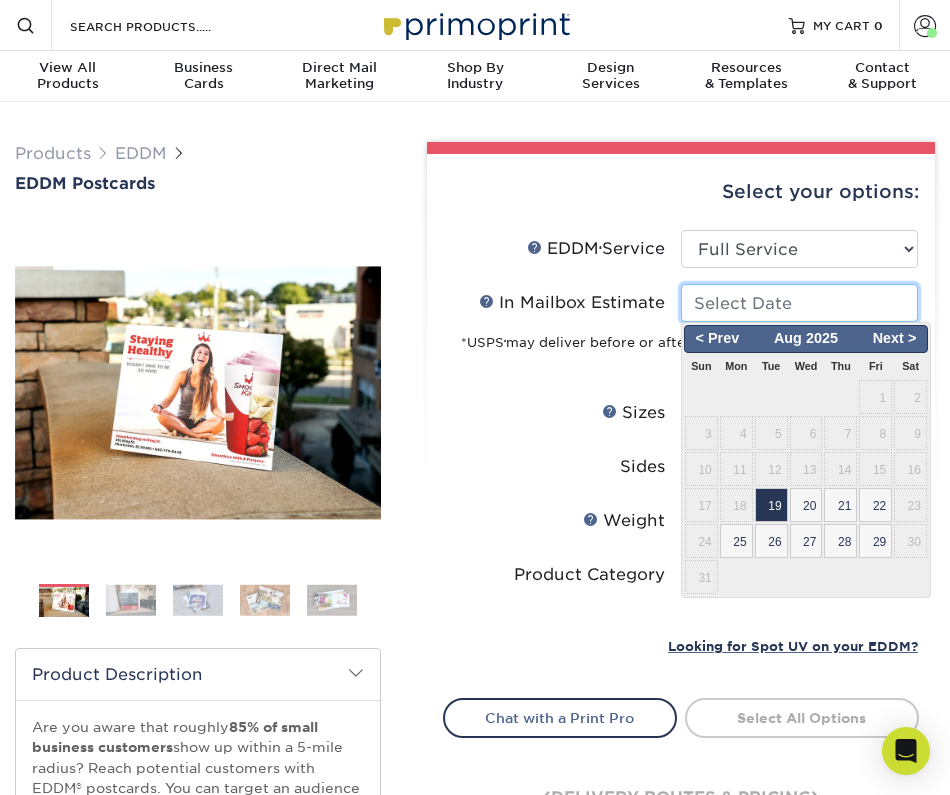 click on "In Mailbox Estimate Help In Mailbox Estimate" at bounding box center (799, 303) 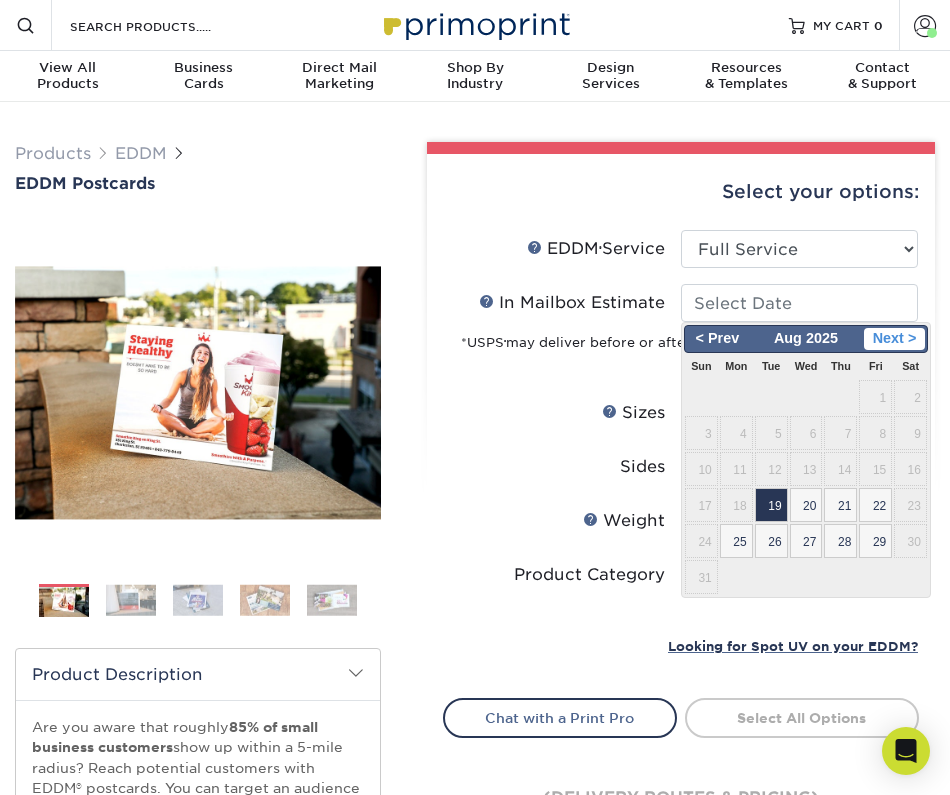 click on "Next >" at bounding box center (894, 339) 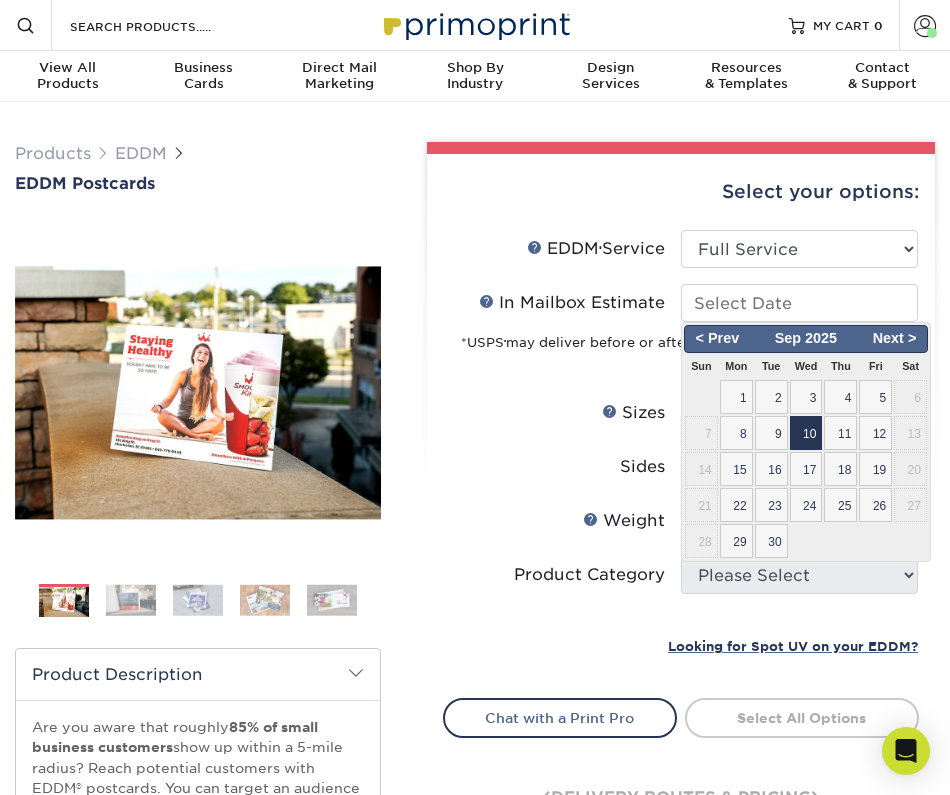 click on "10" at bounding box center [806, 433] 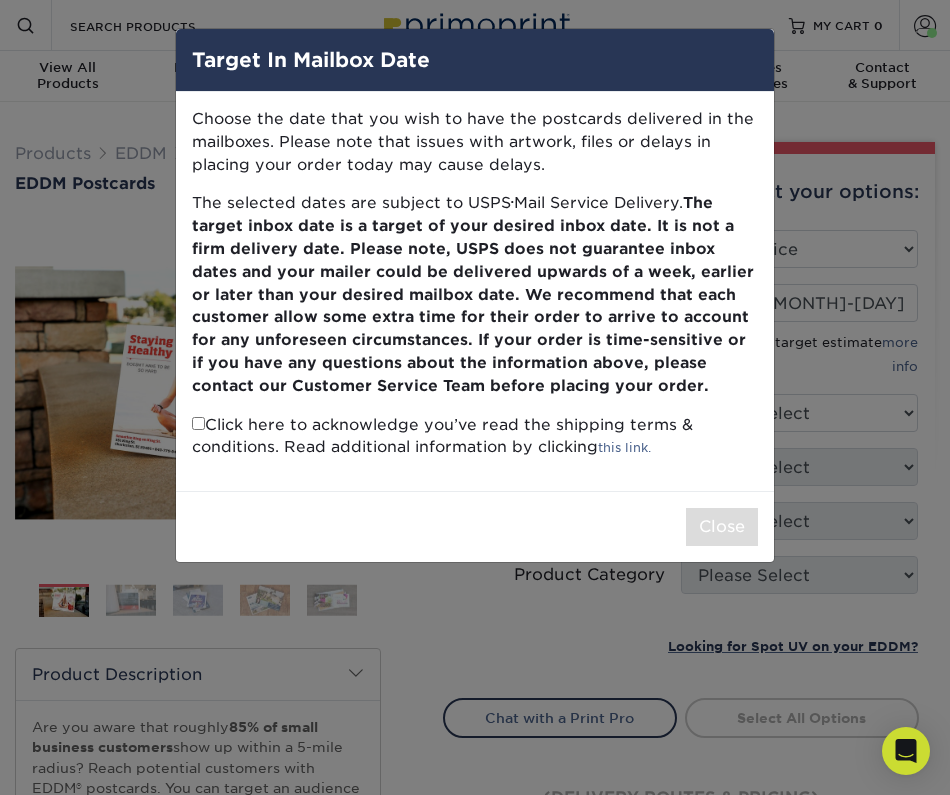 click at bounding box center [198, 423] 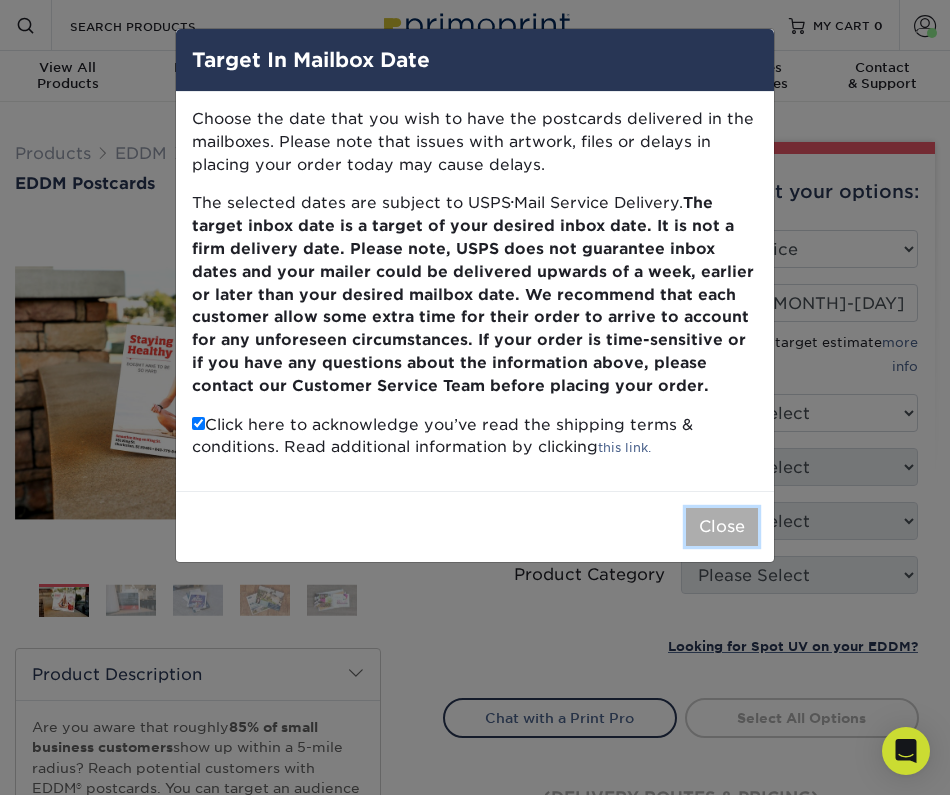 click on "Close" at bounding box center [722, 527] 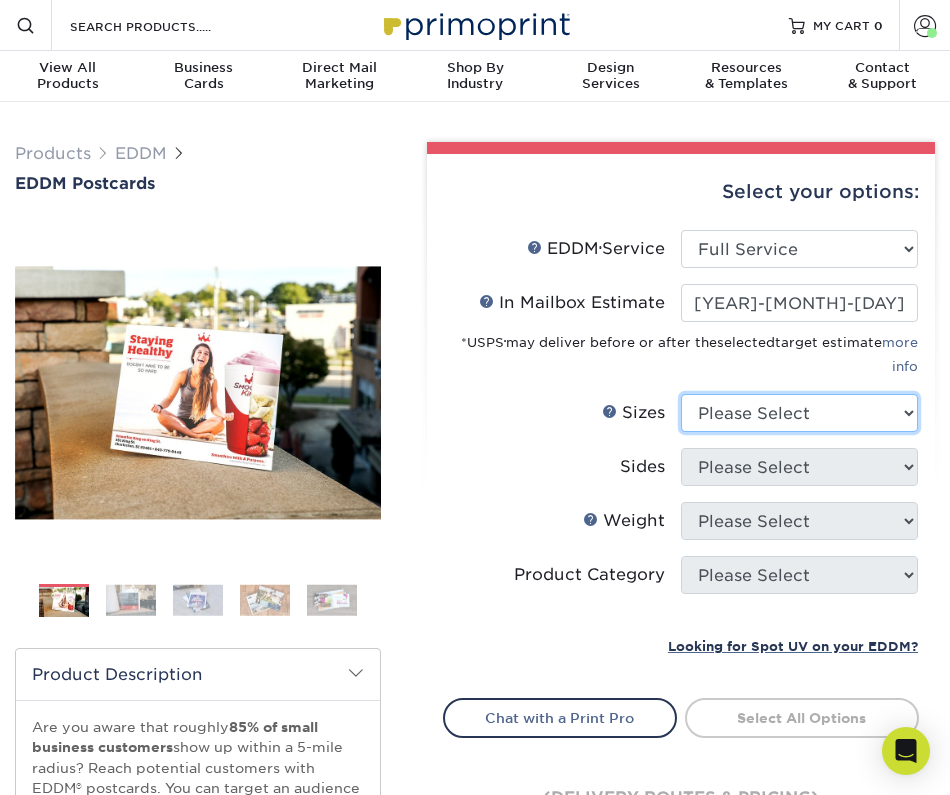 click on "Please Select
4.5" x 12"
6" x 12"
6.5" x 8"
6.5" x 9"
6.5" x 12"
7" x 8.5"
8" x 10"
8.5" x 11"
8.5" x 14"" at bounding box center (799, 413) 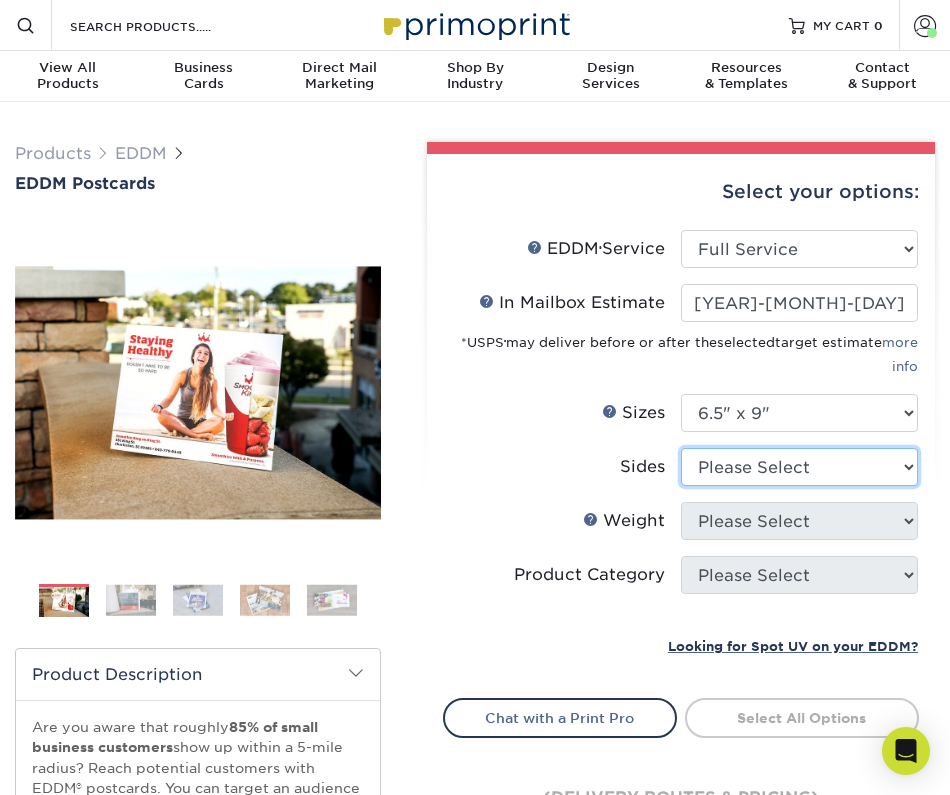 click on "Please Select Print Both Sides Print Front Only" at bounding box center [799, 467] 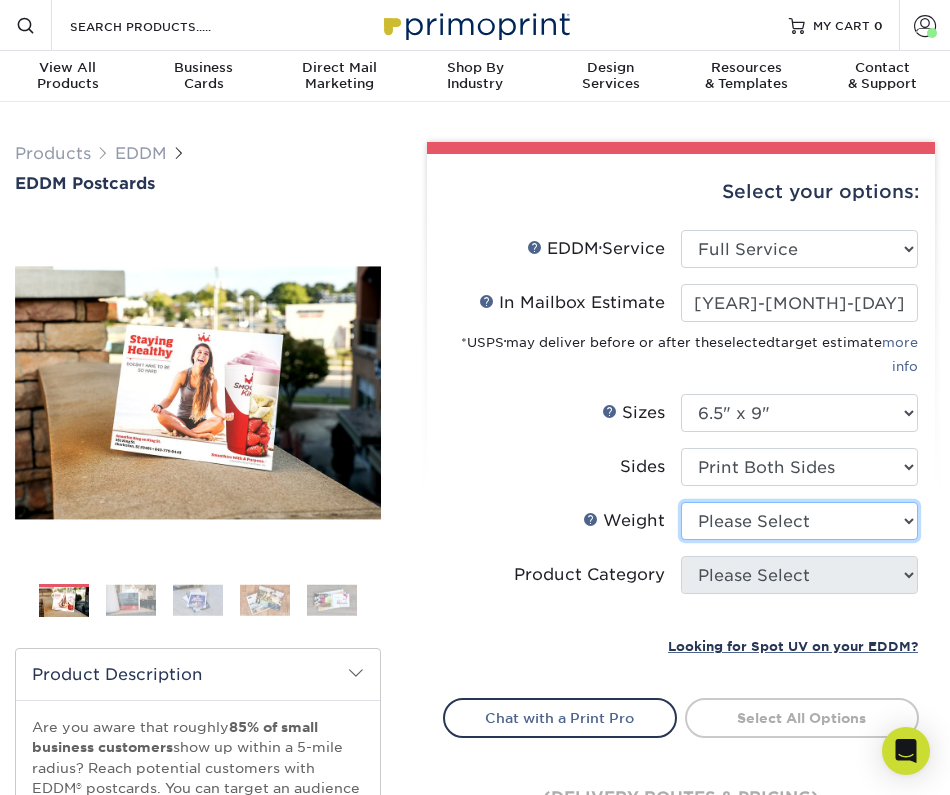 click on "Please Select 16PT 14PT" at bounding box center [799, 521] 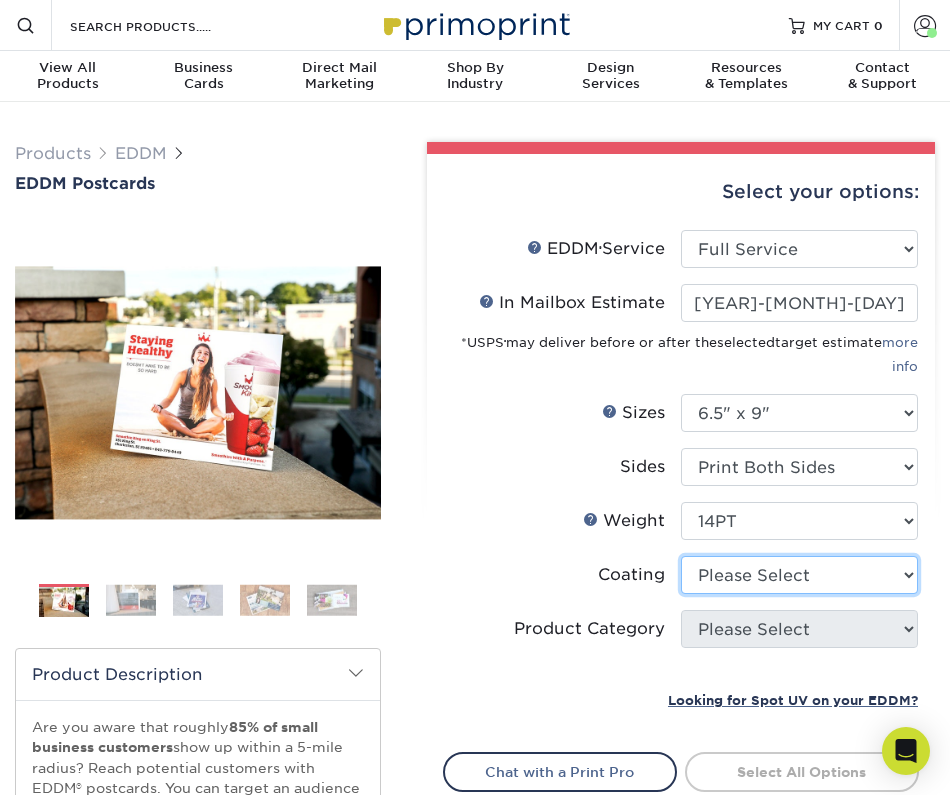 click at bounding box center (799, 575) 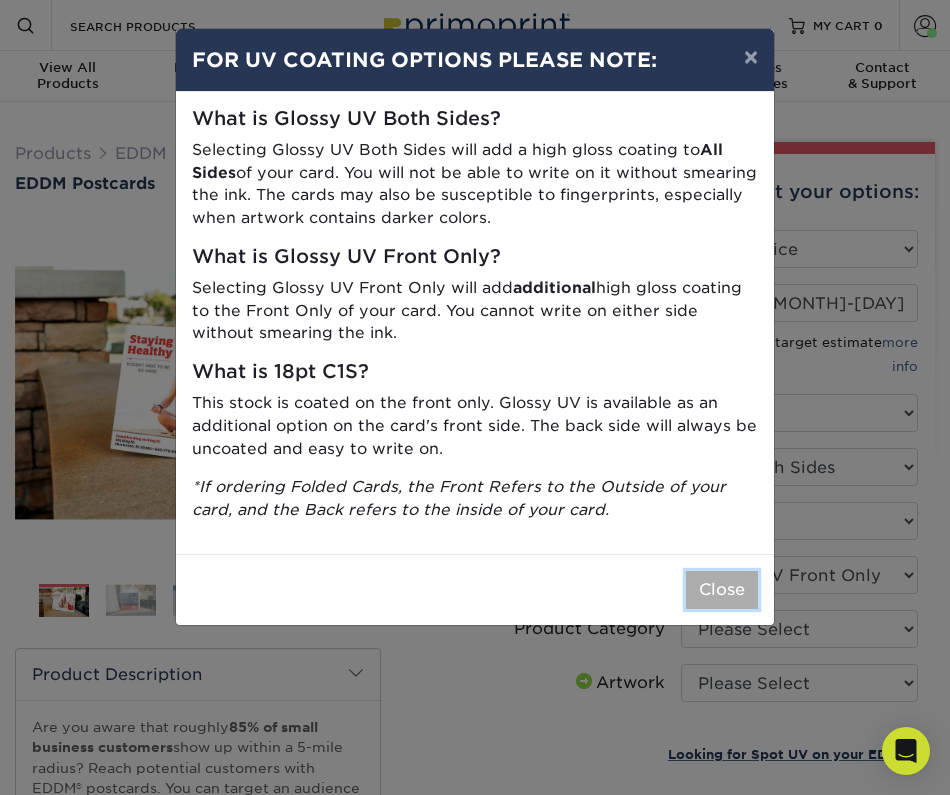 click on "Close" at bounding box center (722, 590) 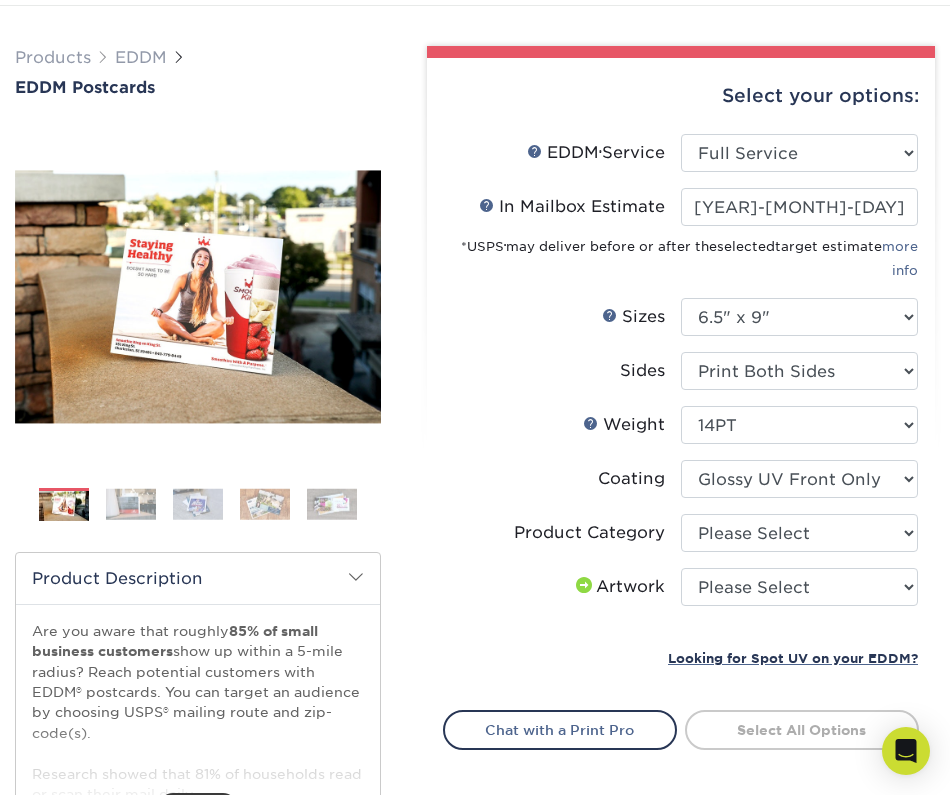scroll, scrollTop: 102, scrollLeft: 0, axis: vertical 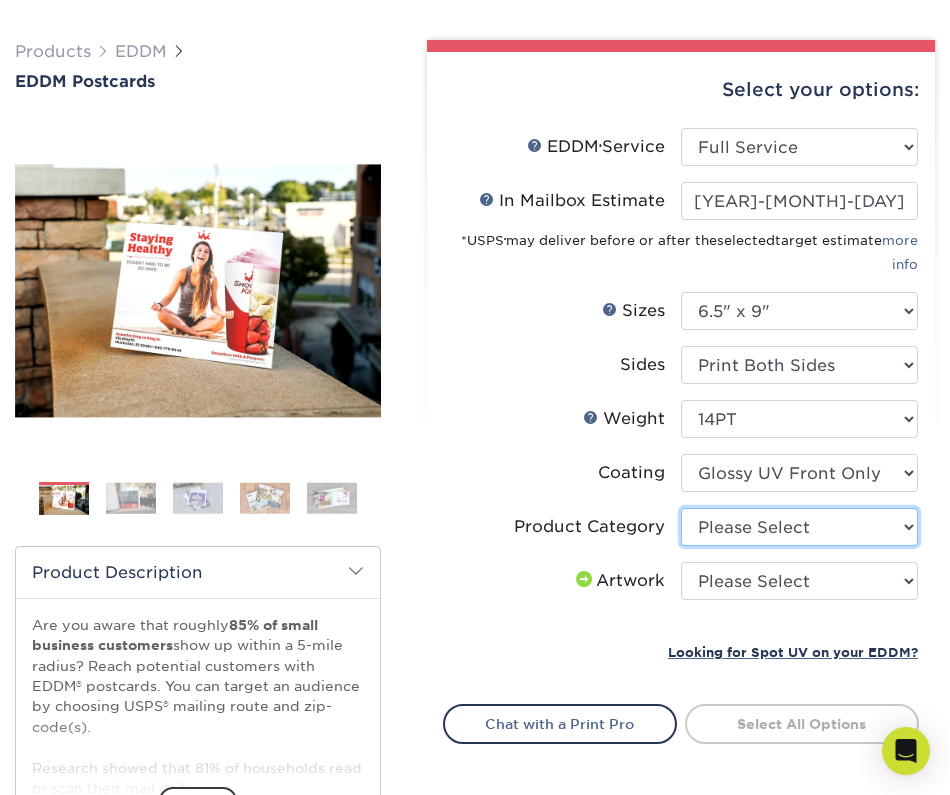 click on "Please Select Postcards" at bounding box center (799, 527) 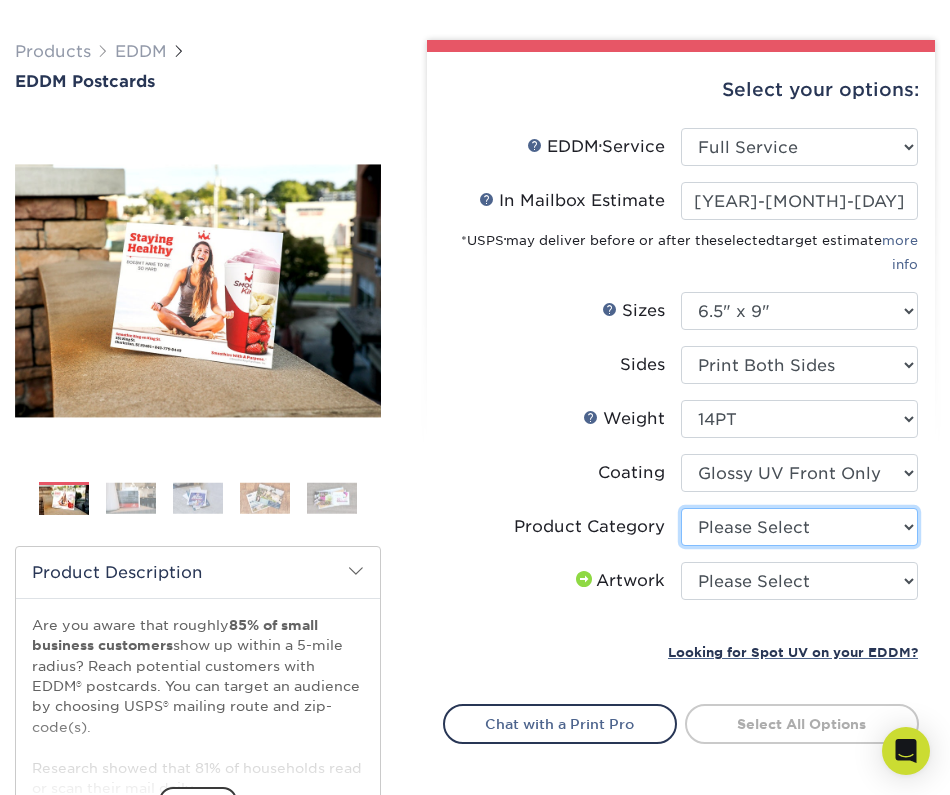 select on "9b7272e0-d6c8-4c3c-8e97-d3a1bcdab858" 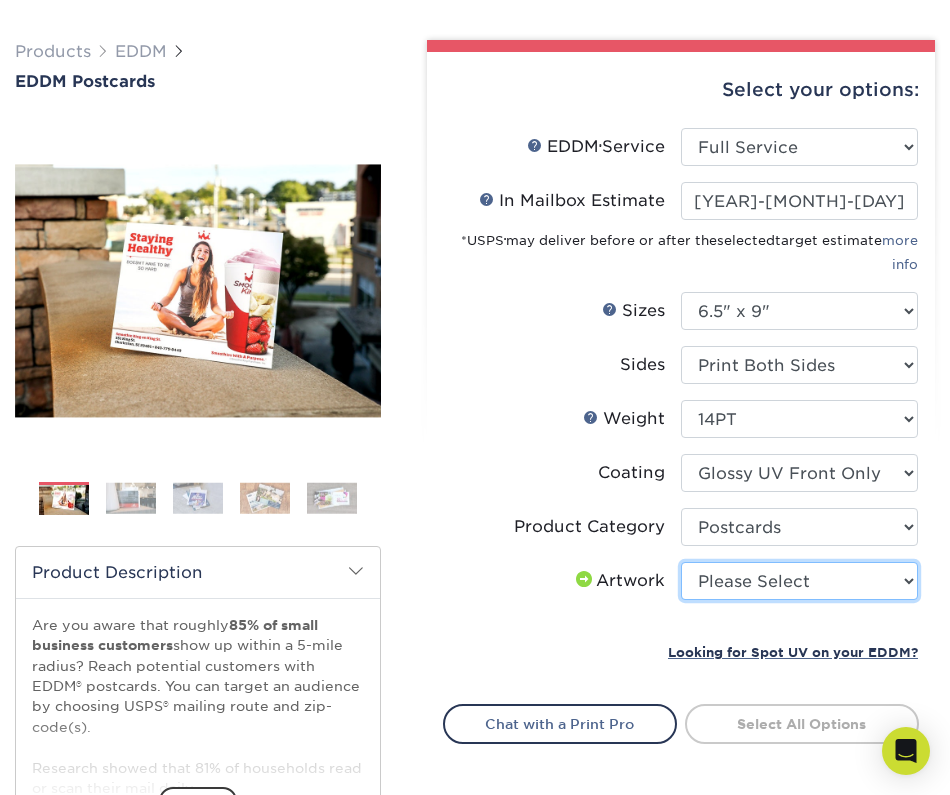 click on "Please Select I will upload files I need a design - $150" at bounding box center [799, 581] 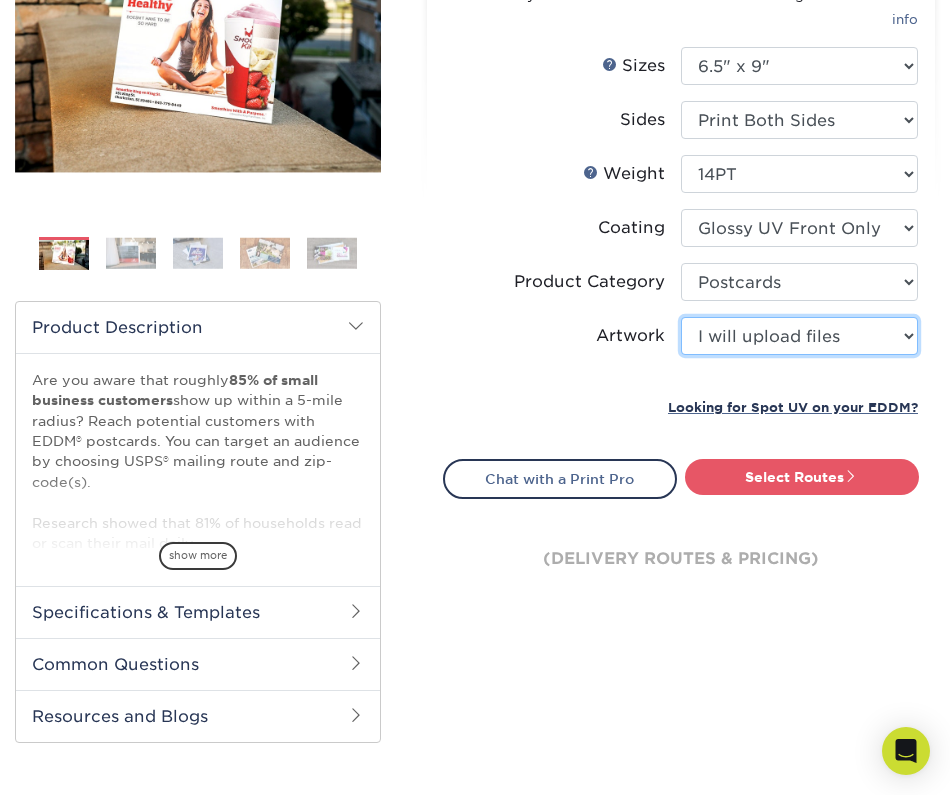 scroll, scrollTop: 348, scrollLeft: 0, axis: vertical 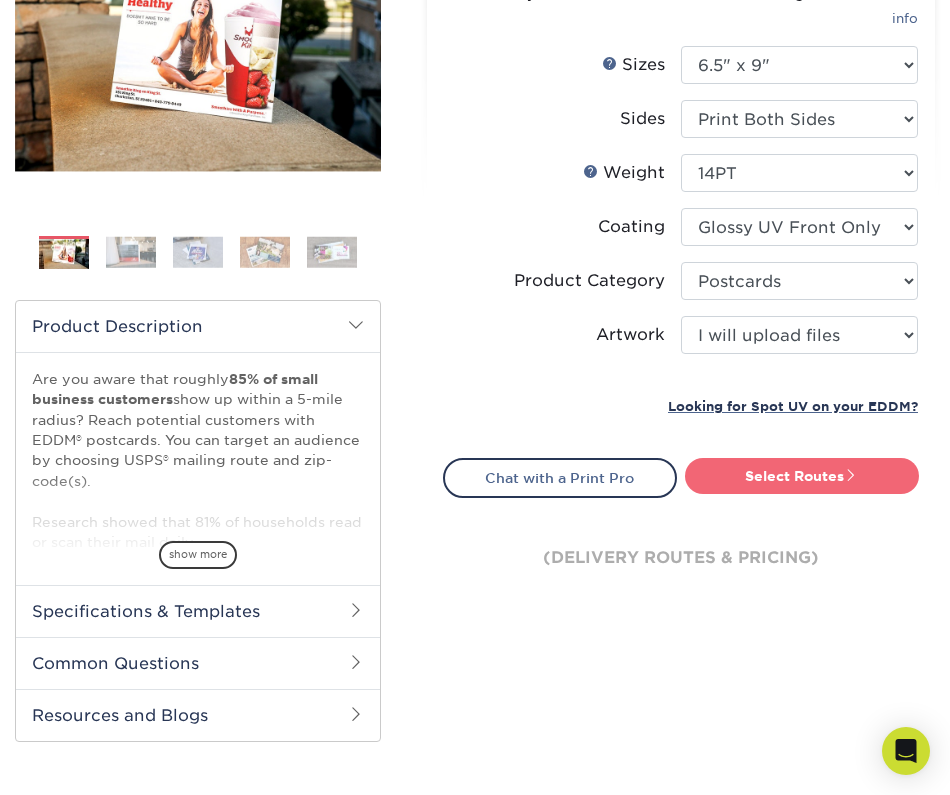 click on "Select Routes" at bounding box center (802, 476) 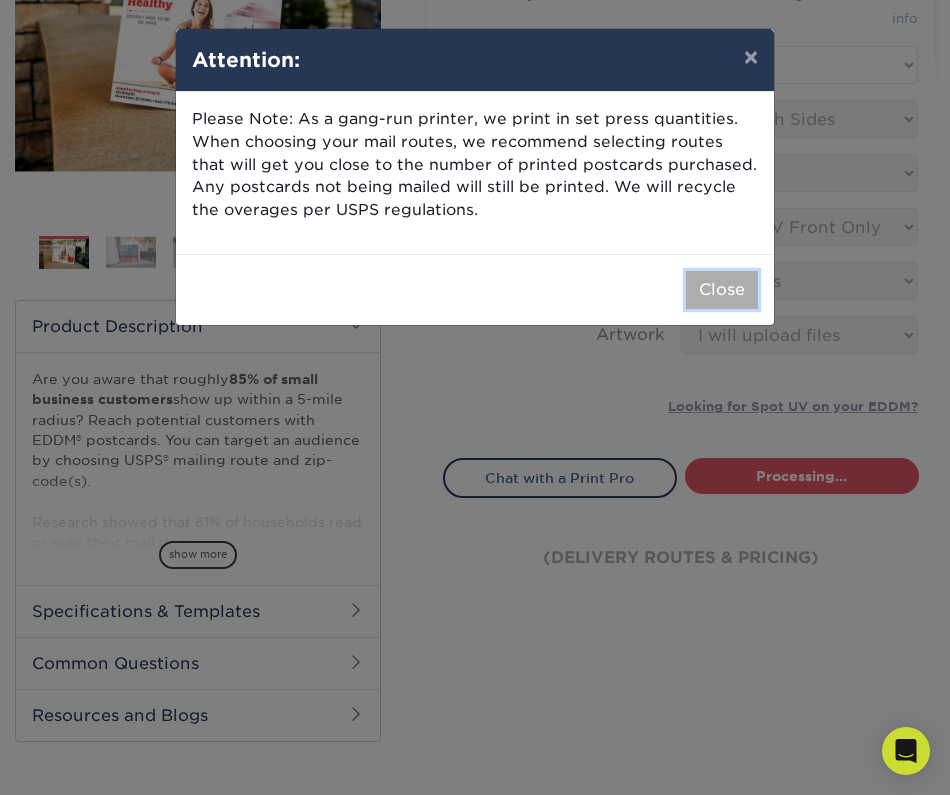 click on "Close" at bounding box center [722, 290] 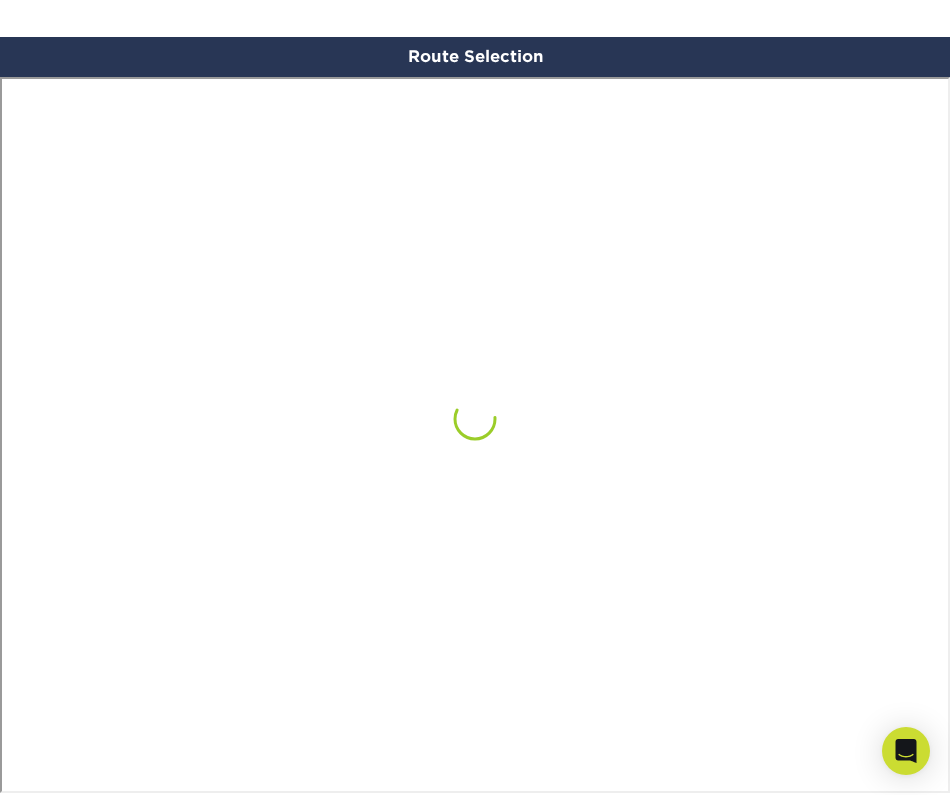 scroll, scrollTop: 1142, scrollLeft: 0, axis: vertical 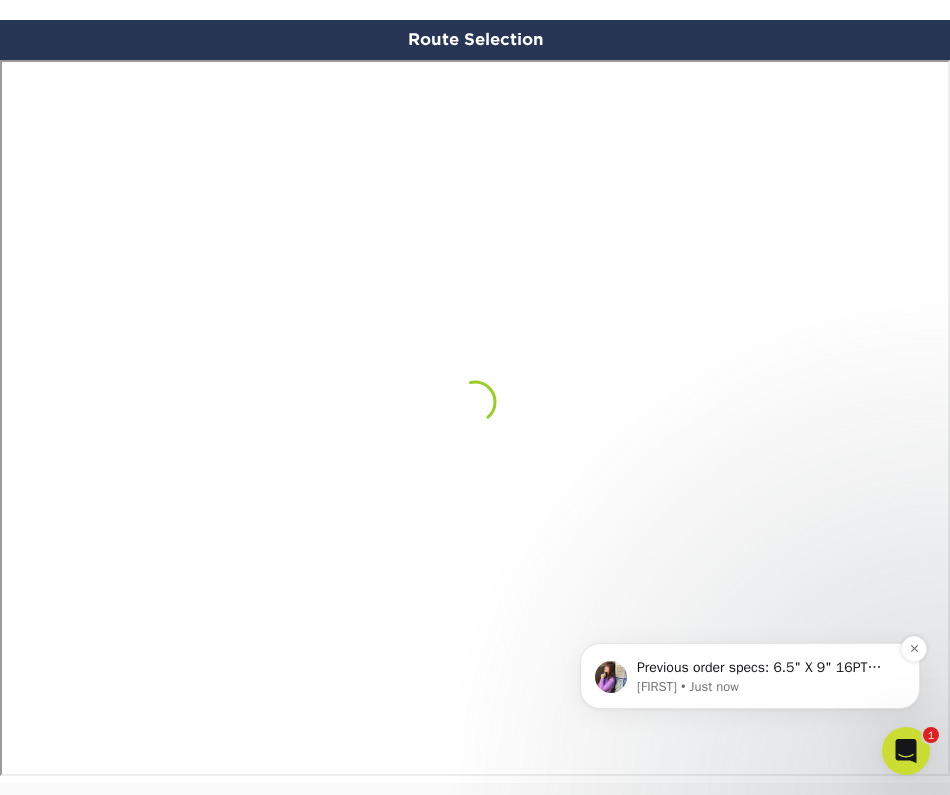 click on "Erica • Just now" at bounding box center (766, 687) 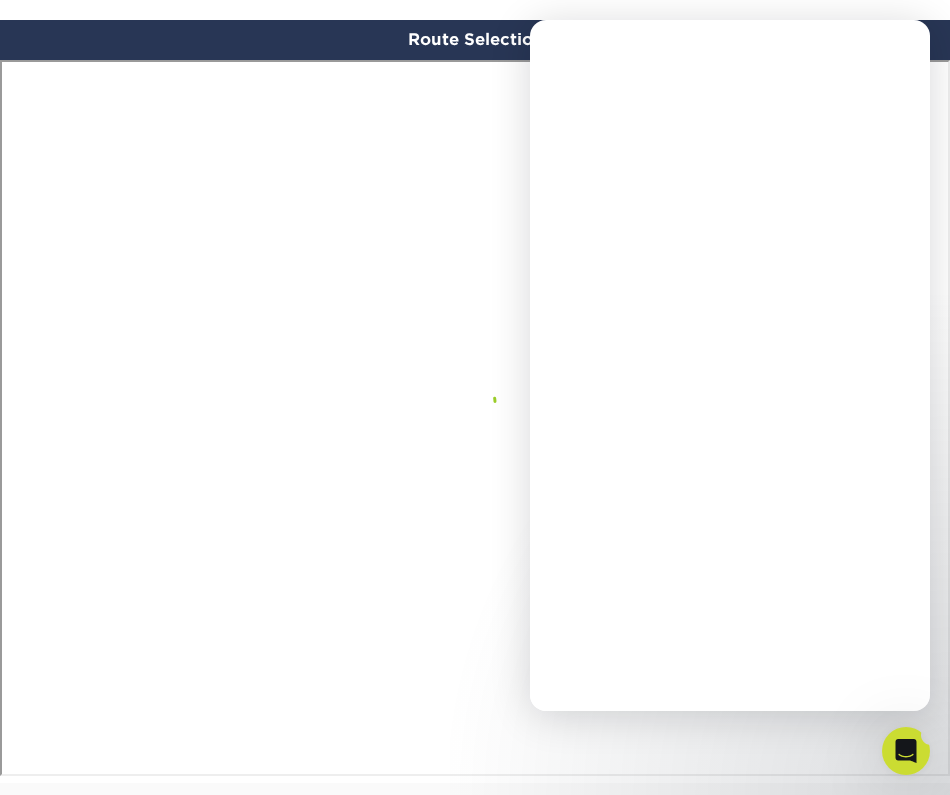 scroll, scrollTop: 0, scrollLeft: 0, axis: both 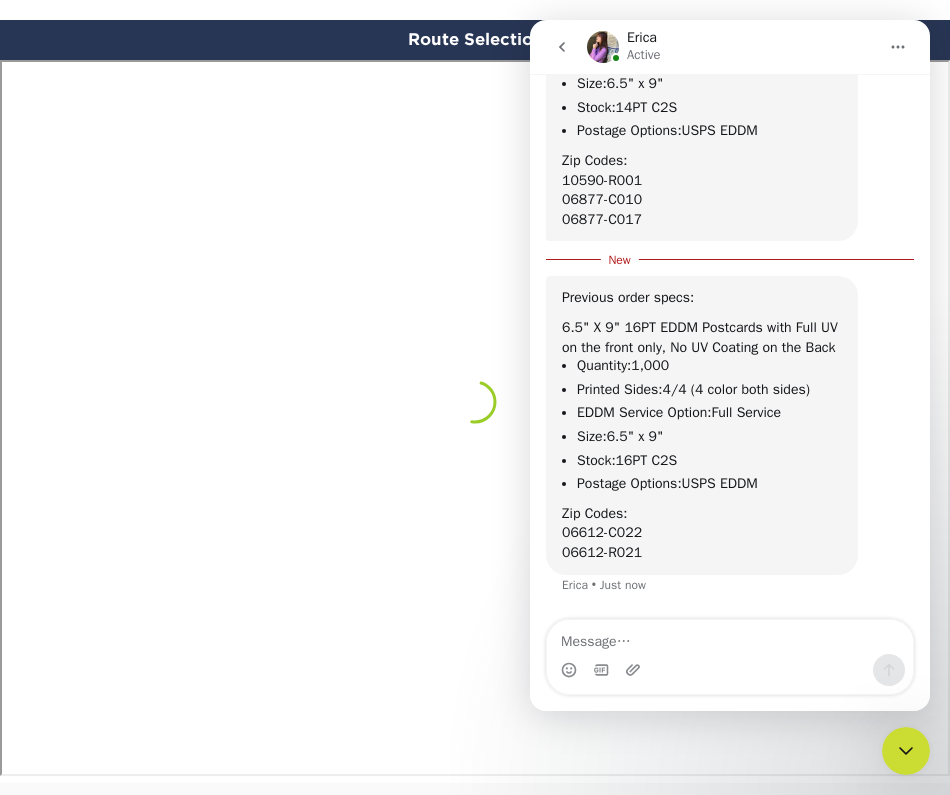 click at bounding box center [562, 47] 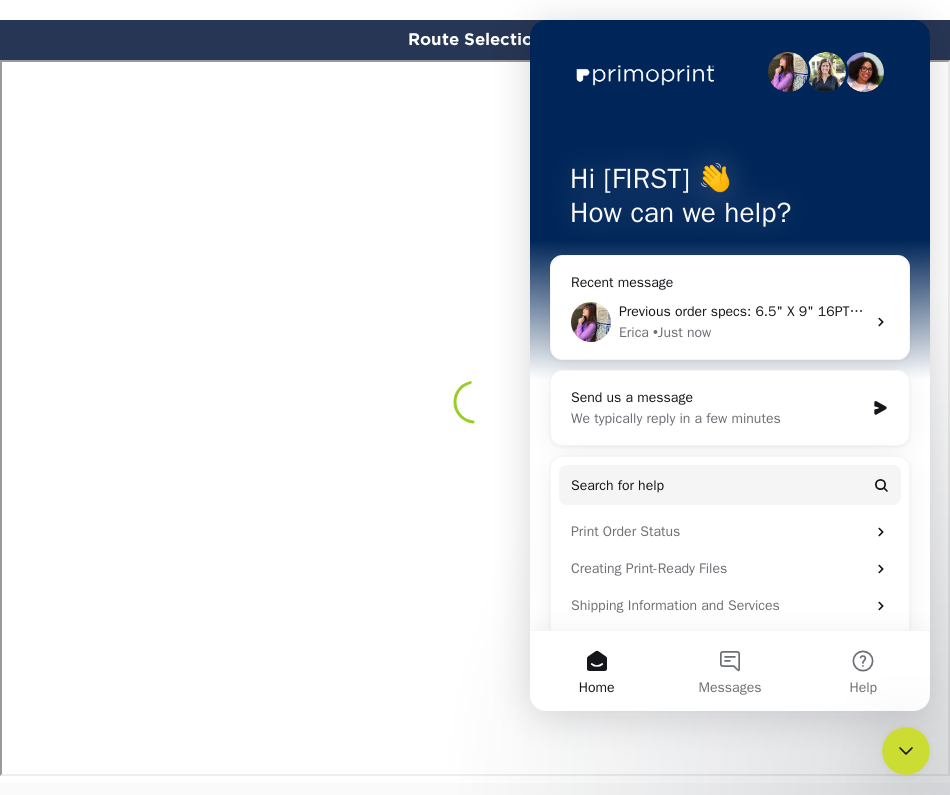 click 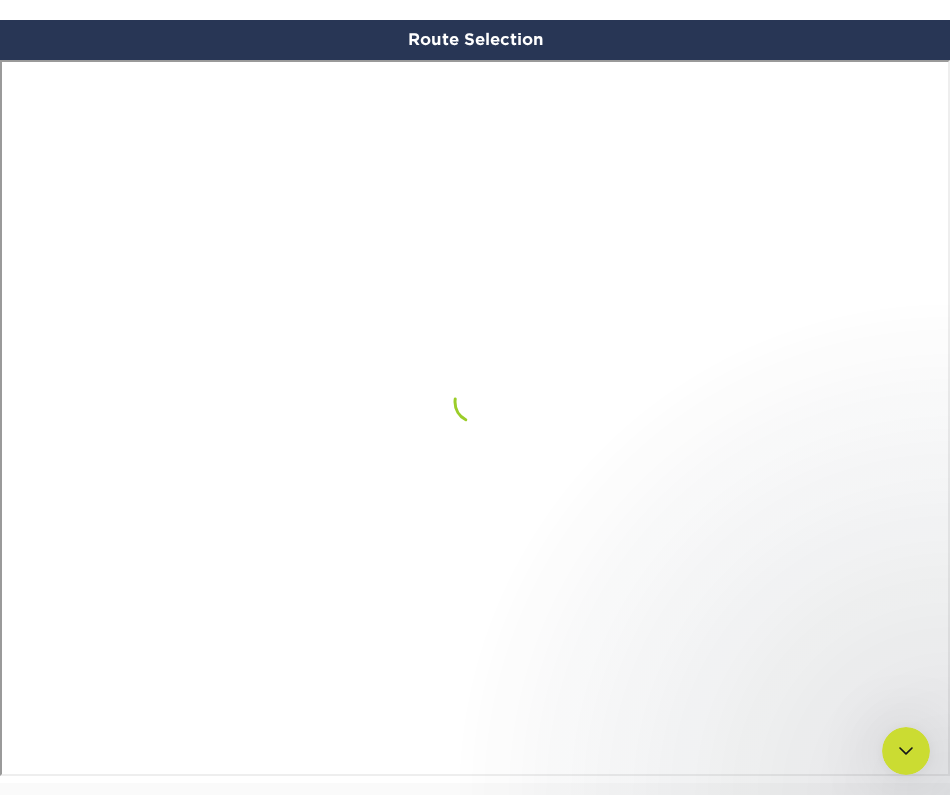 scroll, scrollTop: 0, scrollLeft: 0, axis: both 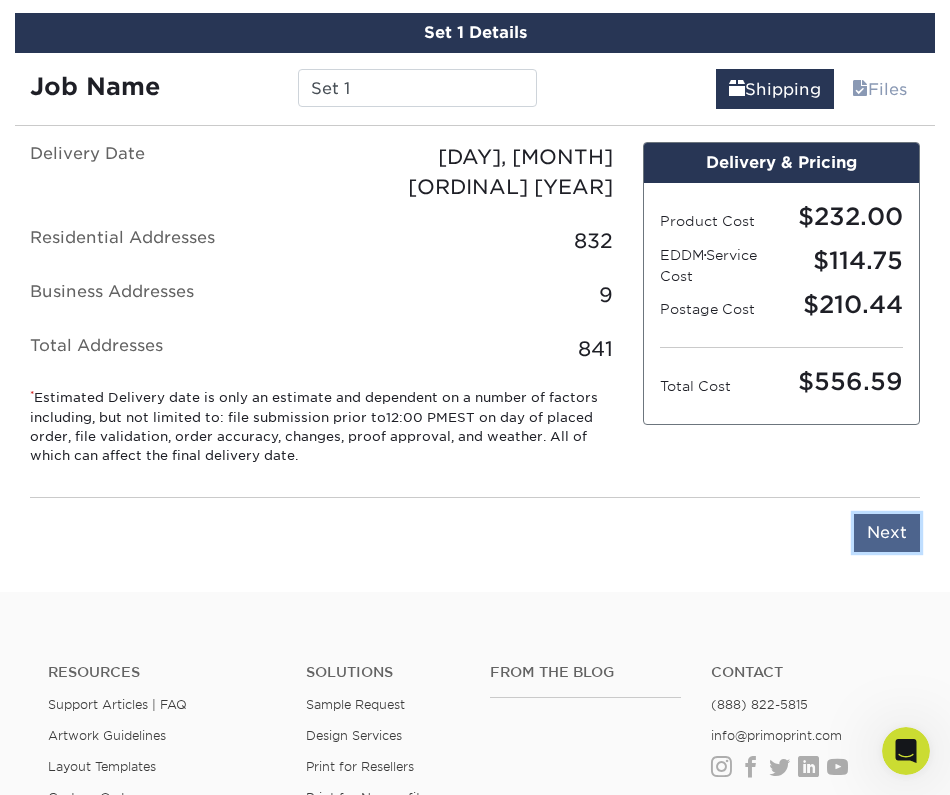 click on "Next" at bounding box center (887, 533) 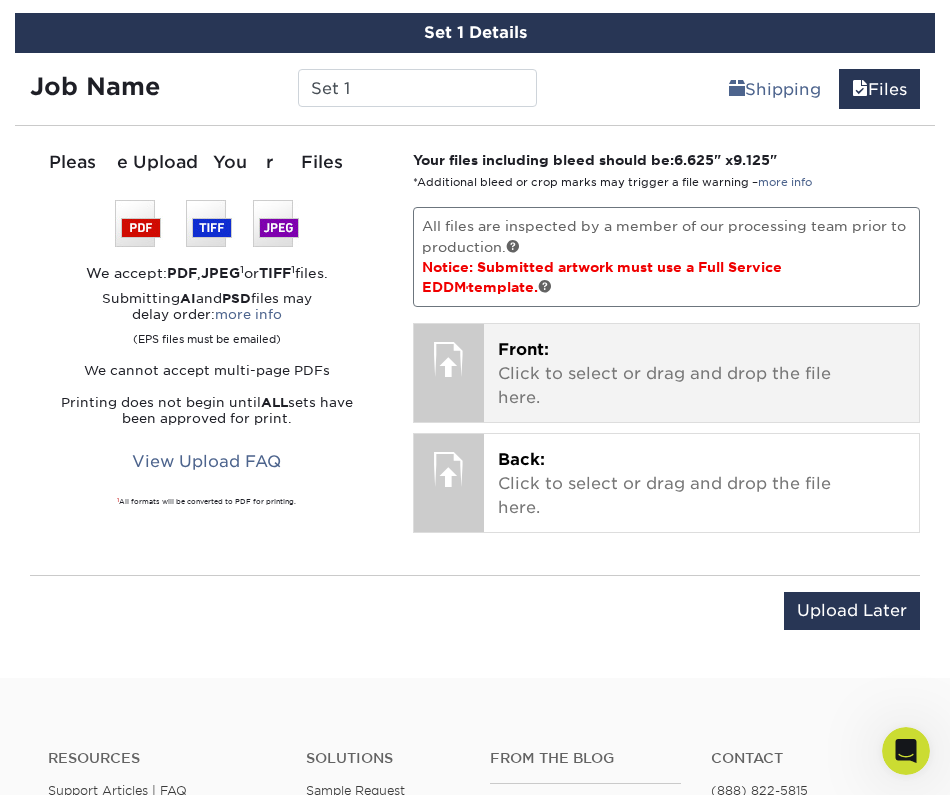click on "Front: Click to select or drag and drop the file here." at bounding box center (701, 374) 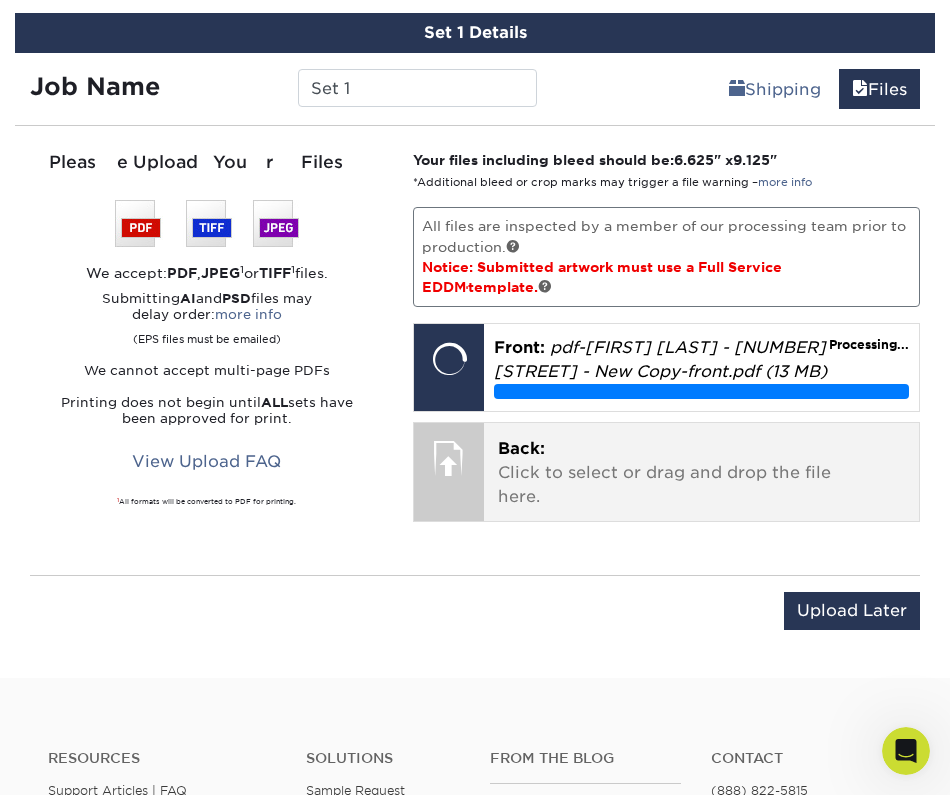 click on "Back: Click to select or drag and drop the file here." at bounding box center (701, 473) 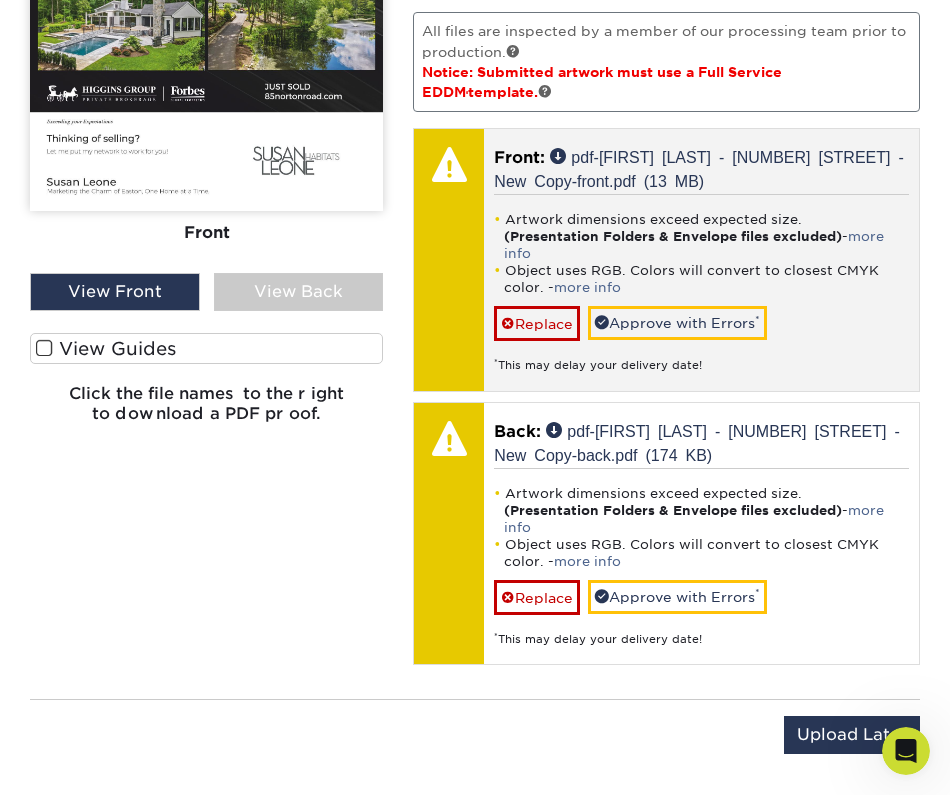 scroll, scrollTop: 1348, scrollLeft: 0, axis: vertical 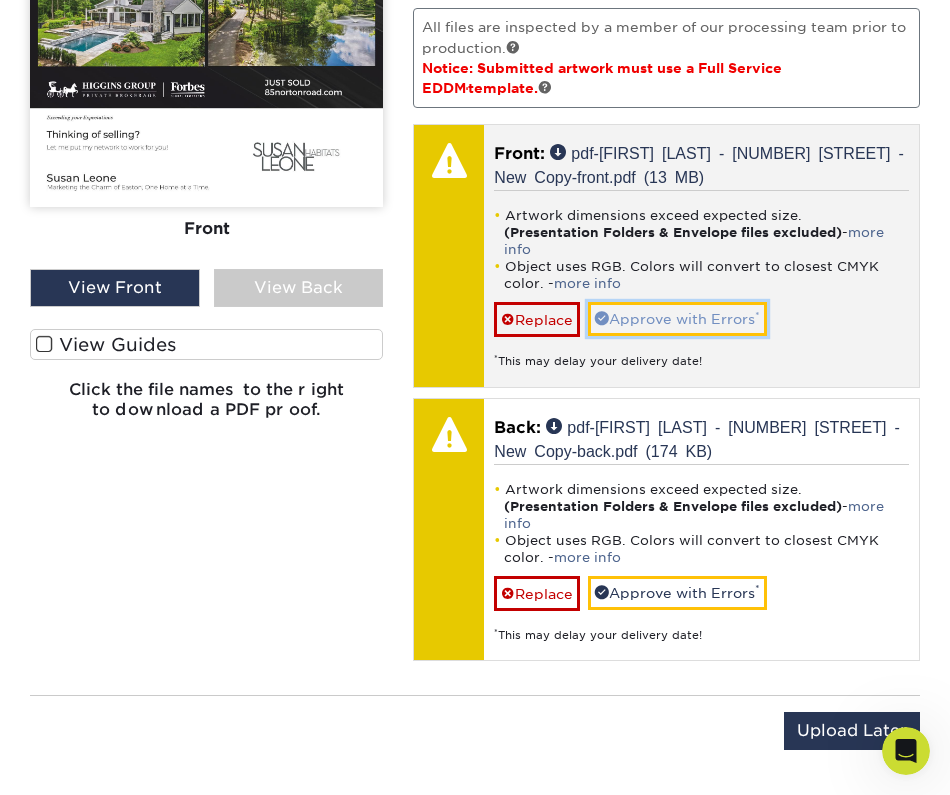 click on "Approve with Errors *" at bounding box center (677, 319) 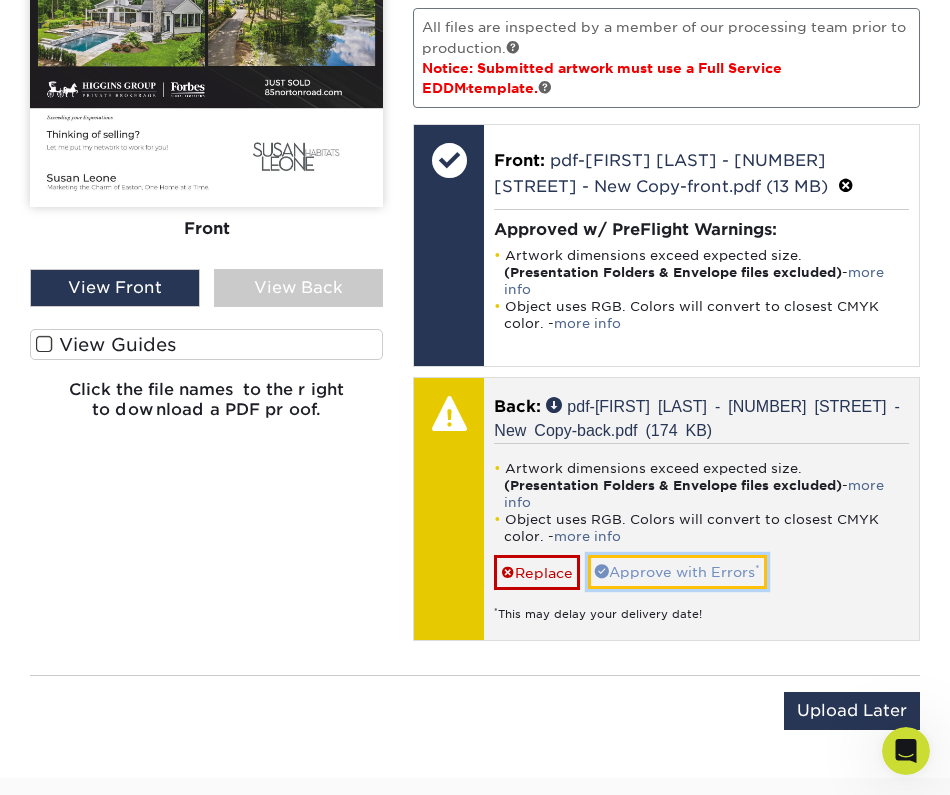 click on "Approve with Errors *" at bounding box center (677, 572) 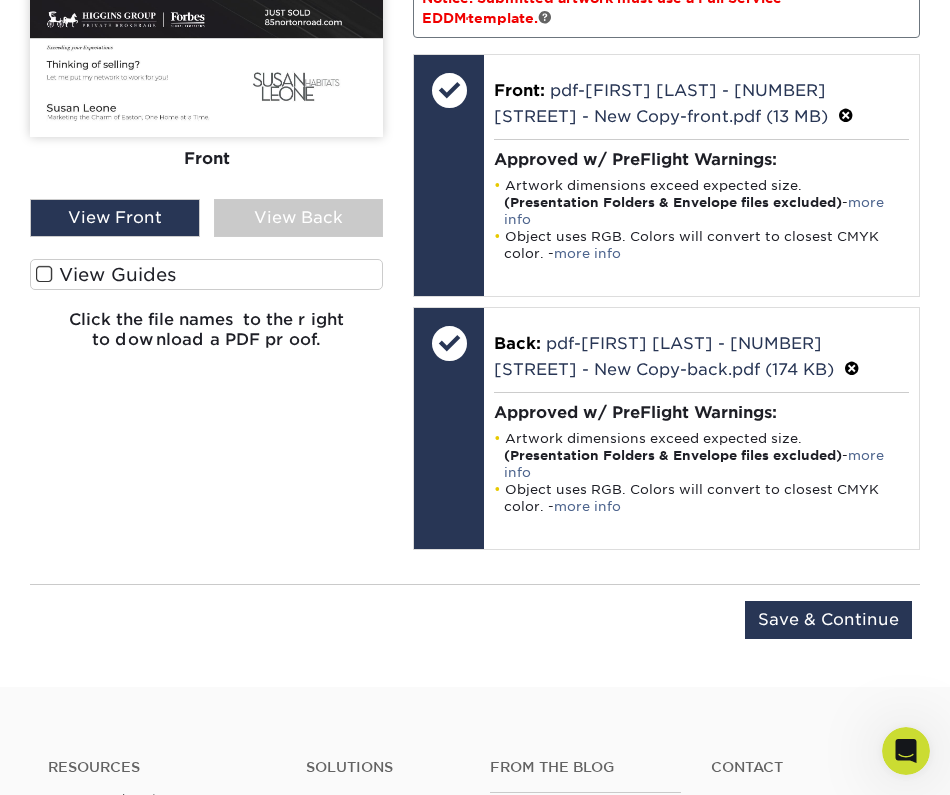 scroll, scrollTop: 1444, scrollLeft: 0, axis: vertical 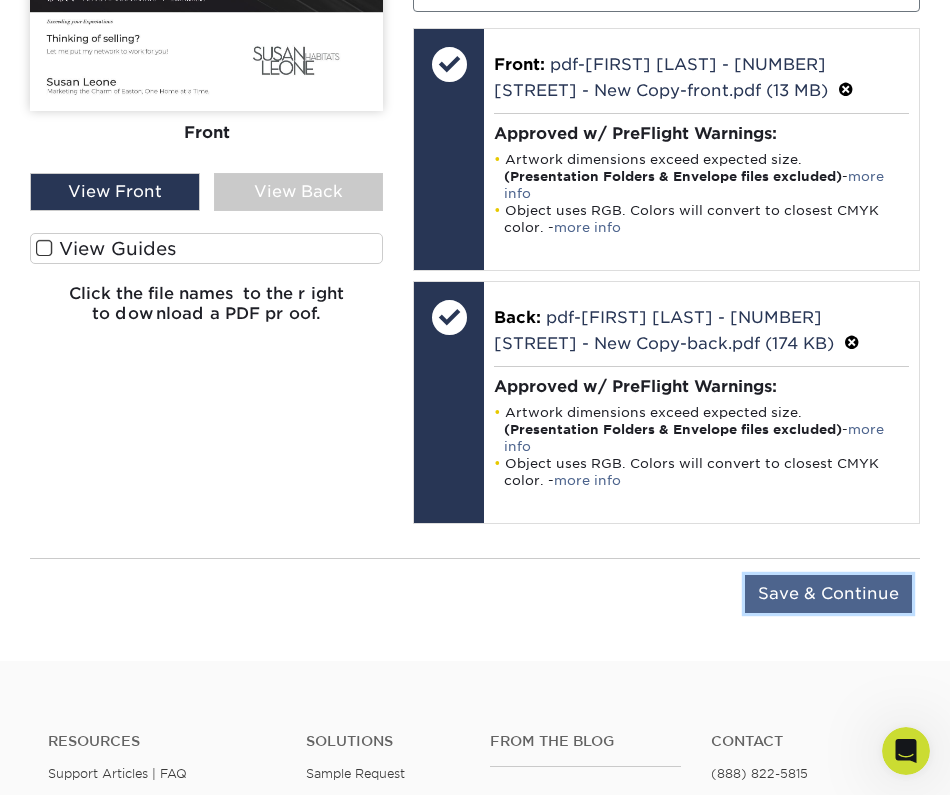 click on "Save & Continue" at bounding box center [828, 594] 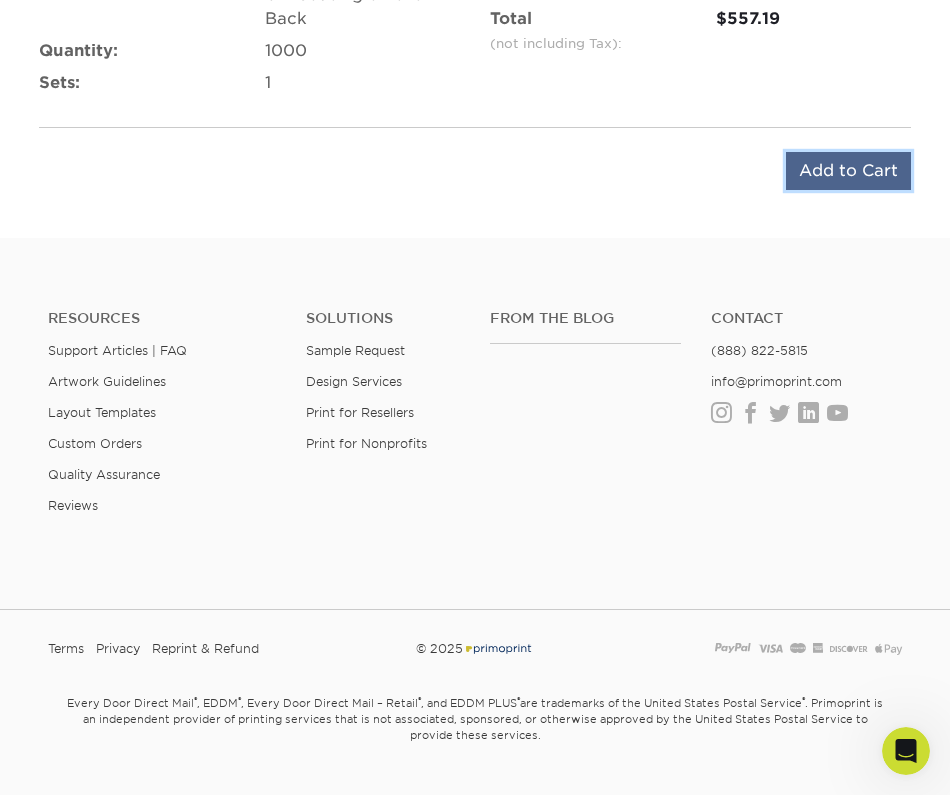 click on "Add to Cart" at bounding box center [848, 171] 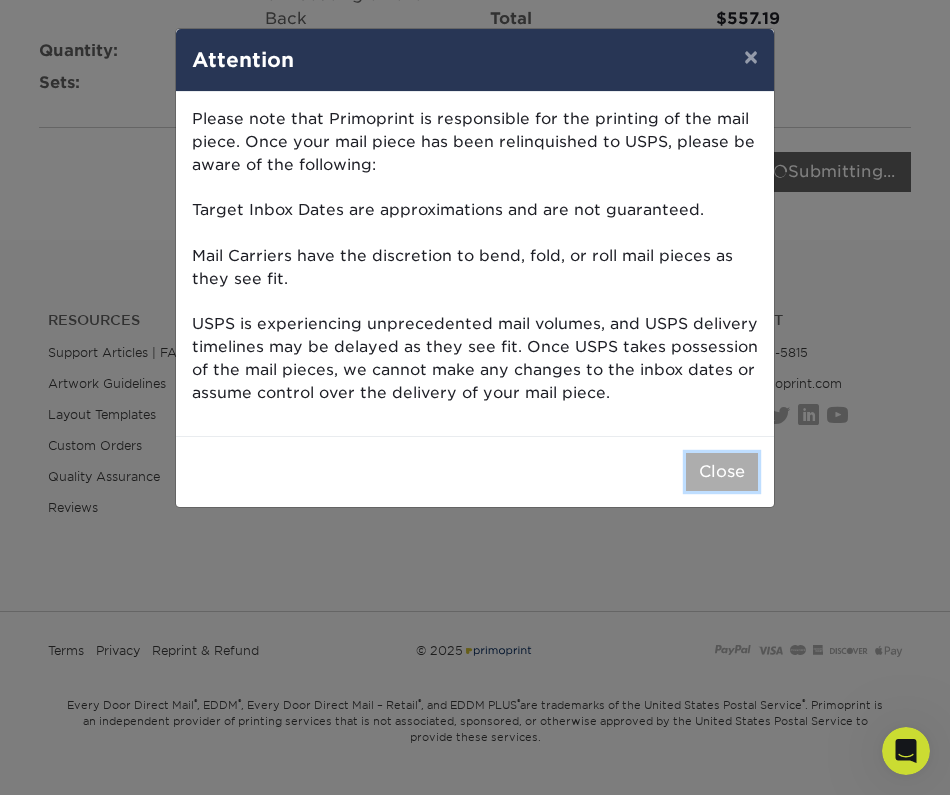 click on "Close" at bounding box center [722, 472] 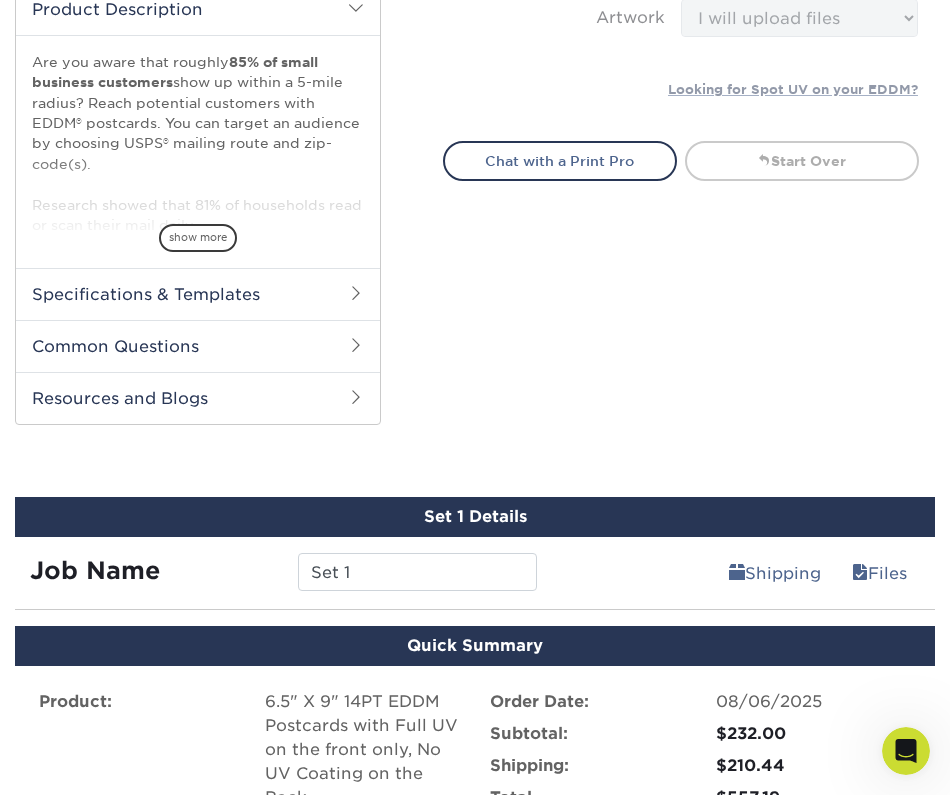 scroll, scrollTop: 673, scrollLeft: 0, axis: vertical 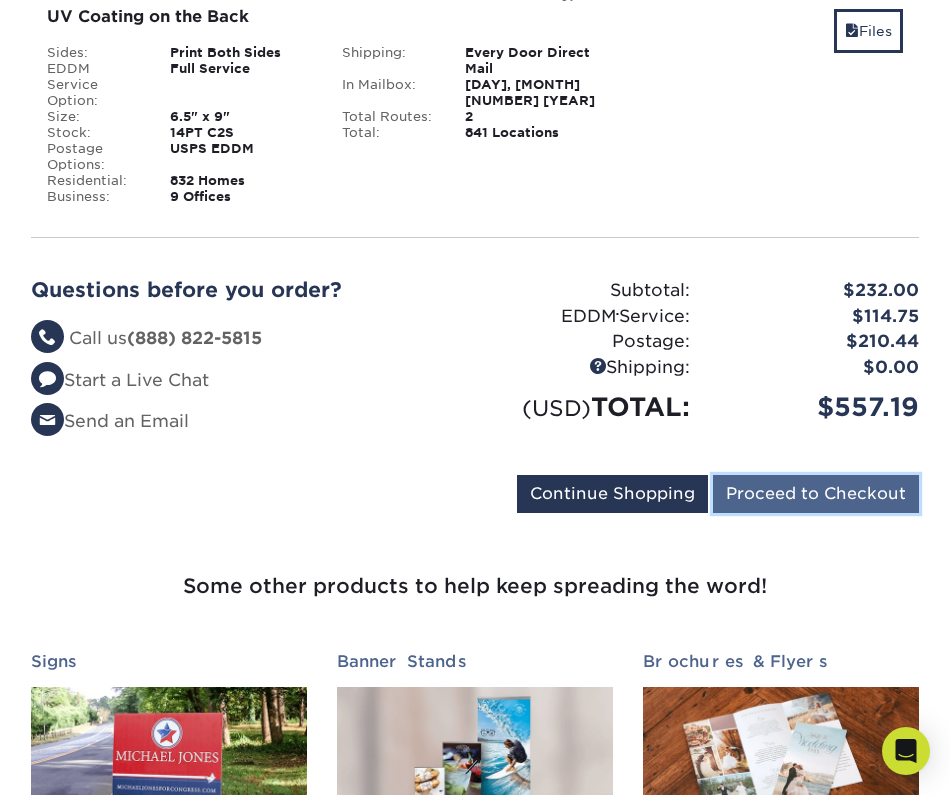 click on "Proceed to Checkout" at bounding box center [816, 494] 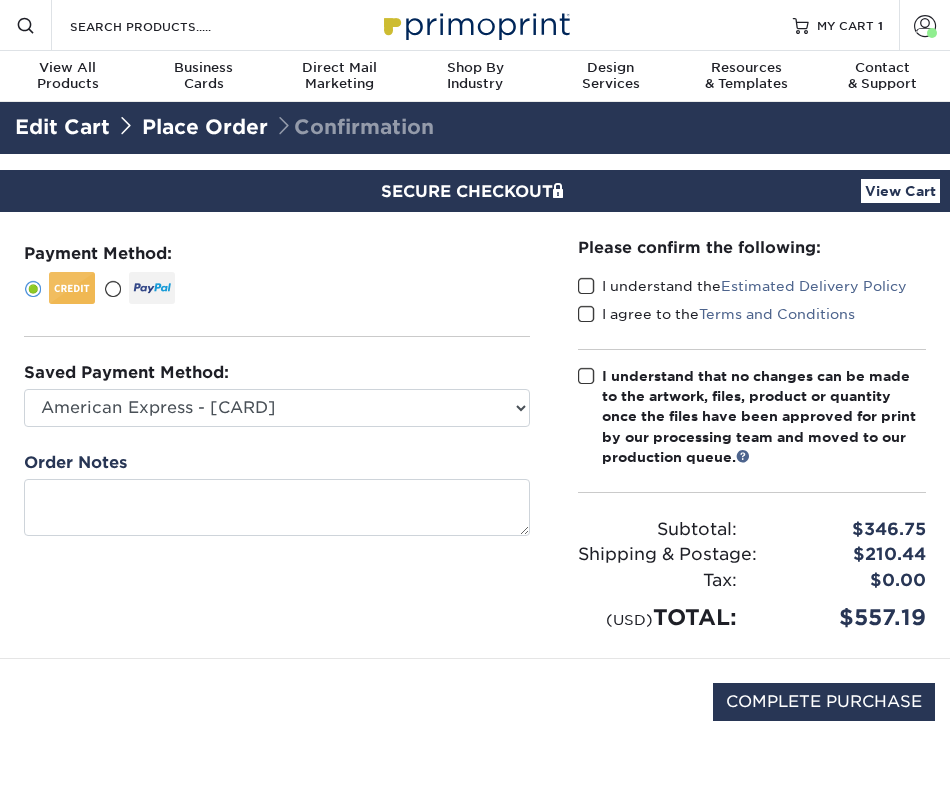 scroll, scrollTop: 0, scrollLeft: 0, axis: both 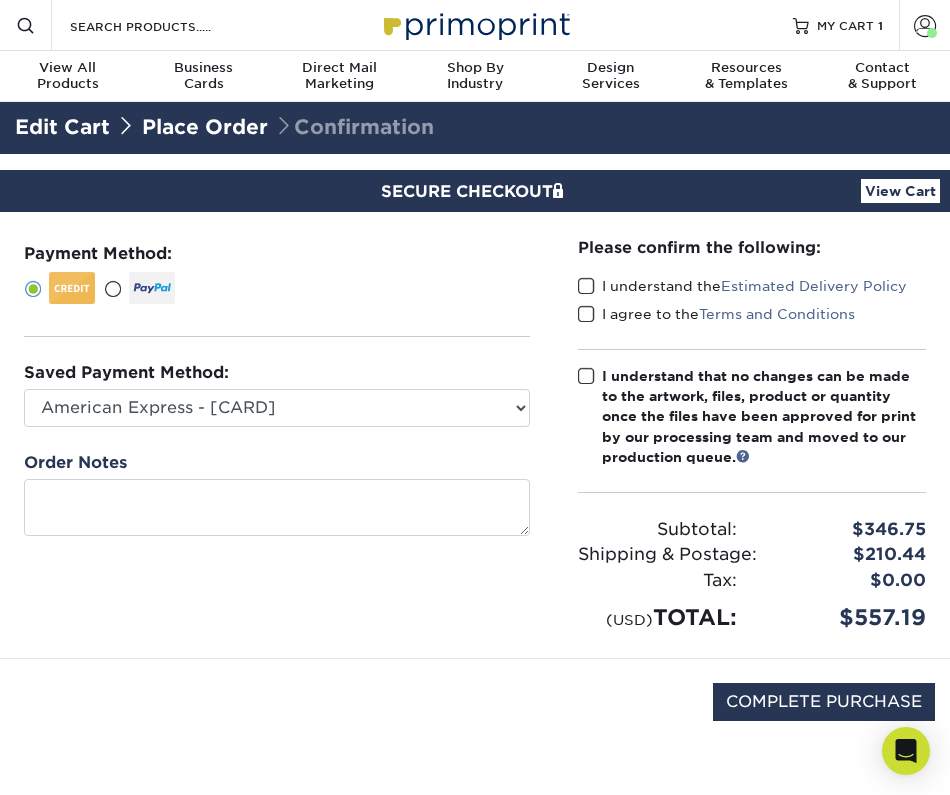 click on "I understand the  Estimated Delivery Policy" at bounding box center [742, 286] 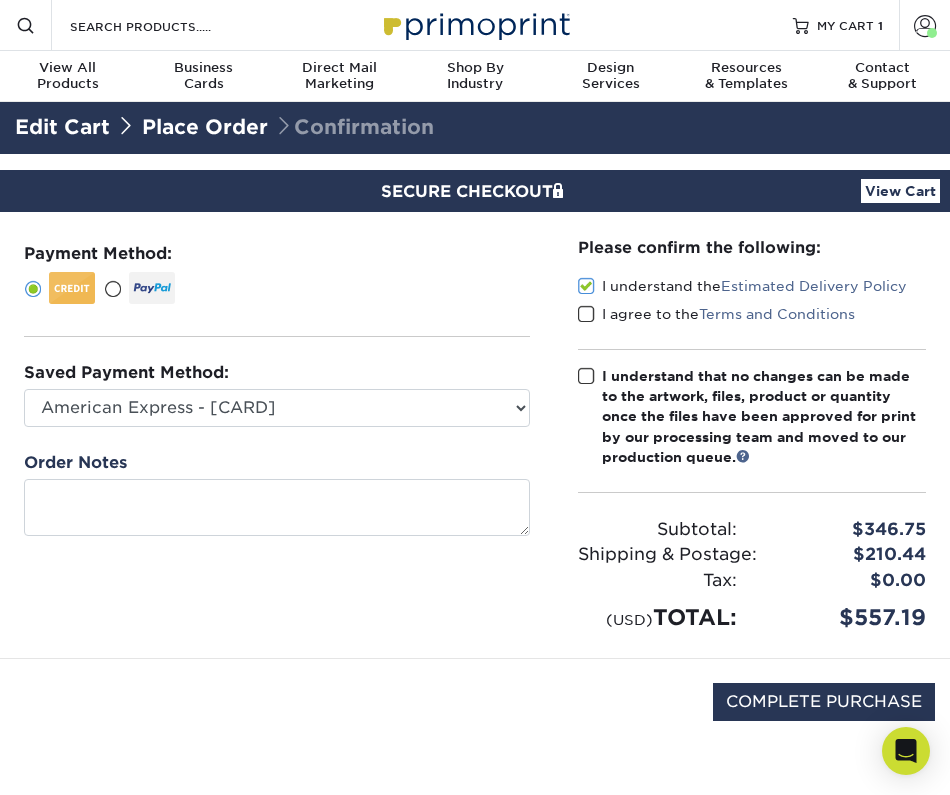 click at bounding box center [586, 314] 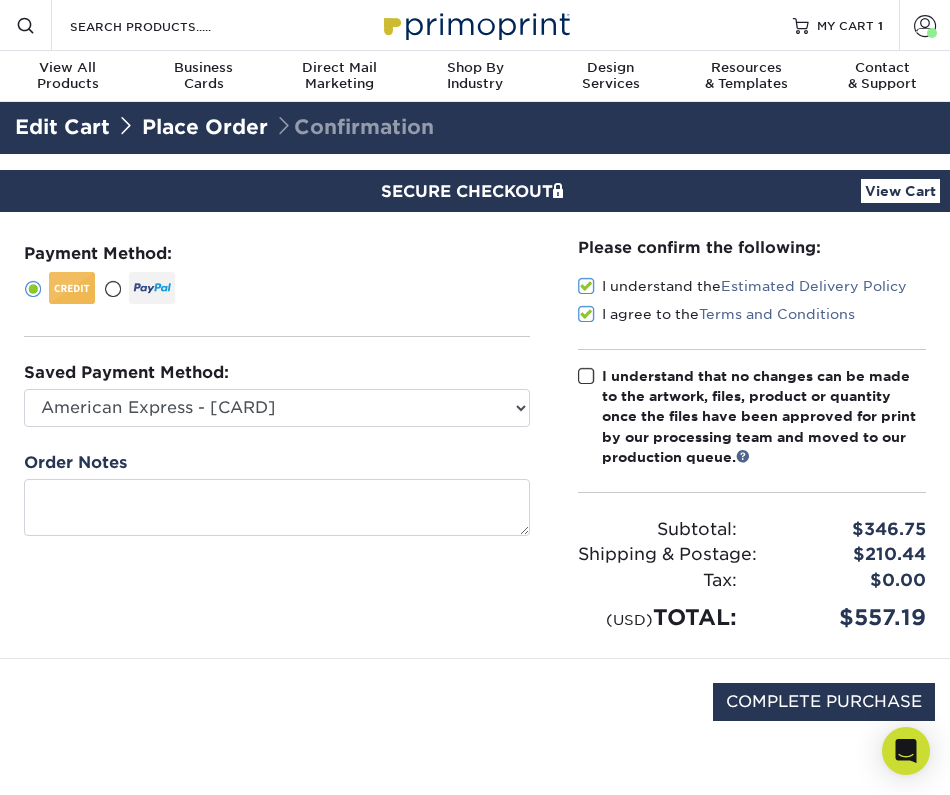 click at bounding box center (586, 376) 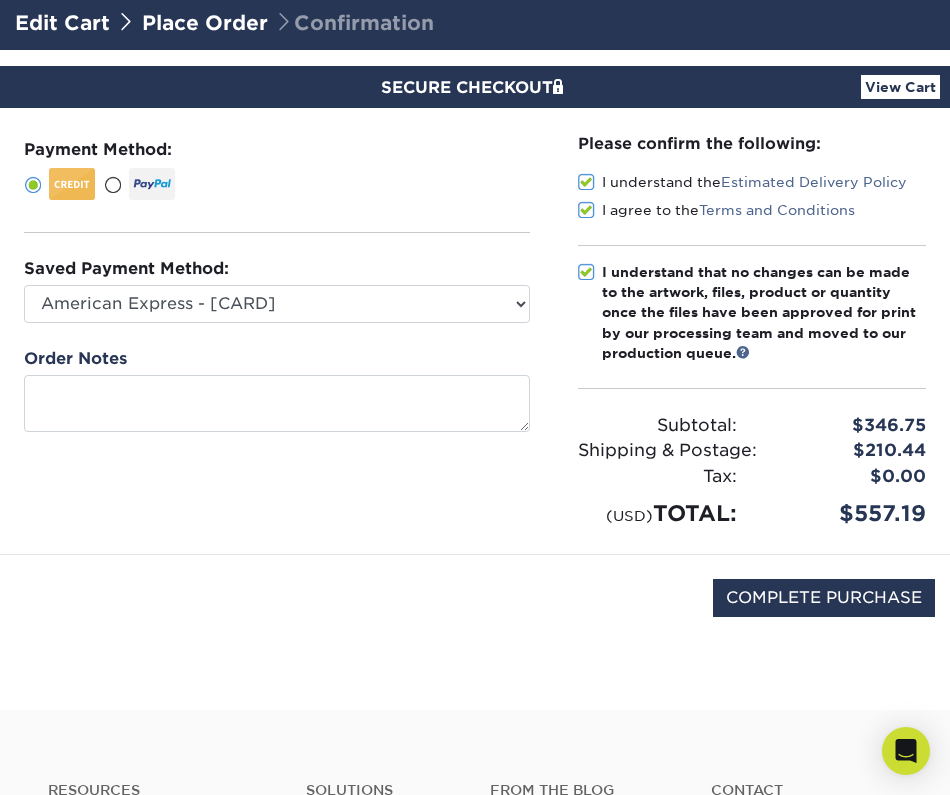 scroll, scrollTop: 111, scrollLeft: 0, axis: vertical 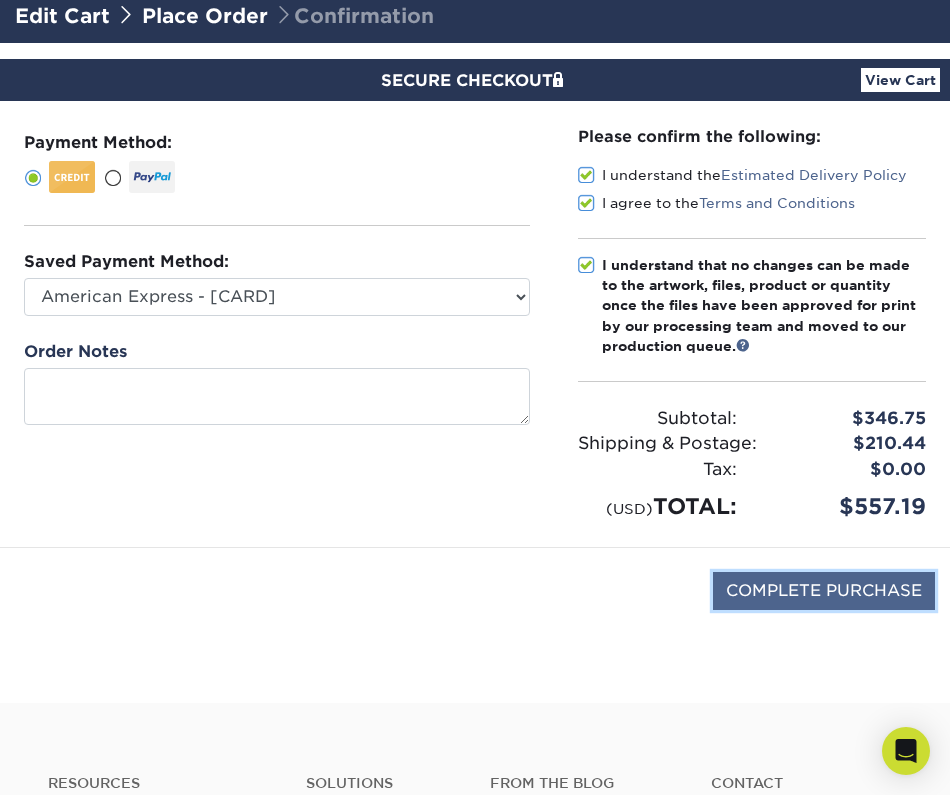 click on "COMPLETE PURCHASE" at bounding box center (824, 591) 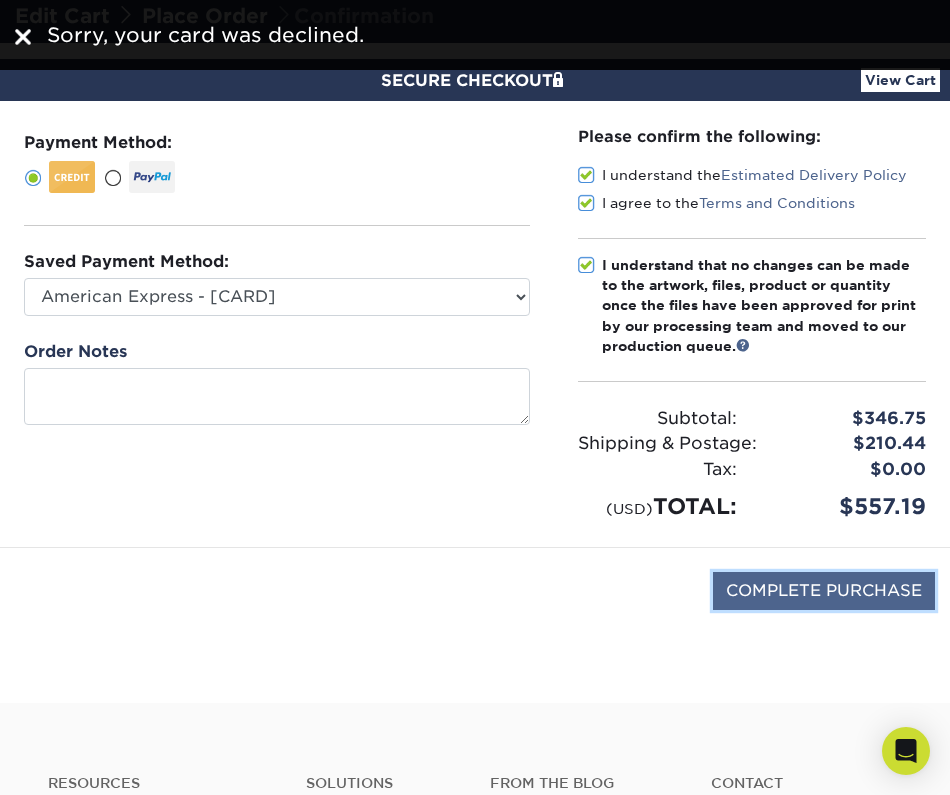 click on "COMPLETE PURCHASE" at bounding box center (824, 591) 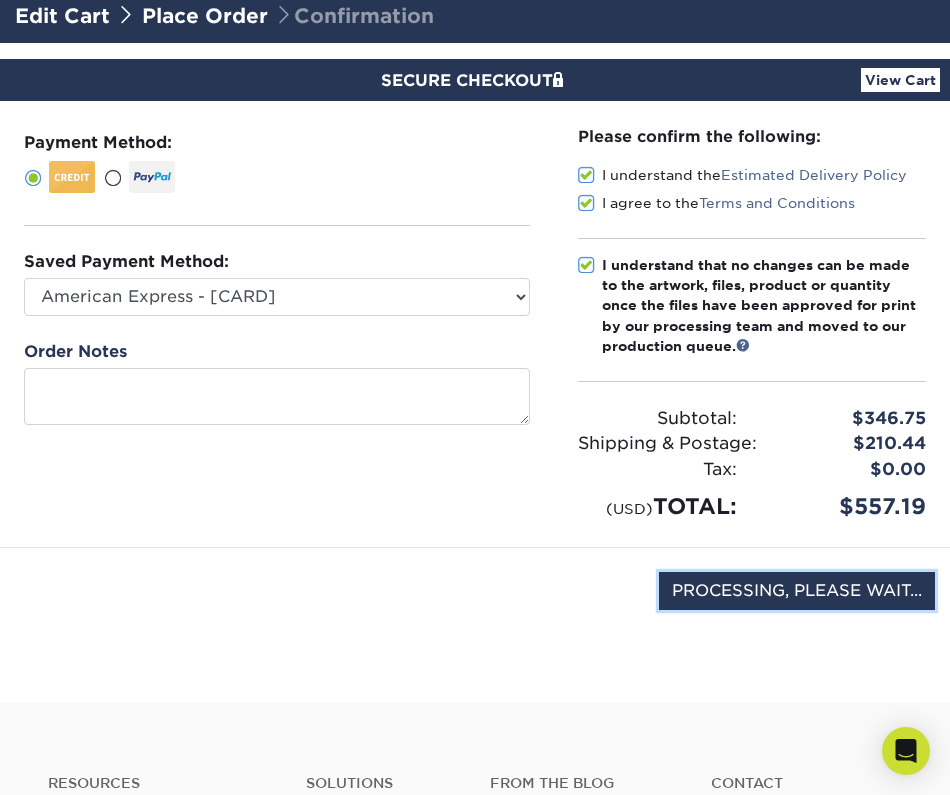 type on "COMPLETE PURCHASE" 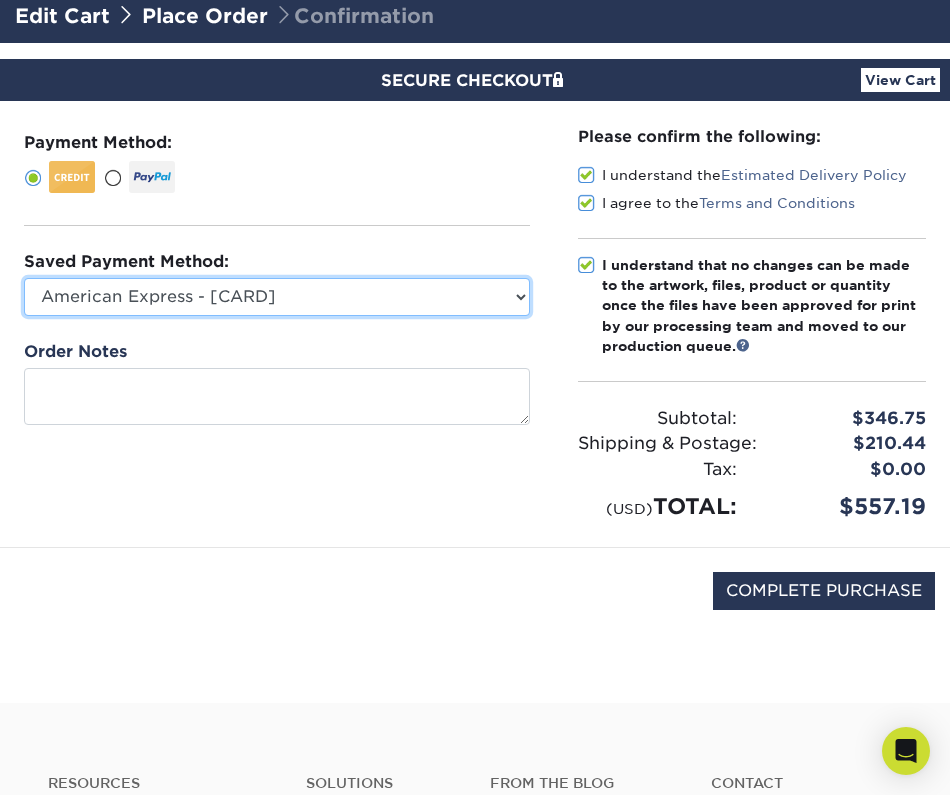 click on "American Express - [CARD] American Express - [CARD] New Credit Card" at bounding box center [277, 297] 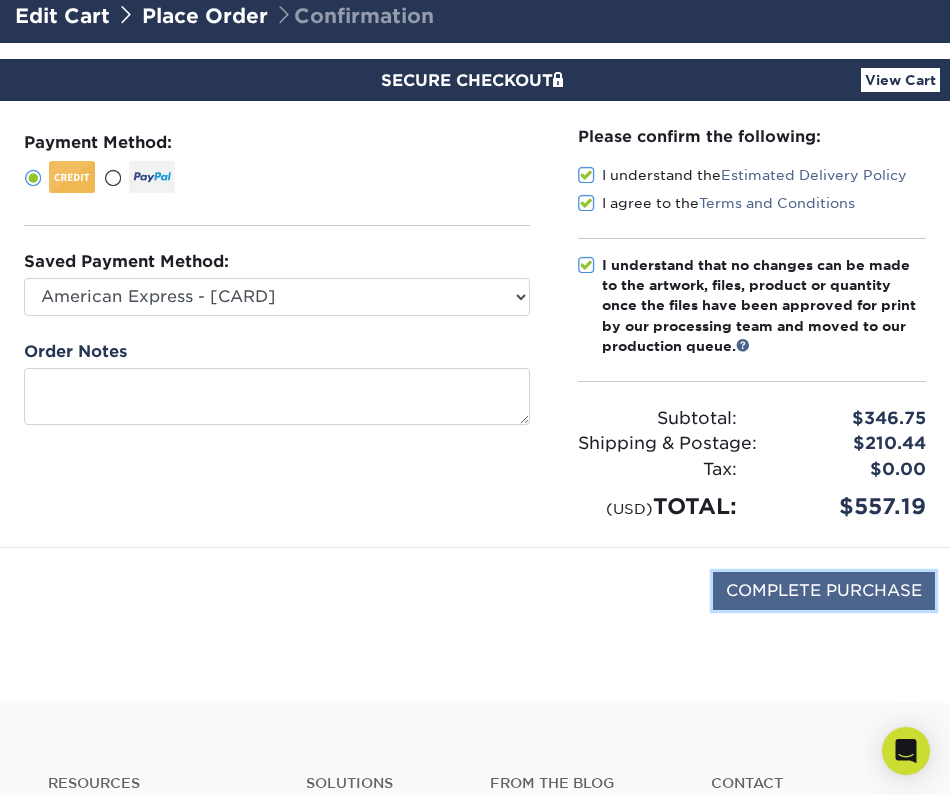 click on "COMPLETE PURCHASE" at bounding box center [824, 591] 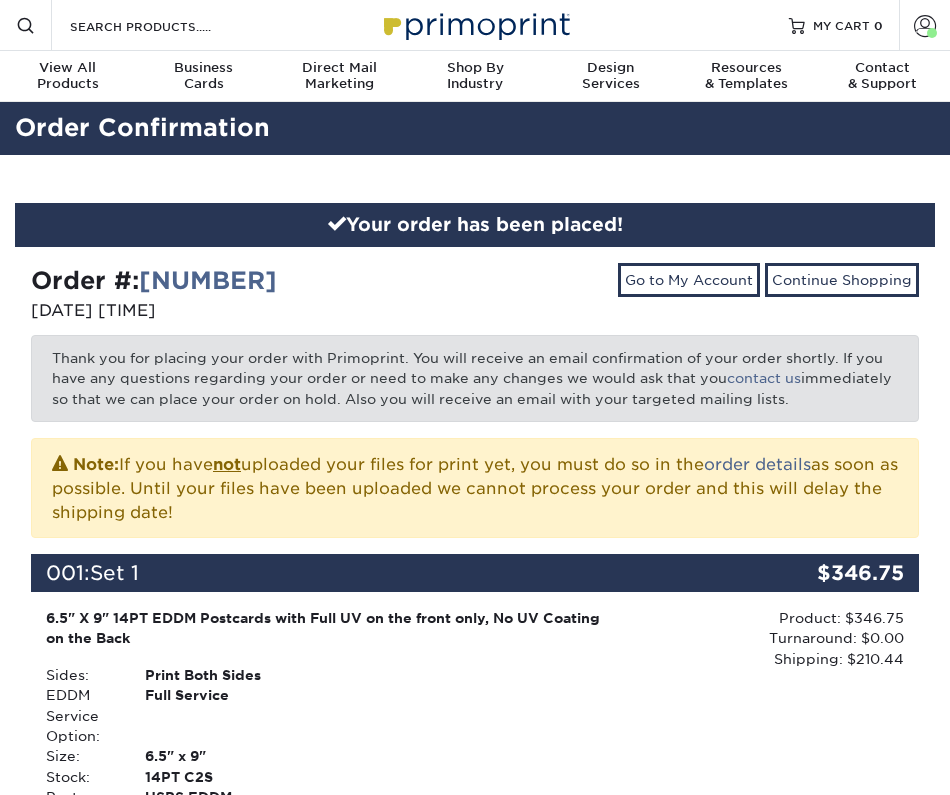 scroll, scrollTop: 0, scrollLeft: 0, axis: both 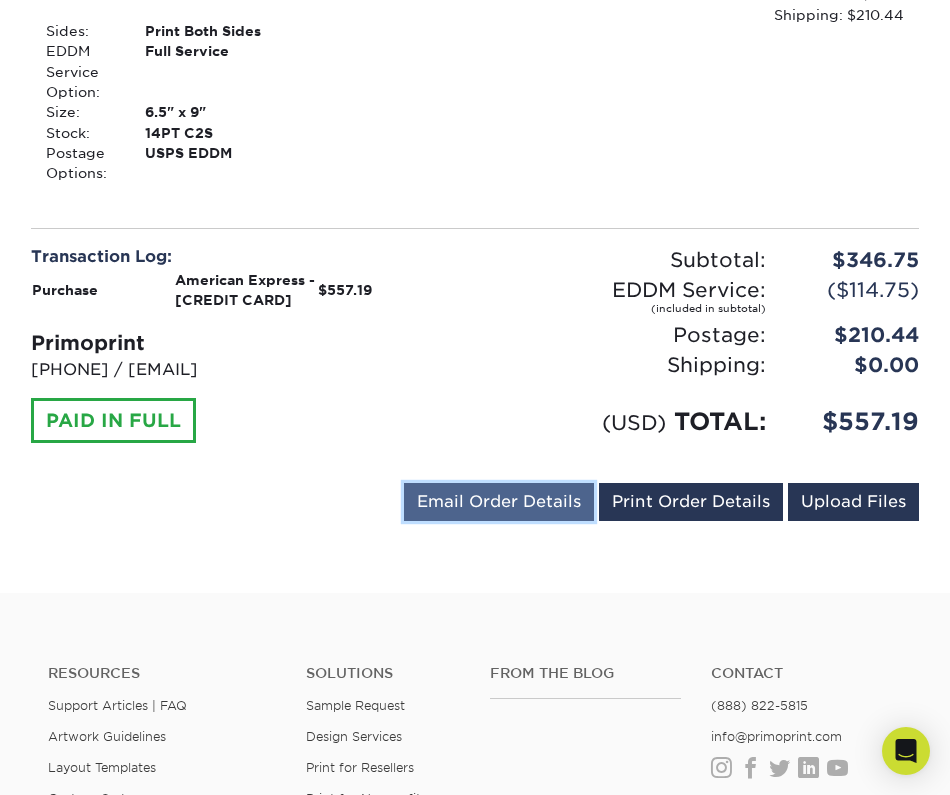 click on "Email Order Details" at bounding box center [499, 502] 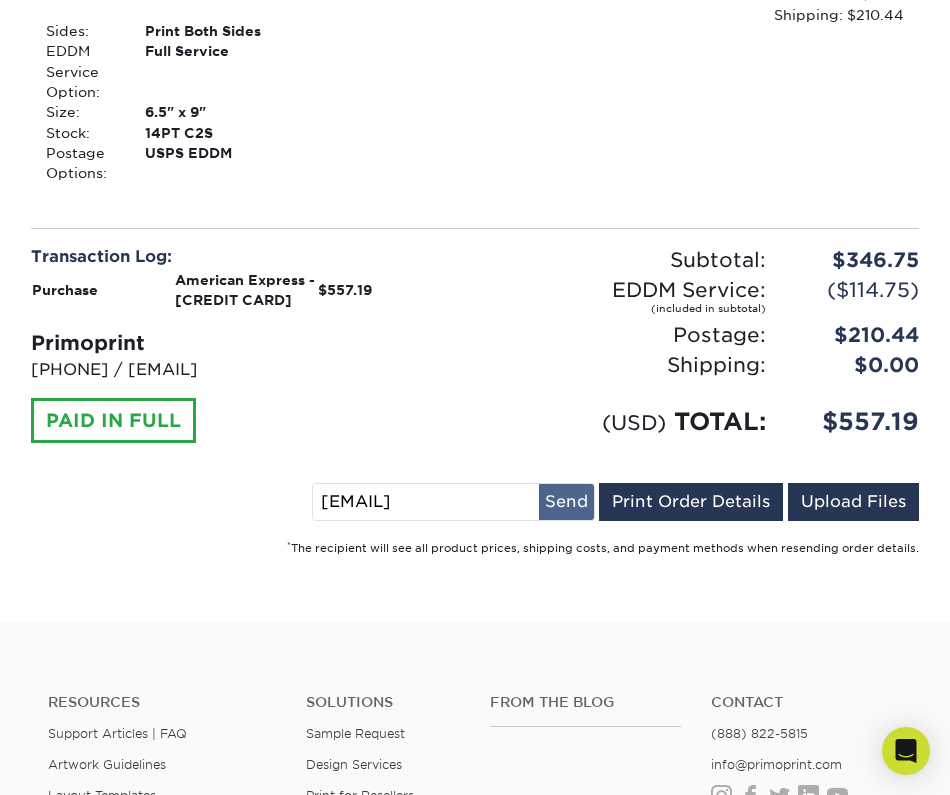 click on "Send" at bounding box center (566, 502) 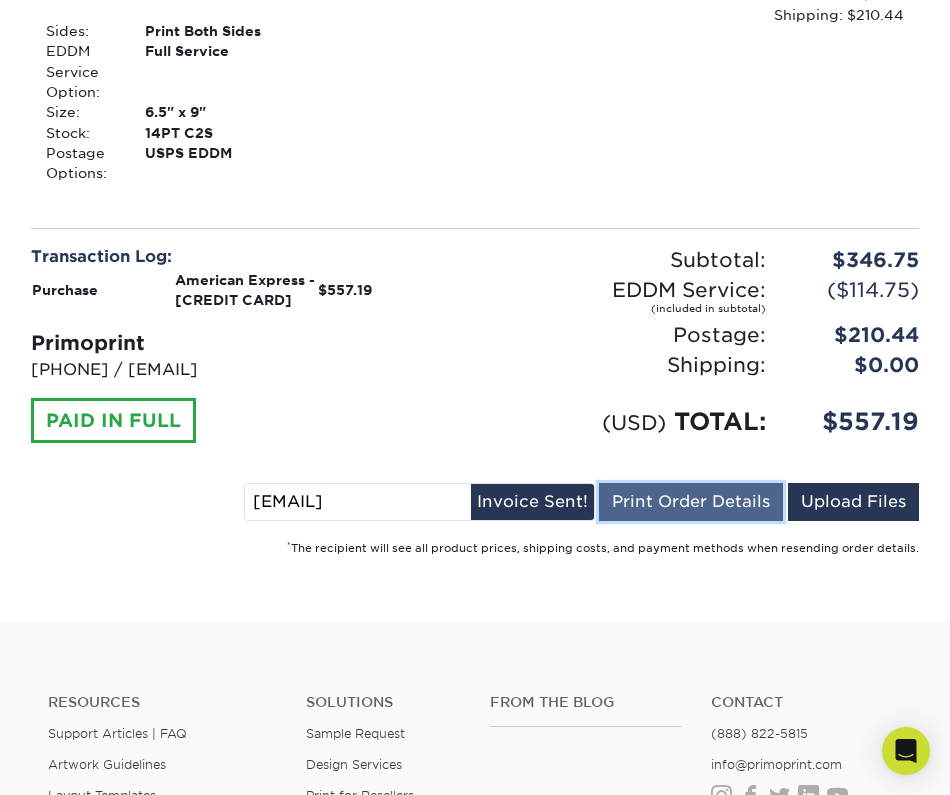 click on "Print Order Details" at bounding box center (691, 502) 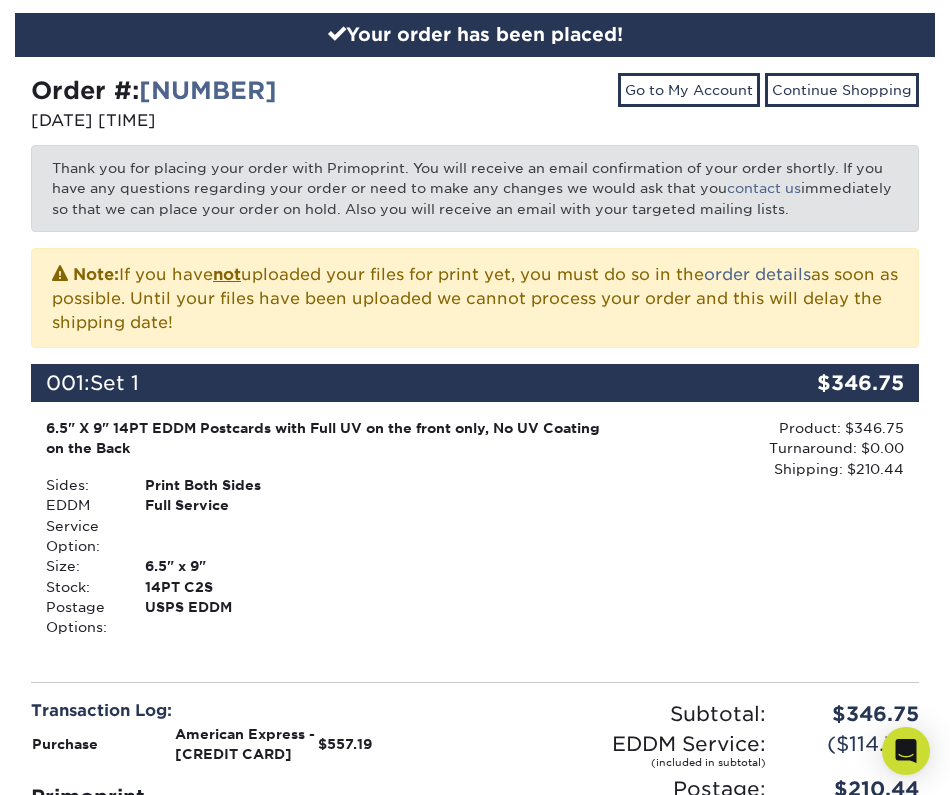 scroll, scrollTop: 195, scrollLeft: 0, axis: vertical 